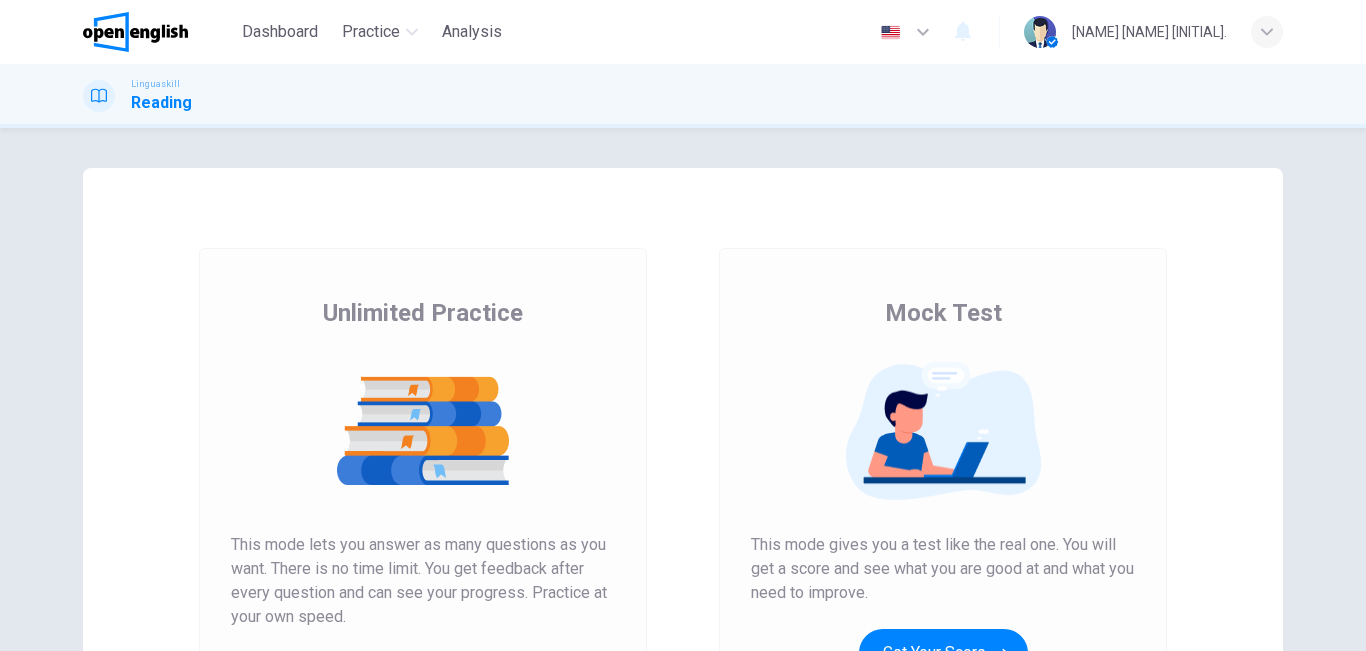 scroll, scrollTop: 0, scrollLeft: 0, axis: both 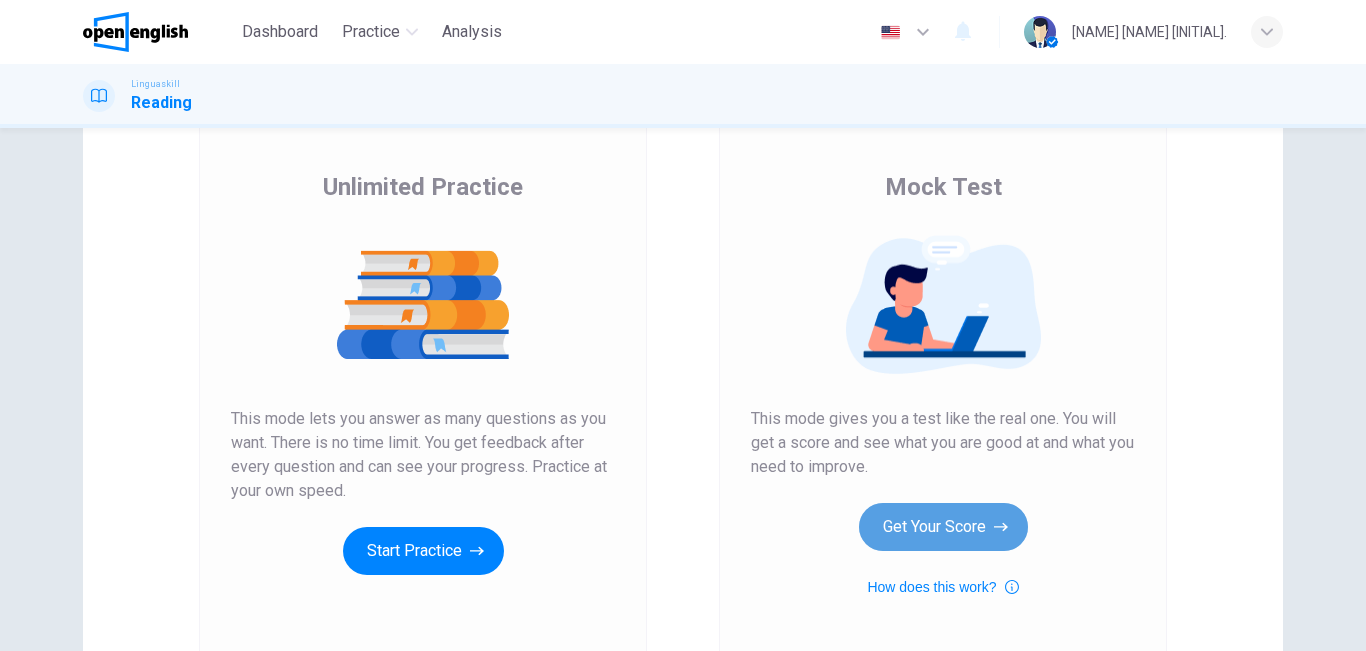 click on "Get Your Score" at bounding box center [943, 527] 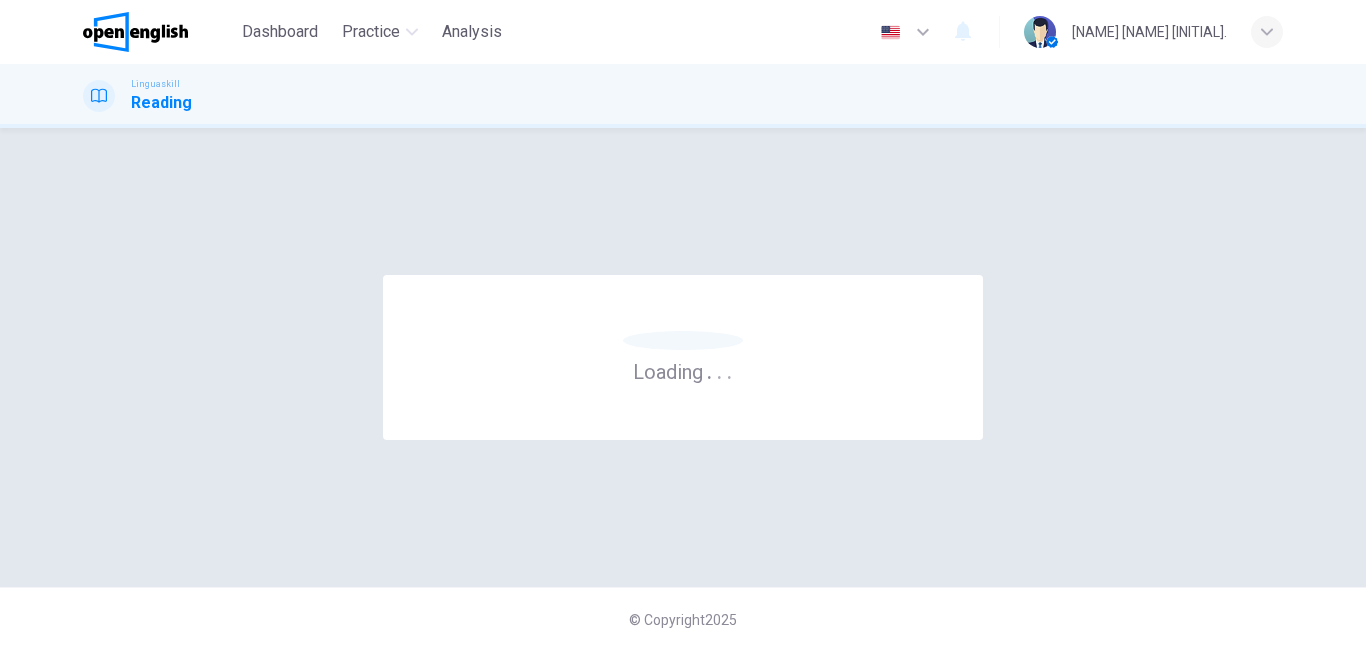scroll, scrollTop: 0, scrollLeft: 0, axis: both 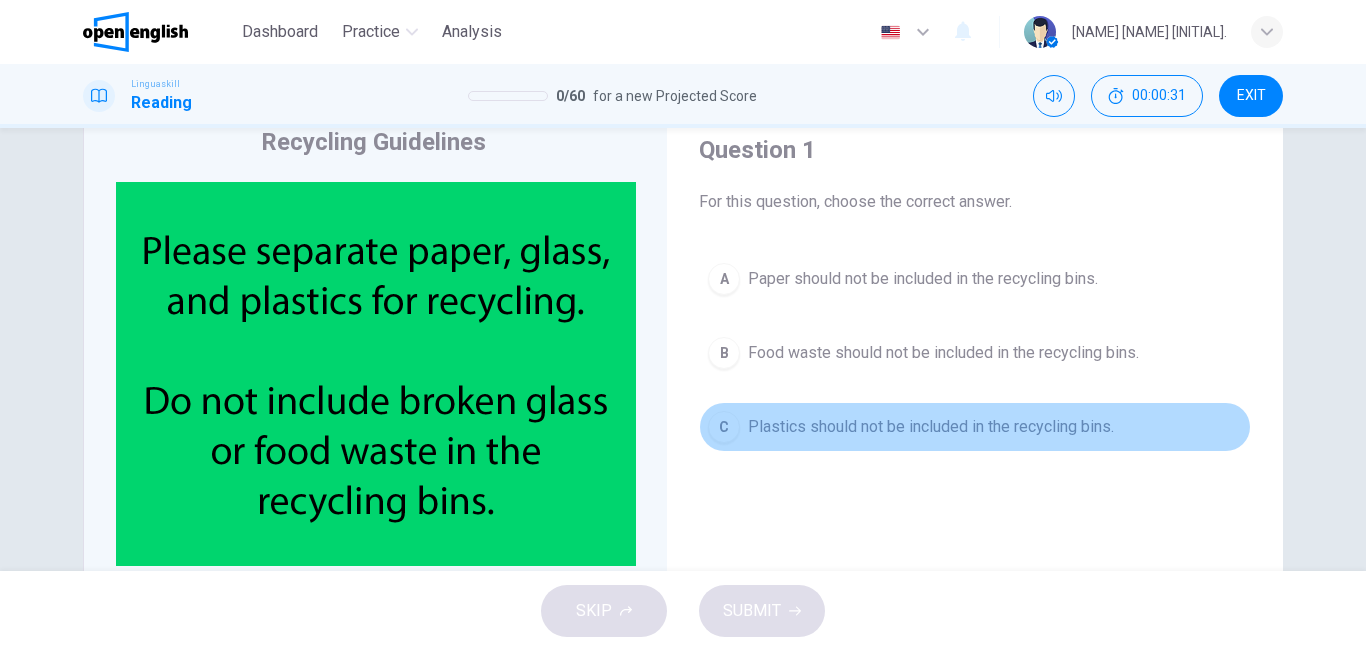 click on "Plastics should not be included in the recycling bins." at bounding box center [931, 427] 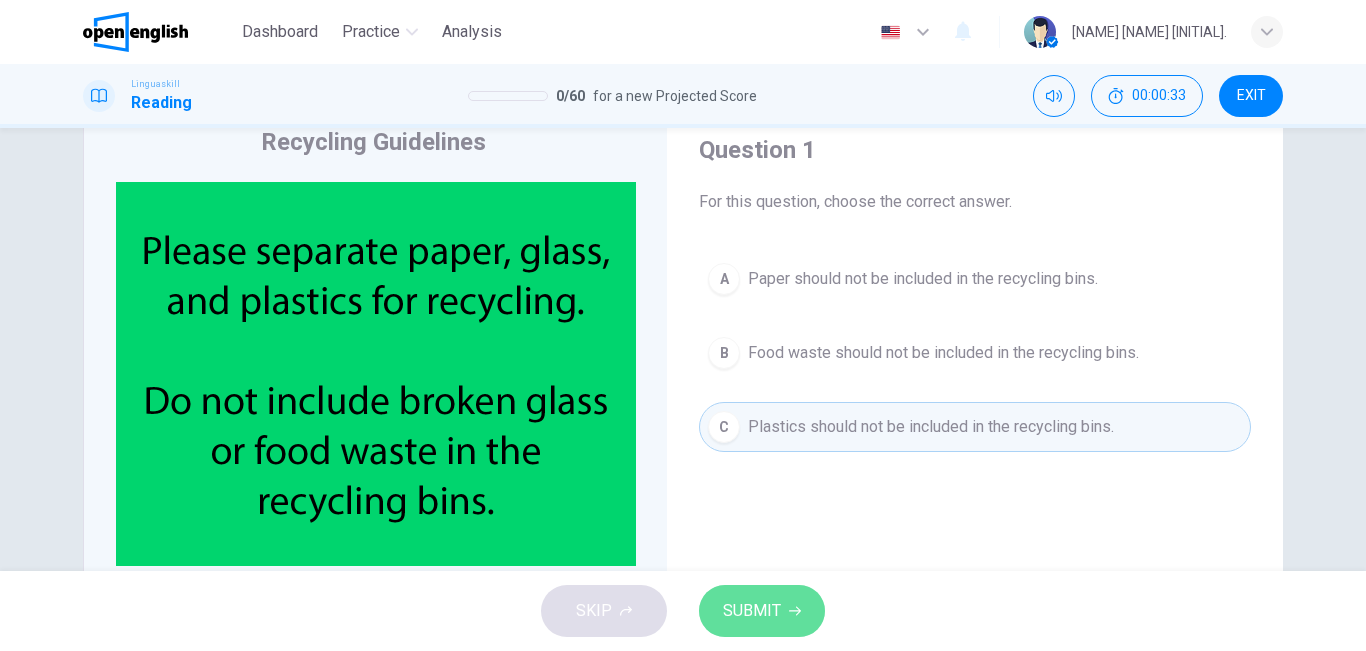 click on "SUBMIT" at bounding box center (762, 611) 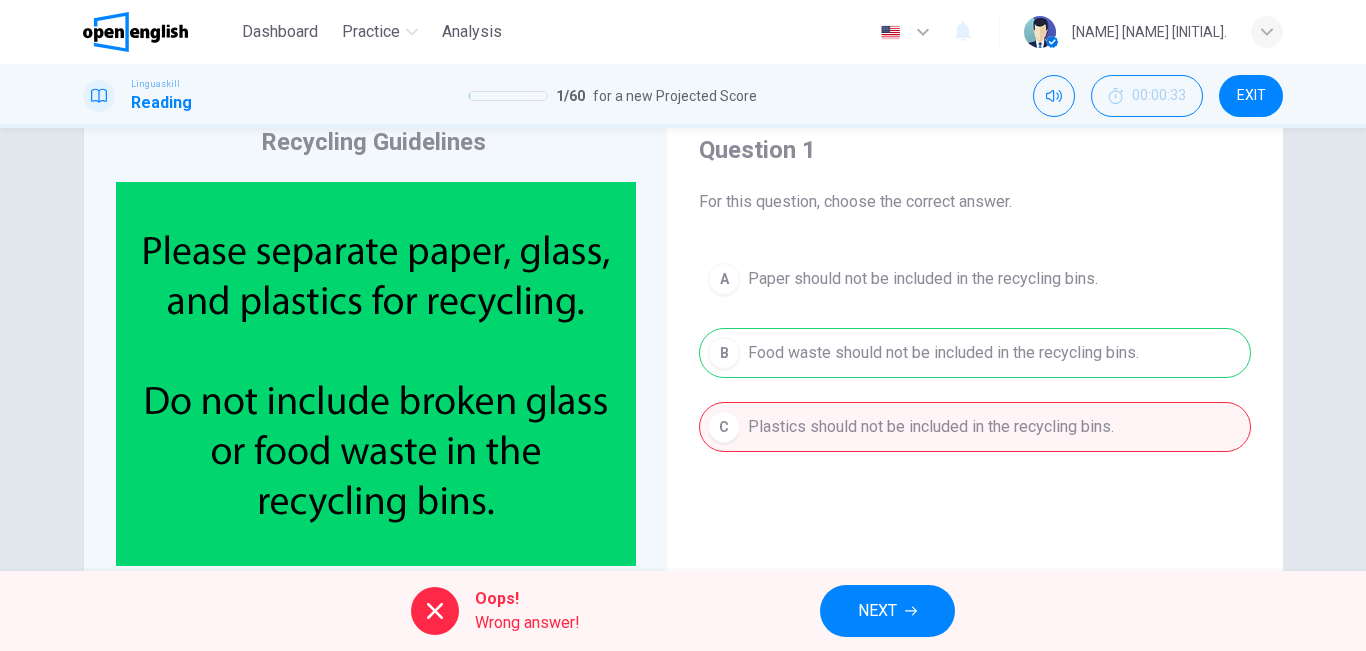 click on "NEXT" at bounding box center [877, 611] 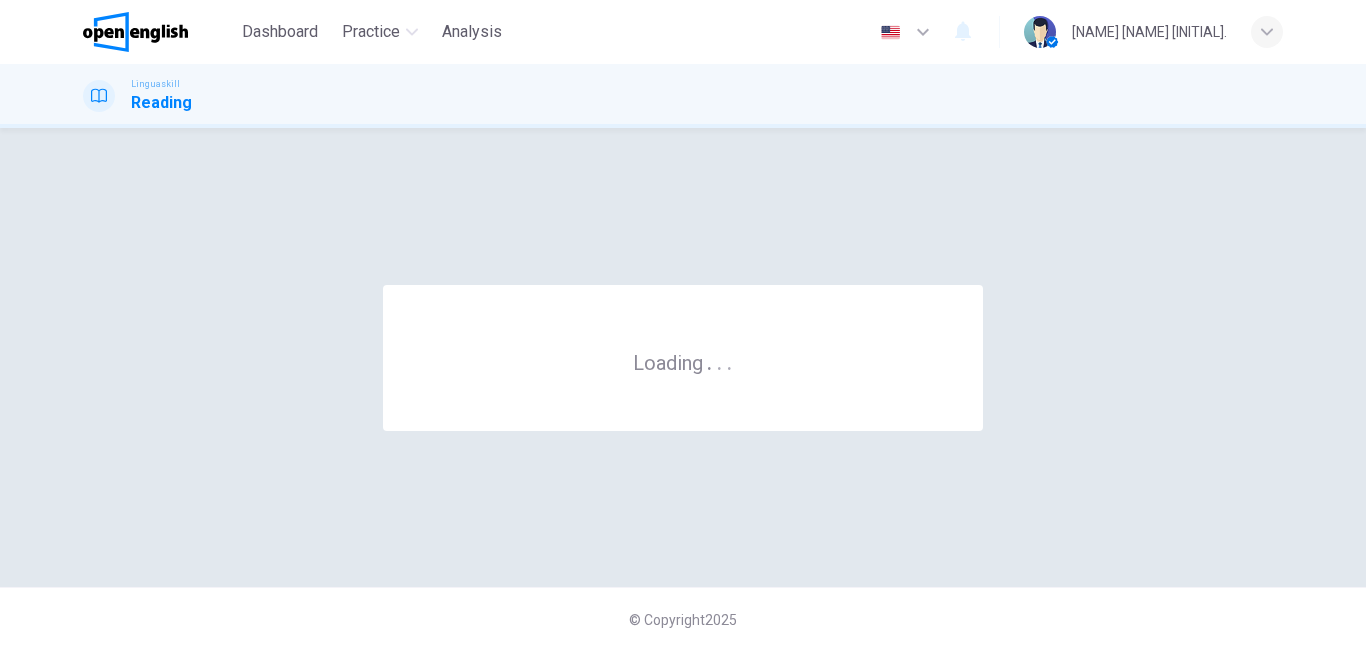 scroll, scrollTop: 0, scrollLeft: 0, axis: both 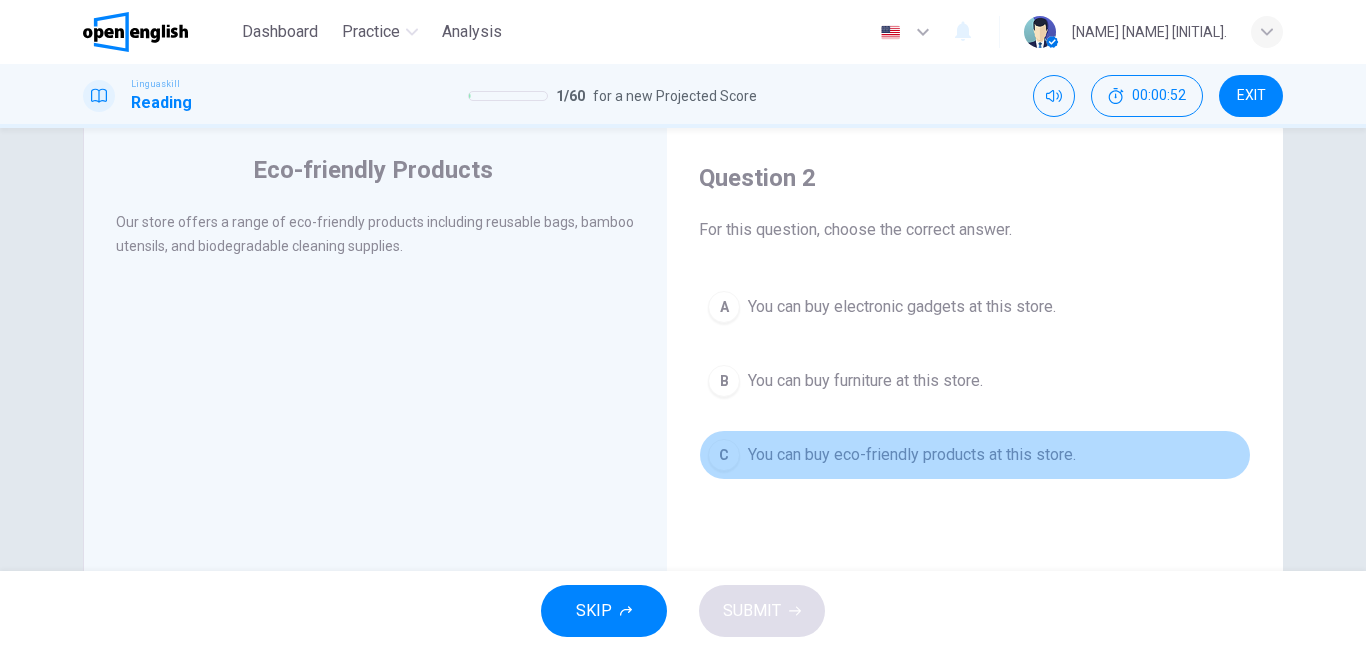 click on "C You can buy eco-friendly products at this store." at bounding box center [975, 455] 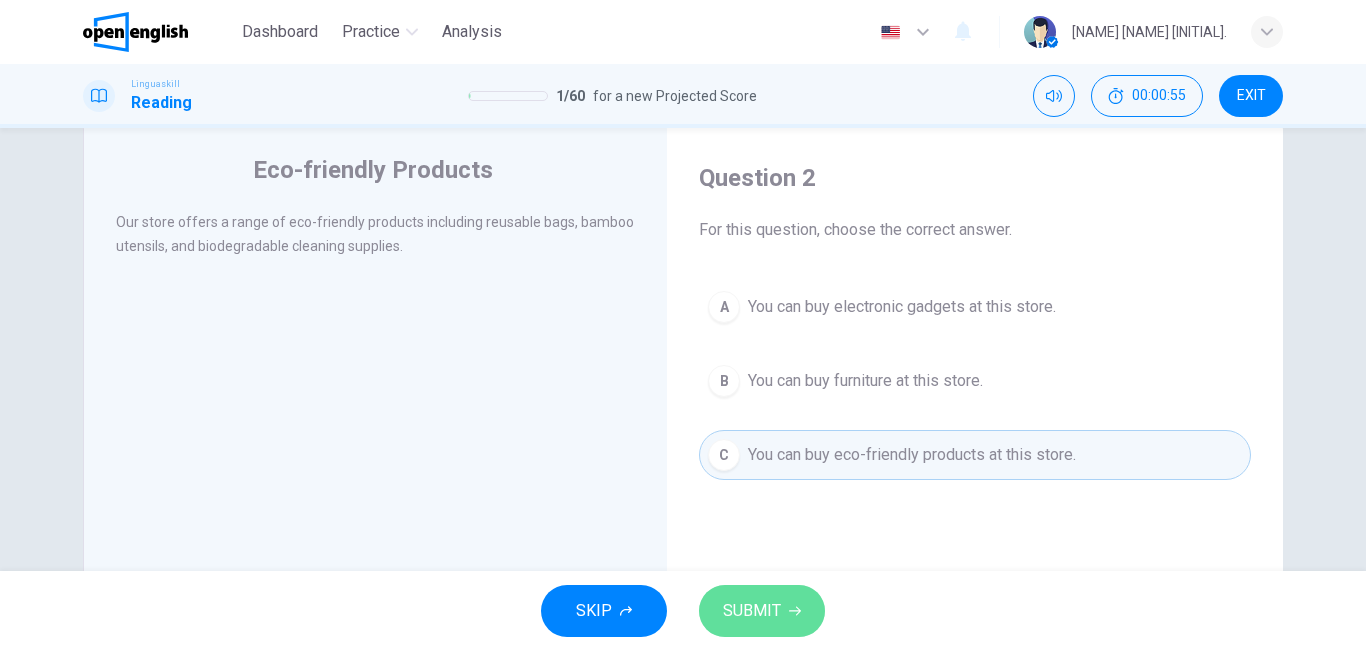 click on "SUBMIT" at bounding box center [752, 611] 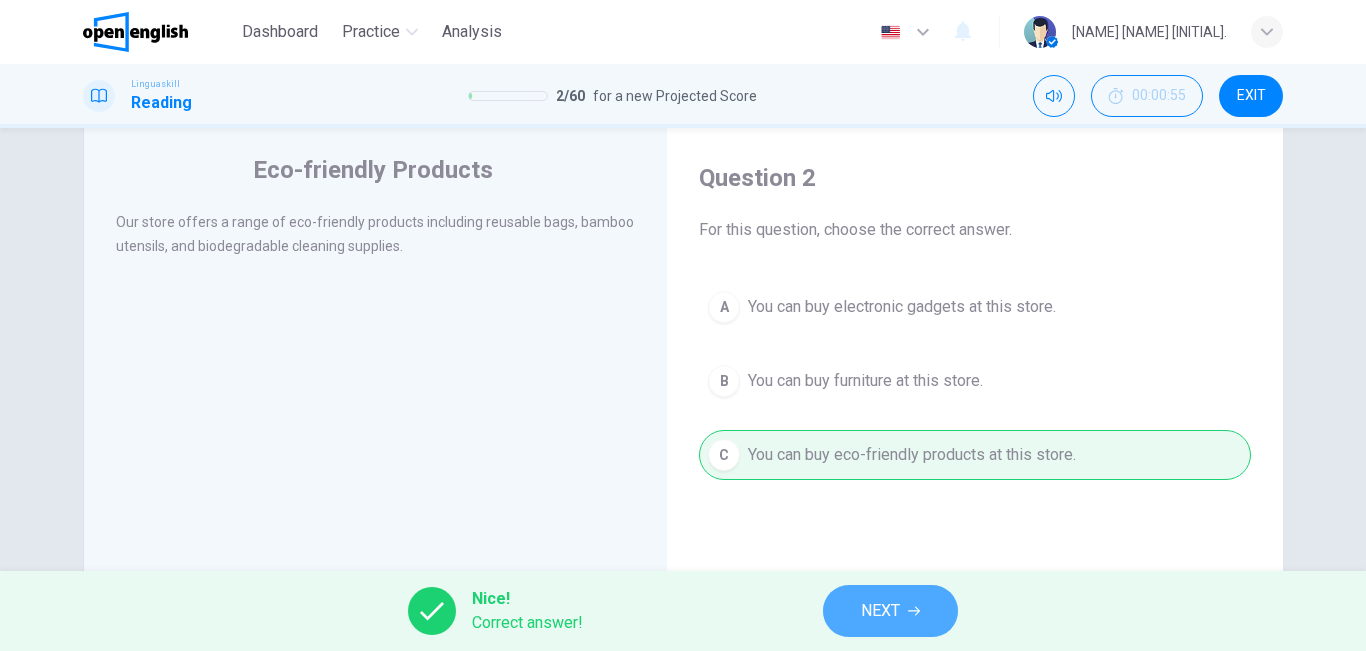 click on "NEXT" at bounding box center (890, 611) 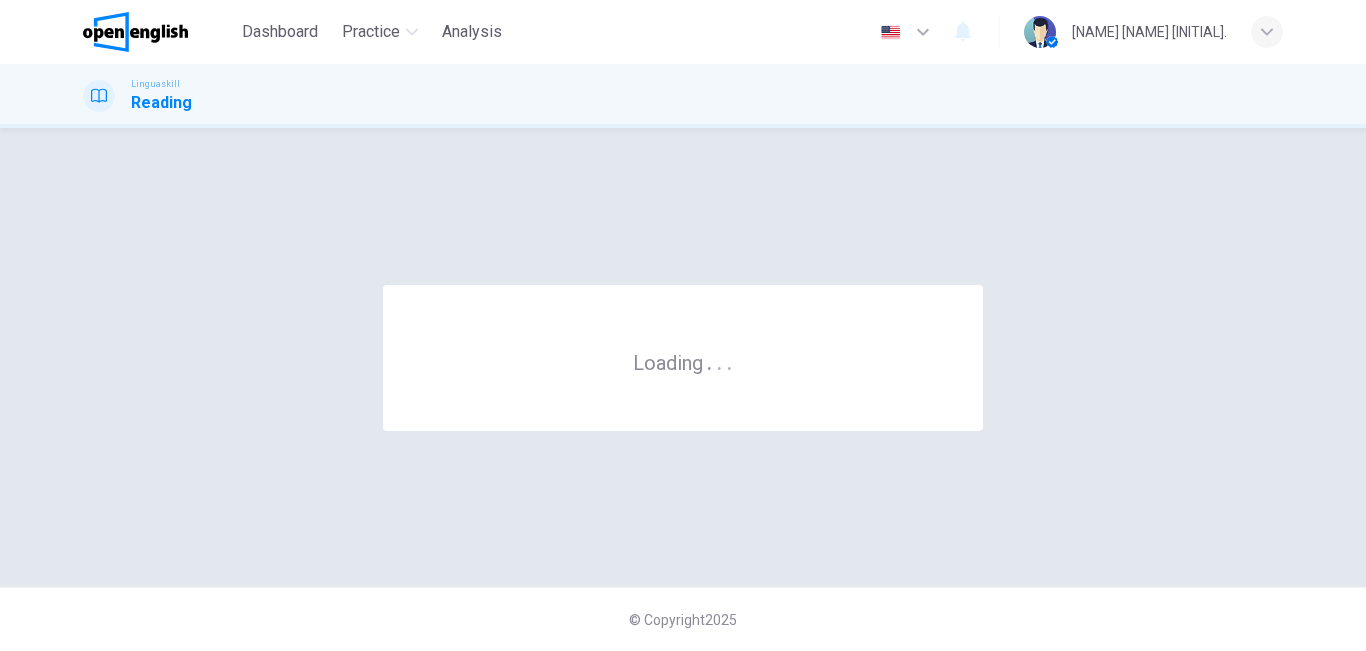 scroll, scrollTop: 0, scrollLeft: 0, axis: both 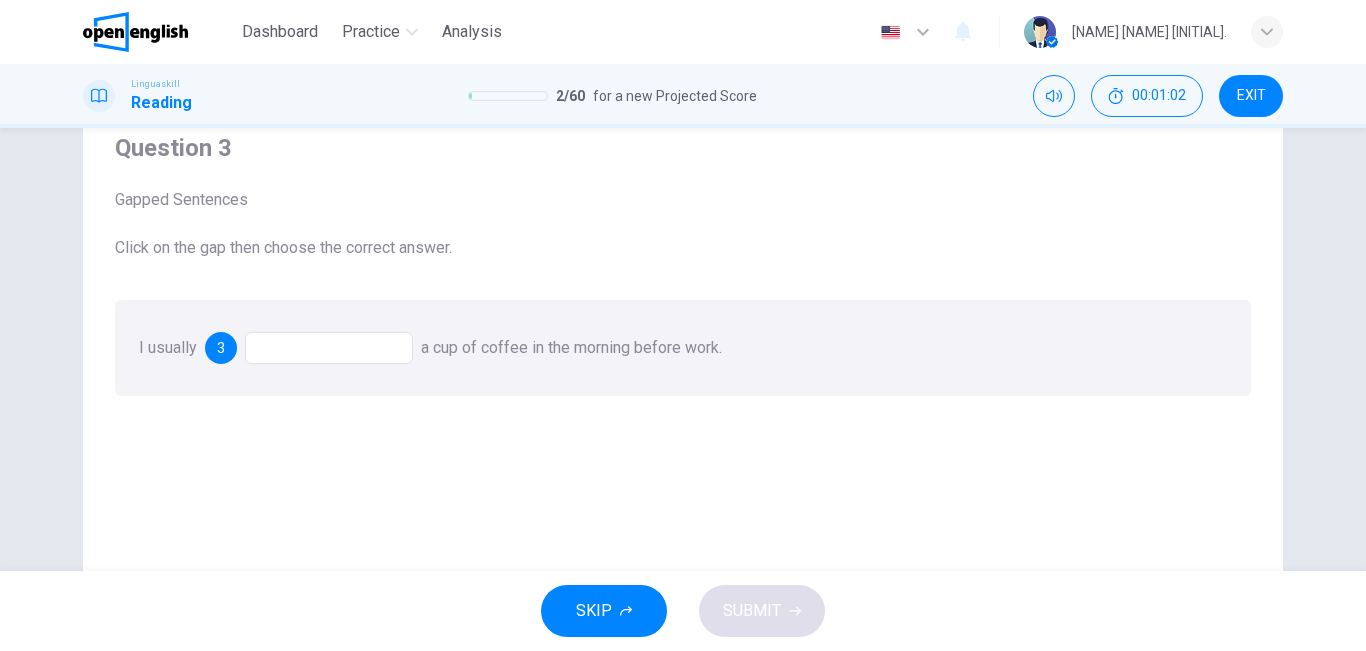 click at bounding box center [329, 348] 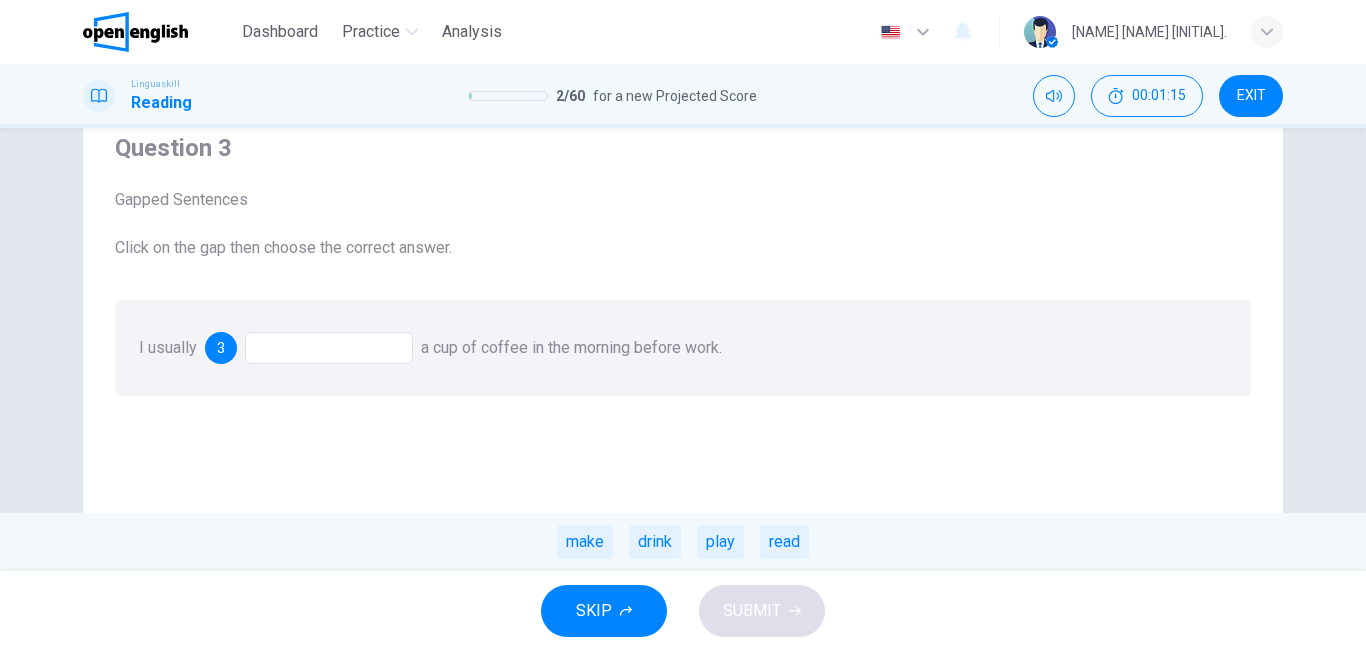 click at bounding box center [329, 348] 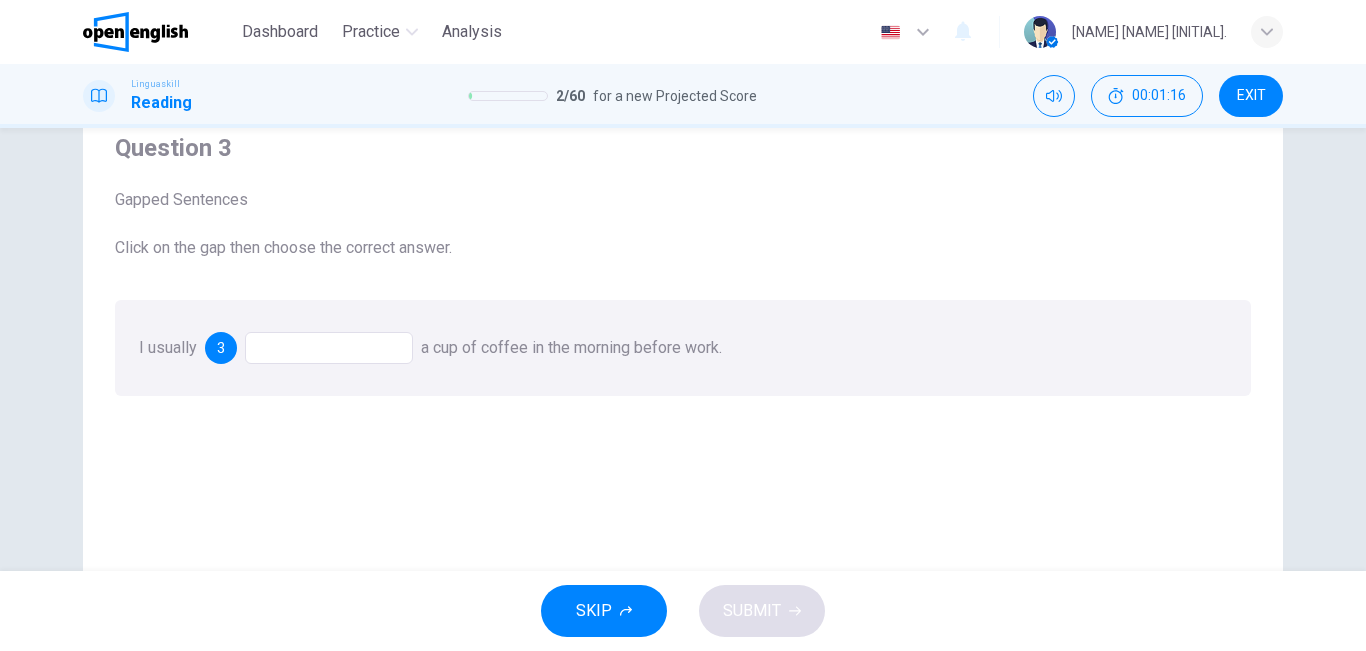 click at bounding box center (329, 348) 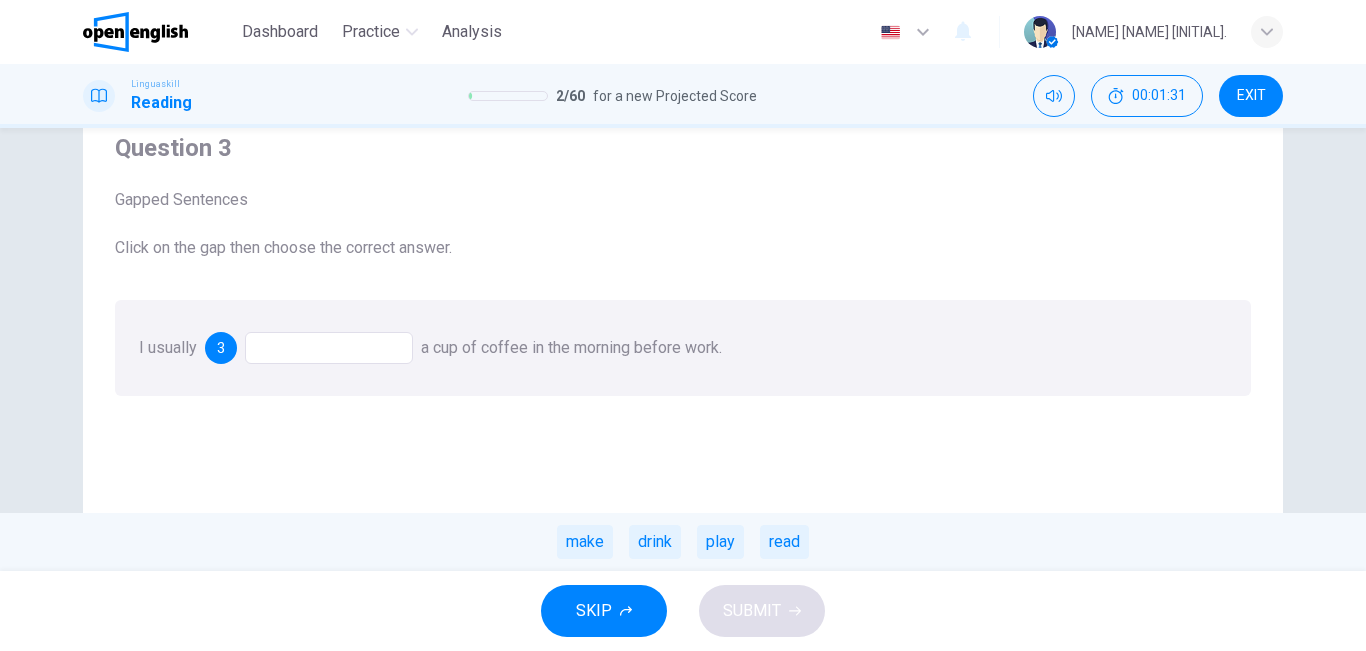 click at bounding box center [329, 348] 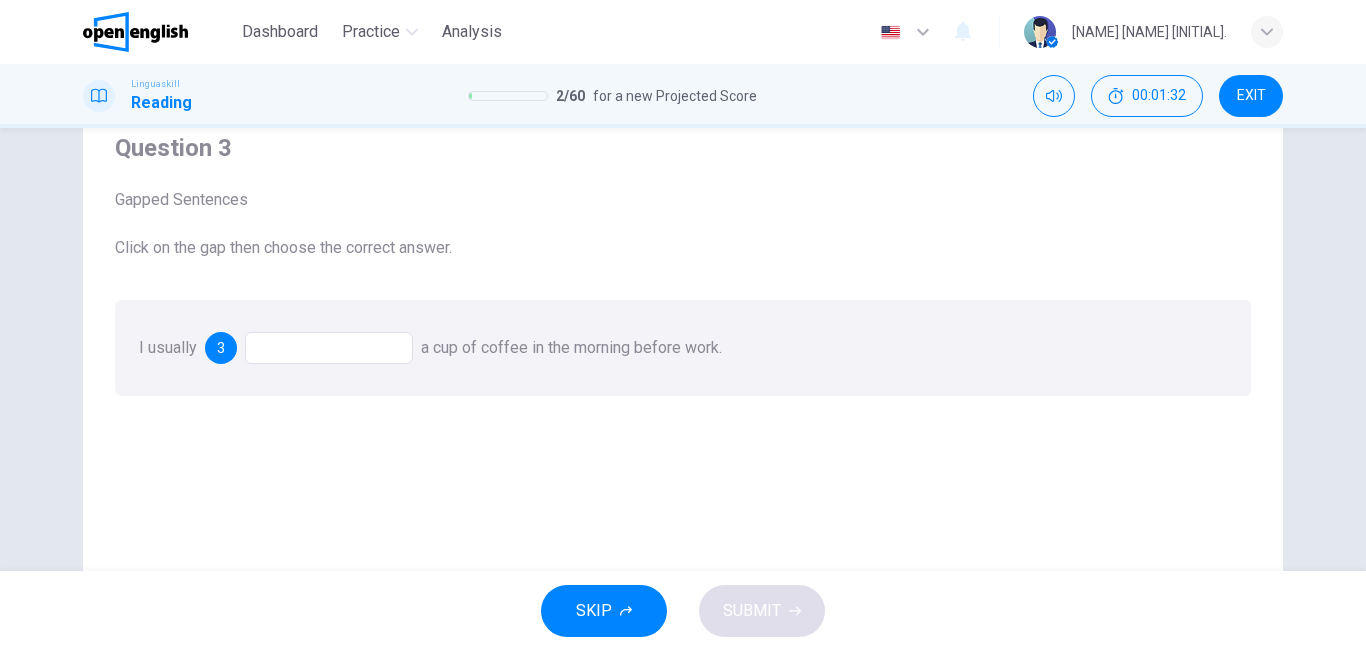 click at bounding box center [329, 348] 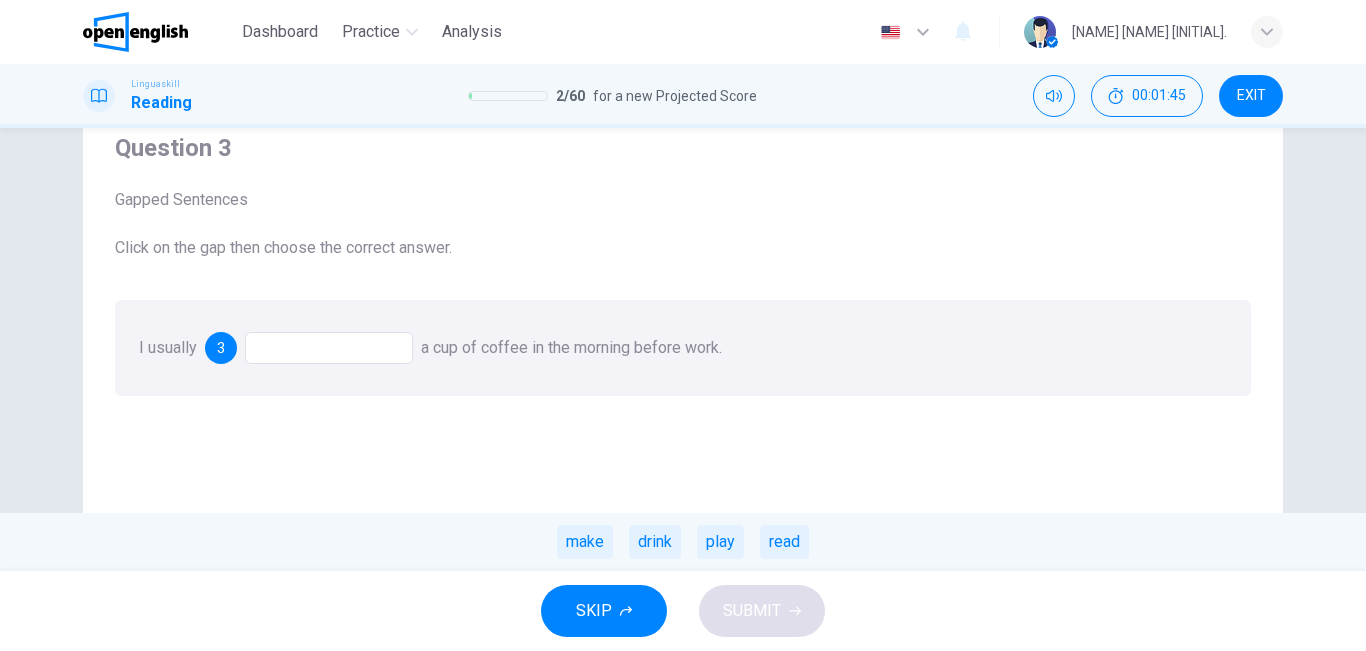 drag, startPoint x: 666, startPoint y: 547, endPoint x: 669, endPoint y: 559, distance: 12.369317 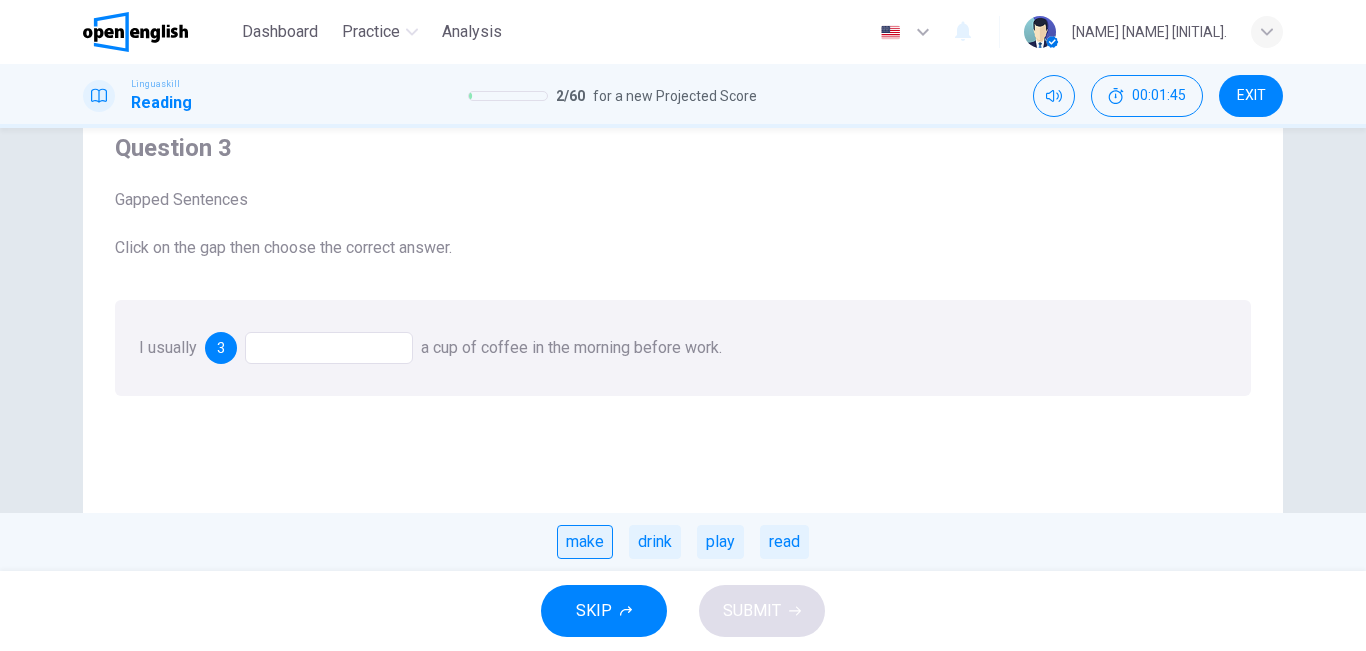 drag, startPoint x: 669, startPoint y: 559, endPoint x: 585, endPoint y: 543, distance: 85.51023 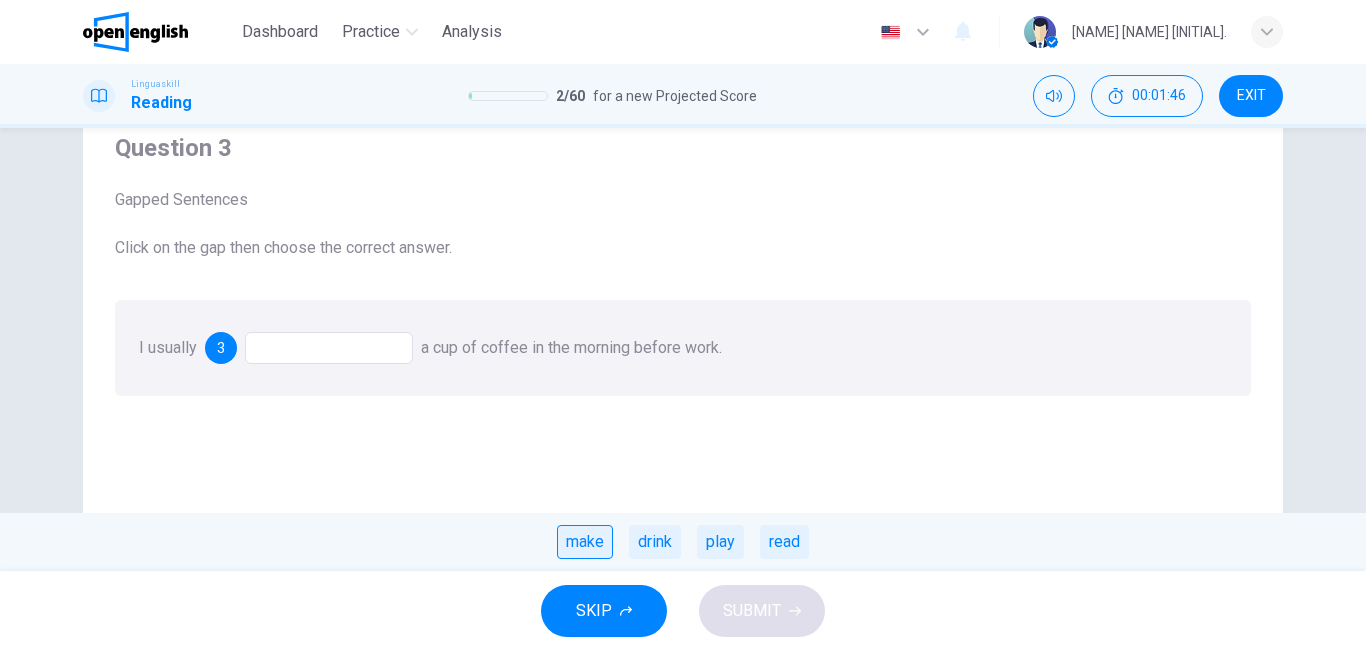 click on "make" at bounding box center [585, 542] 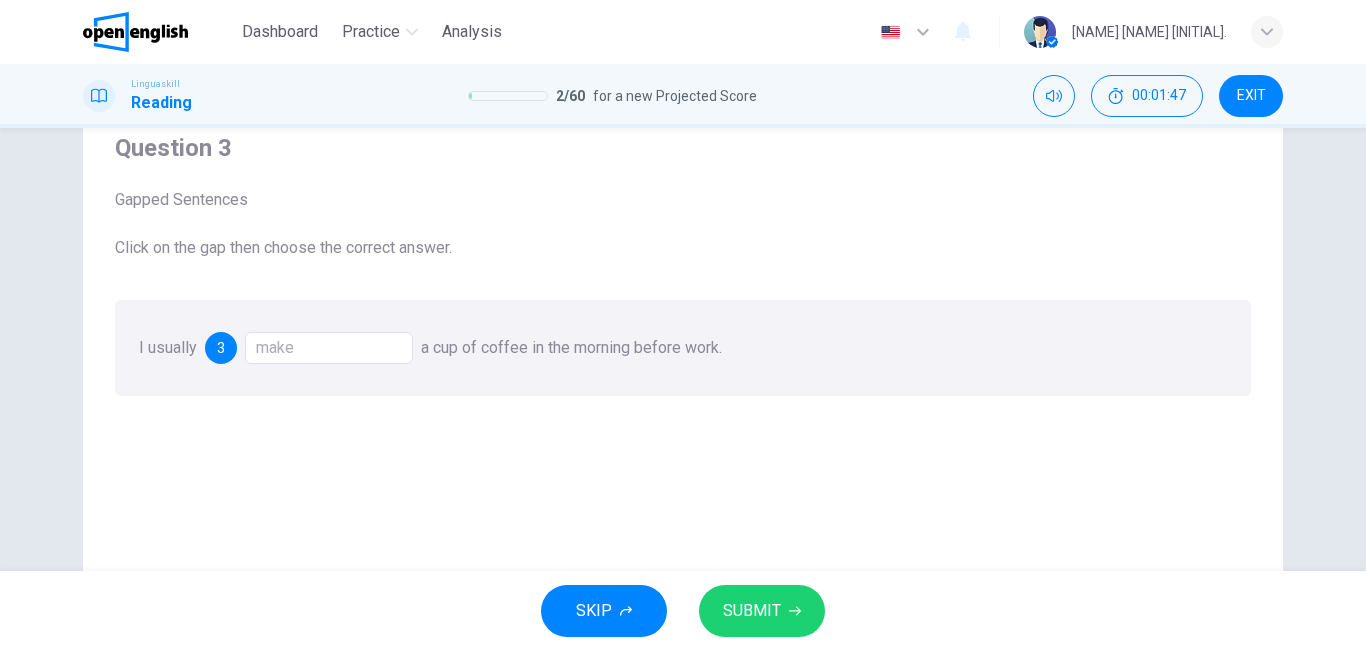 click on "SUBMIT" at bounding box center (752, 611) 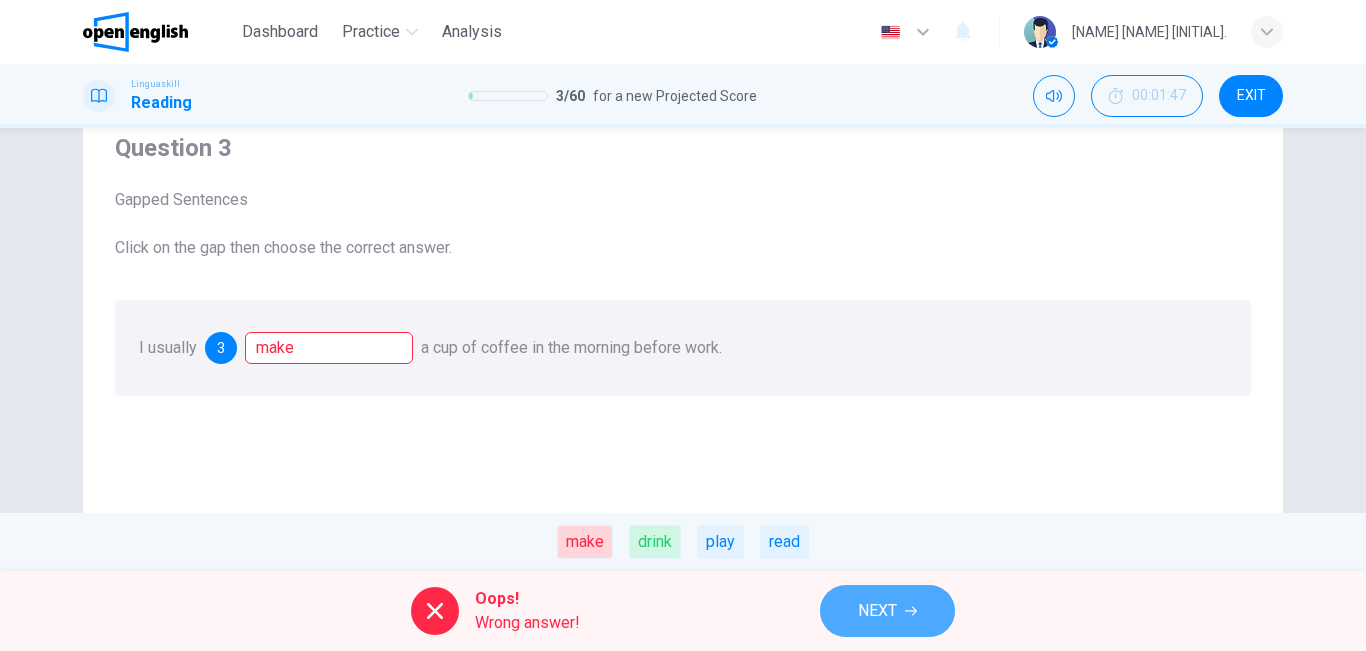 click on "NEXT" at bounding box center (877, 611) 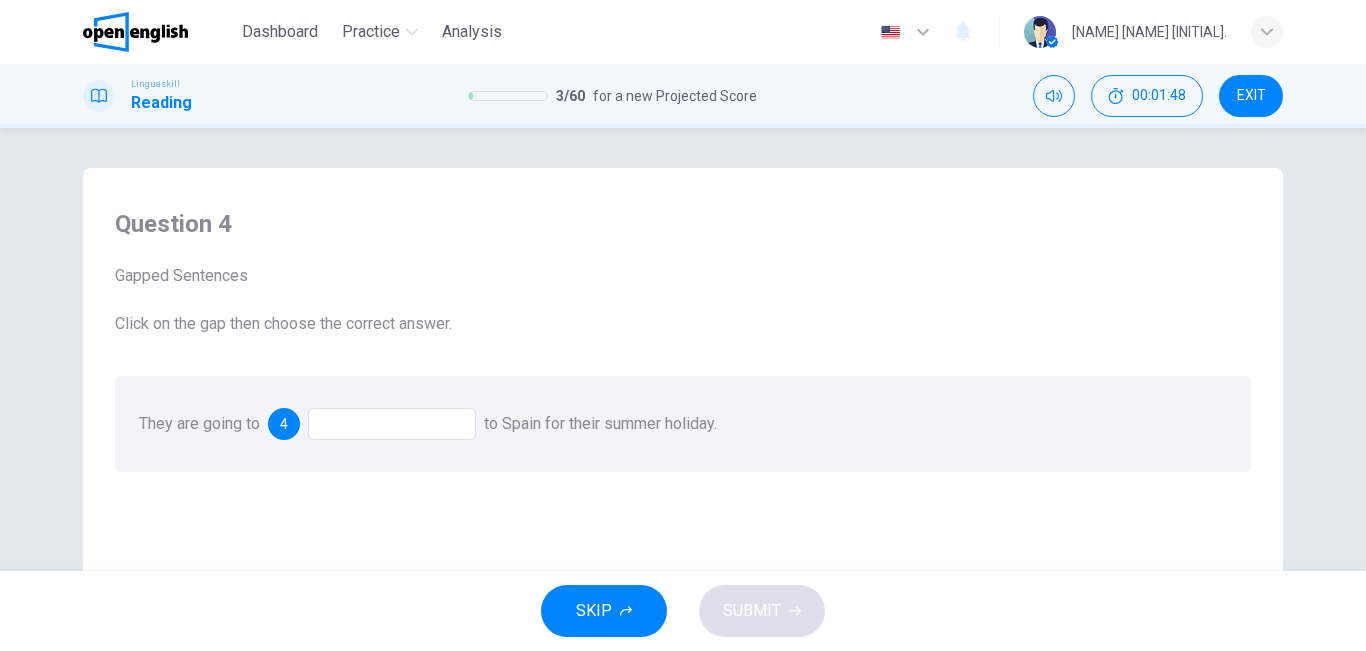 click at bounding box center [392, 424] 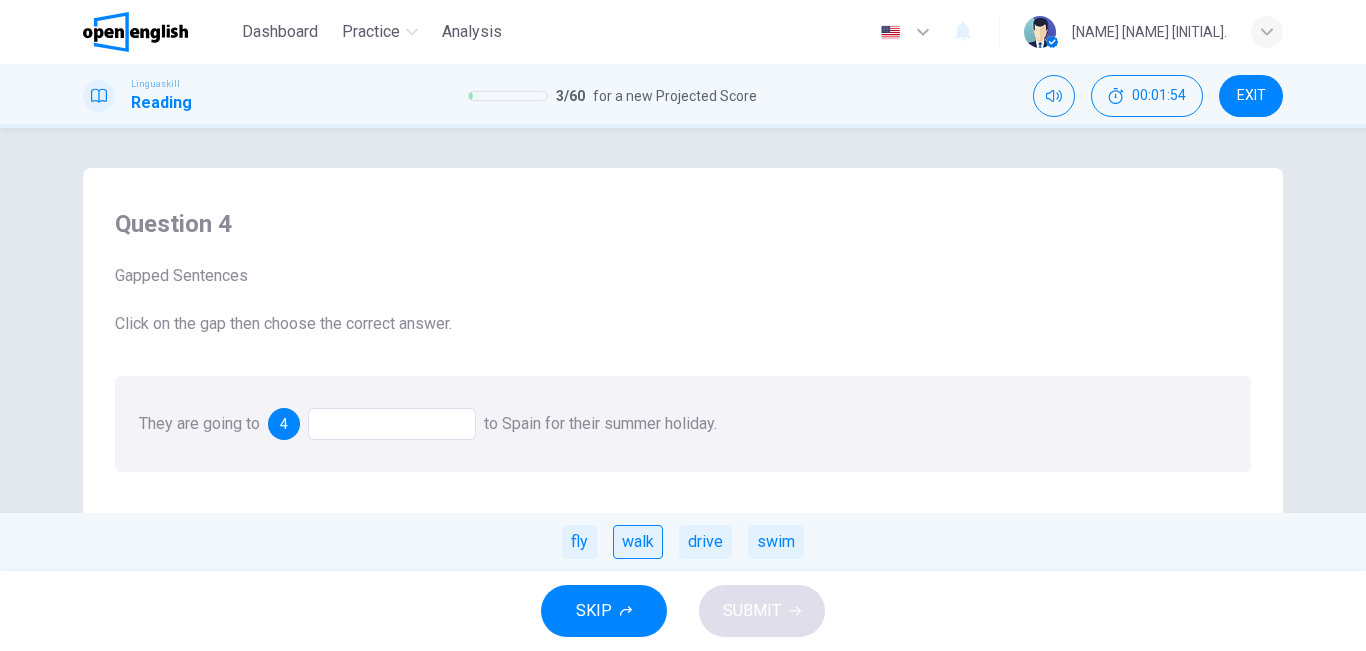 click on "walk" at bounding box center (638, 542) 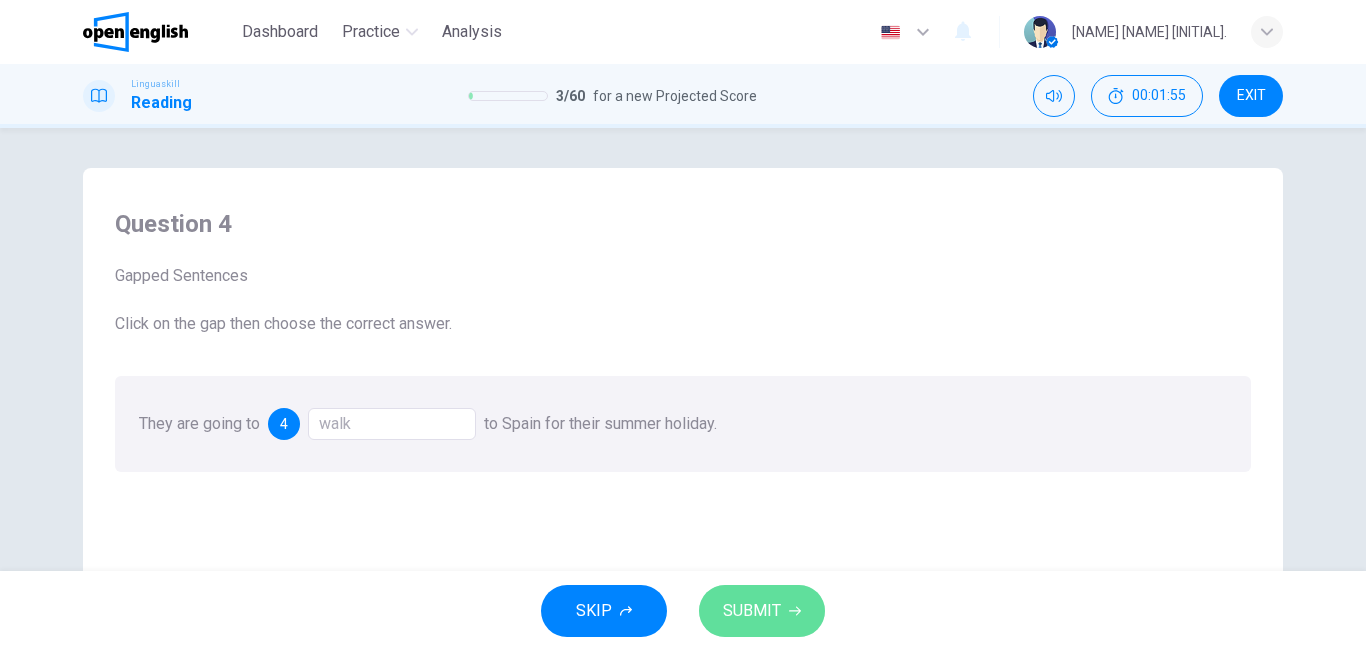 click on "SUBMIT" at bounding box center [762, 611] 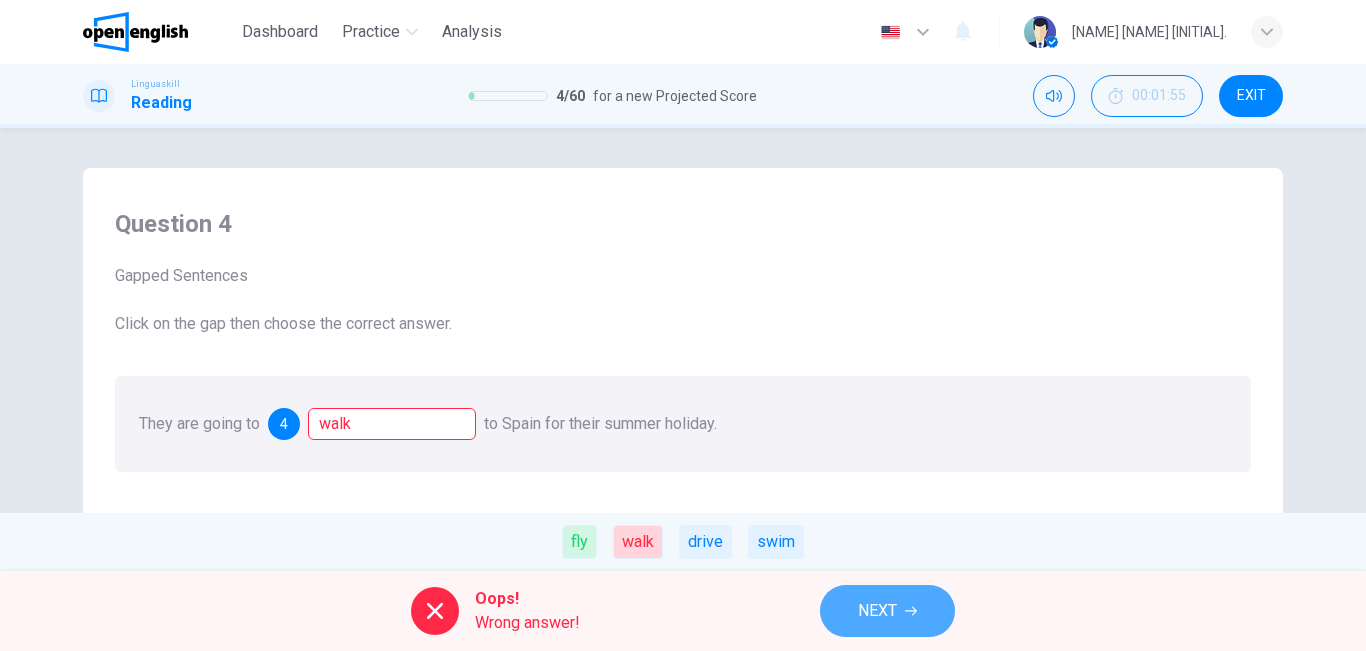 click on "NEXT" at bounding box center [887, 611] 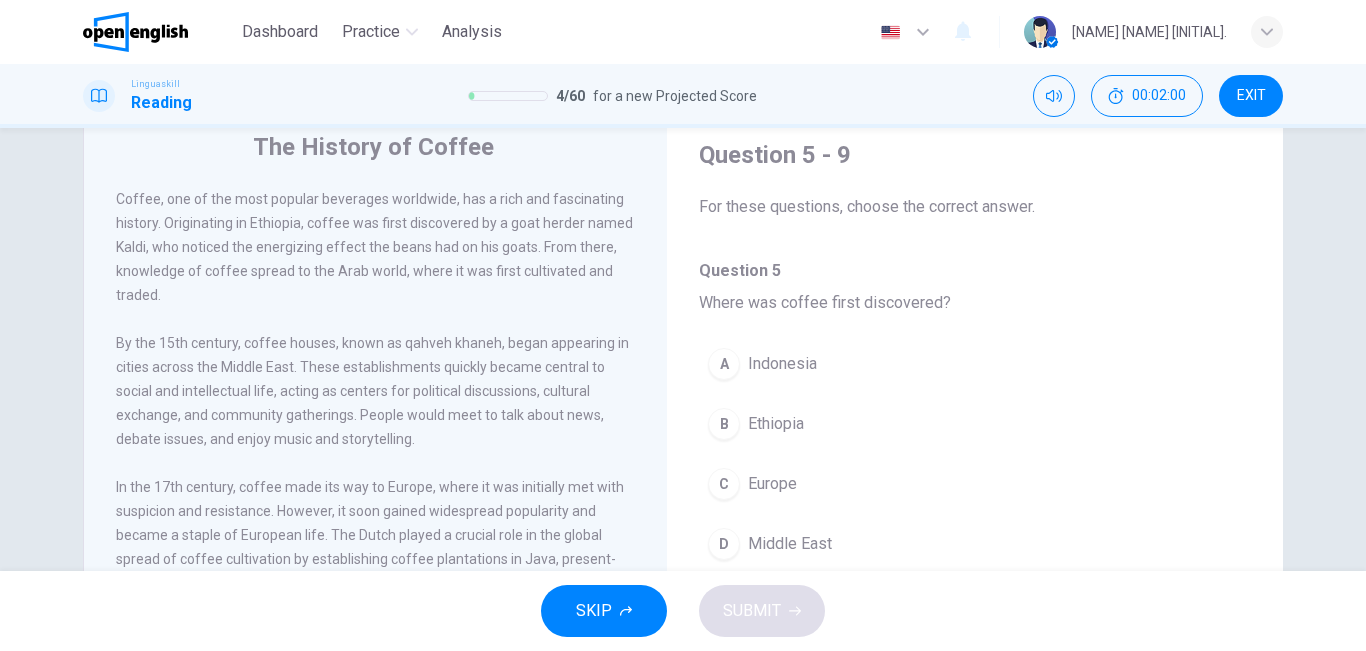 scroll, scrollTop: 65, scrollLeft: 0, axis: vertical 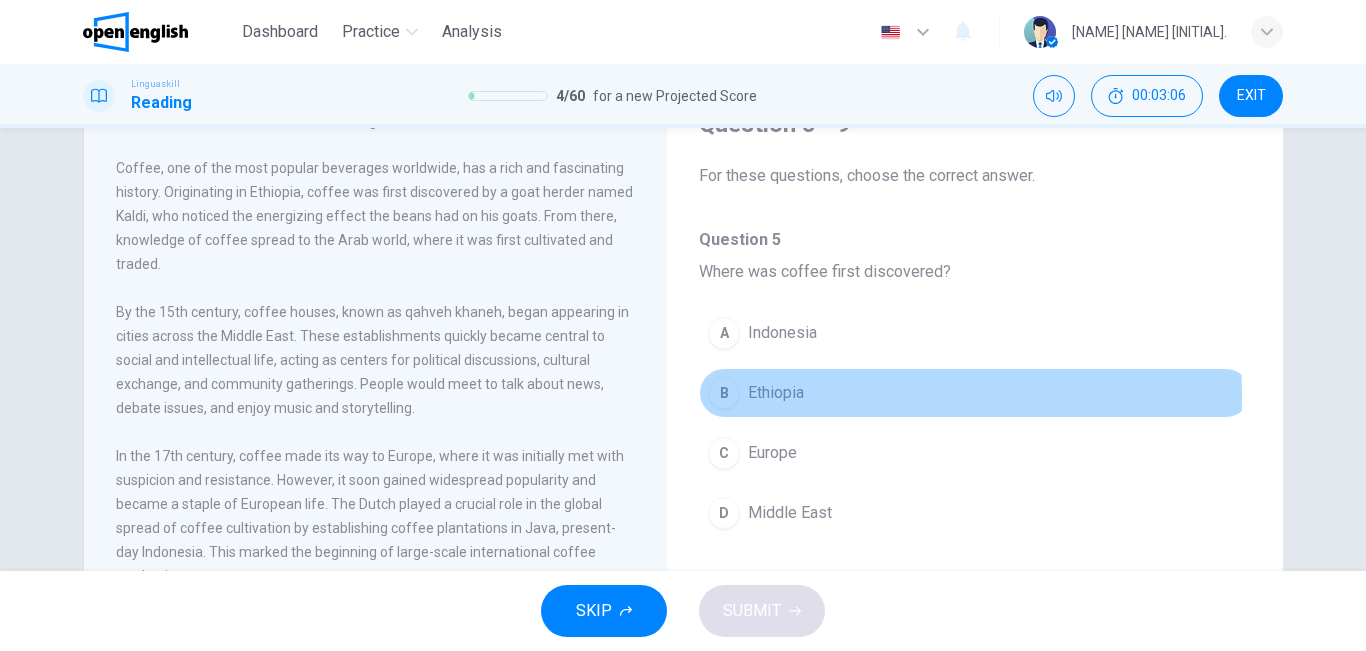 click on "Ethiopia" at bounding box center (776, 393) 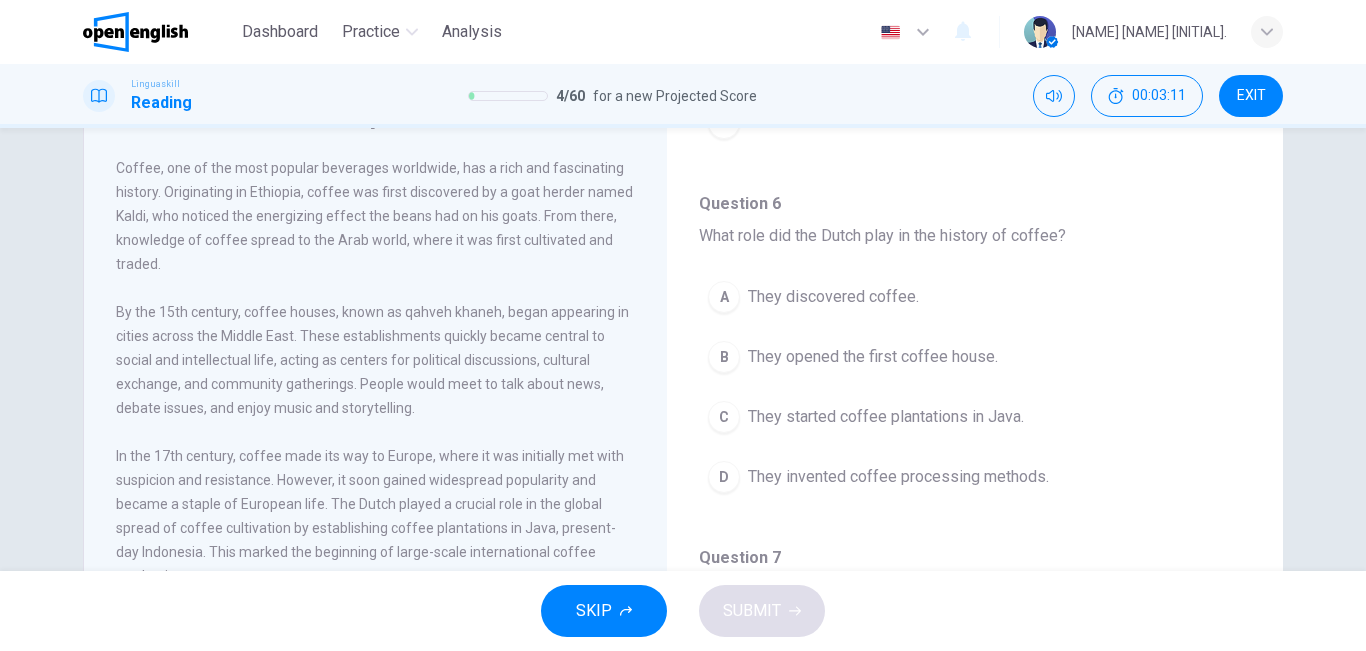 scroll, scrollTop: 393, scrollLeft: 0, axis: vertical 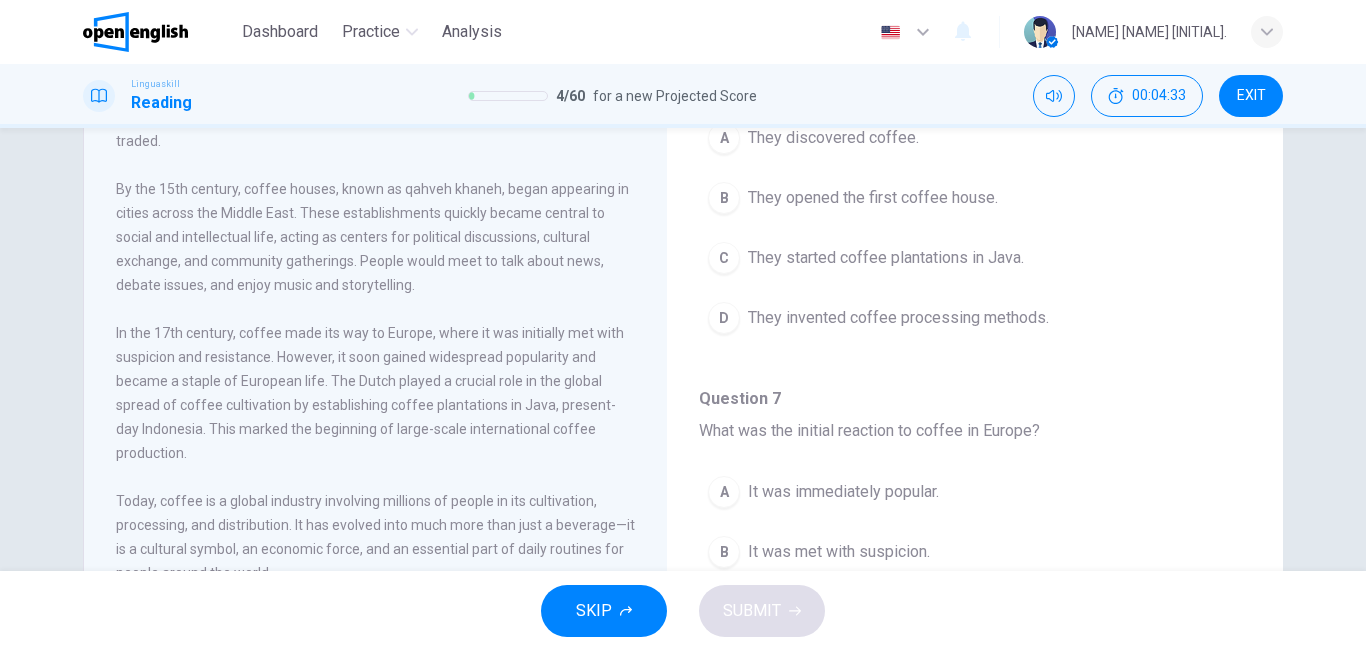 click on "The History of Coffee Coffee, one of the most popular beverages worldwide, has a rich and fascinating history. Originating in Ethiopia, coffee was first discovered by a goat herder named [PERSON], who noticed the energizing effect the beans had on his goats. From there, knowledge of coffee spread to the Arab world, where it was first cultivated and traded. By the 15th century, coffee houses, known as qahveh khaneh, began appearing in cities across the Middle East. These establishments quickly became central to social and intellectual life, acting as centers for political discussions, cultural exchange, and community gatherings. People would meet to talk about news, debate issues, and enjoy music and storytelling. Today, coffee is a global industry involving millions of people in its cultivation, processing, and distribution. It has evolved into much more than just a beverage—it is a cultural symbol, an economic force, and an essential part of daily routines for people around the world. Question 5 - 9 Question" at bounding box center (683, 349) 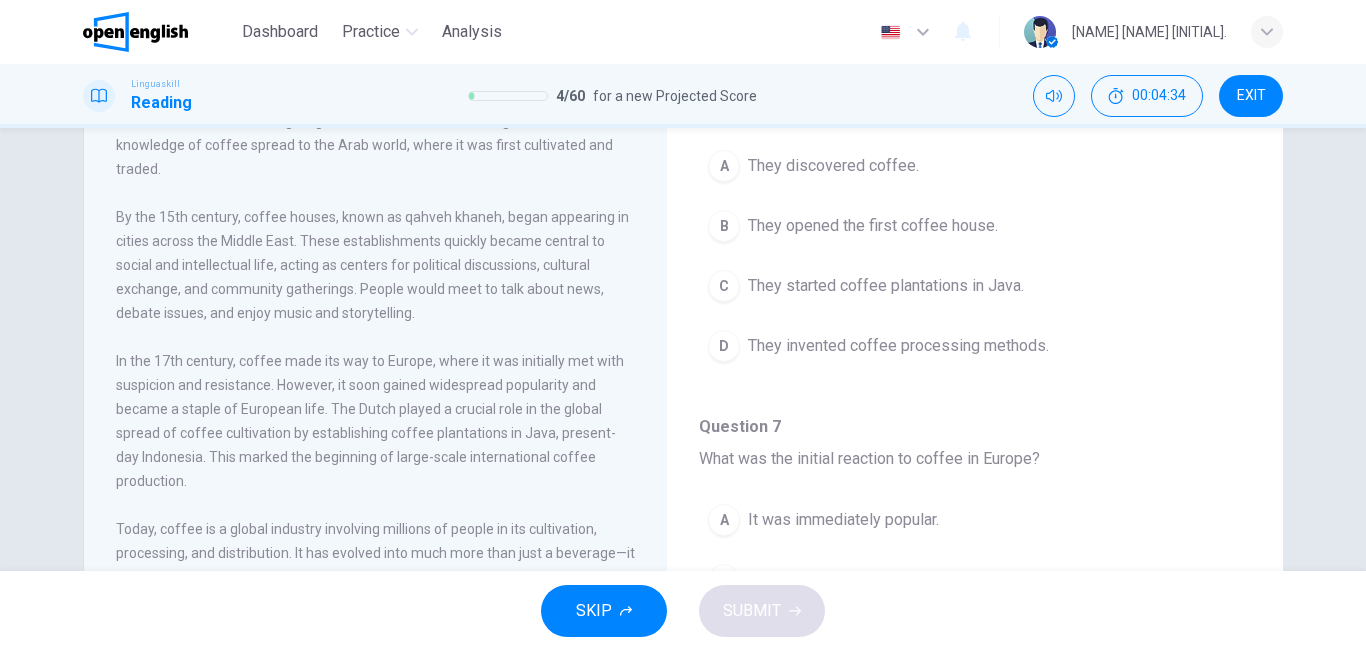 scroll, scrollTop: 189, scrollLeft: 0, axis: vertical 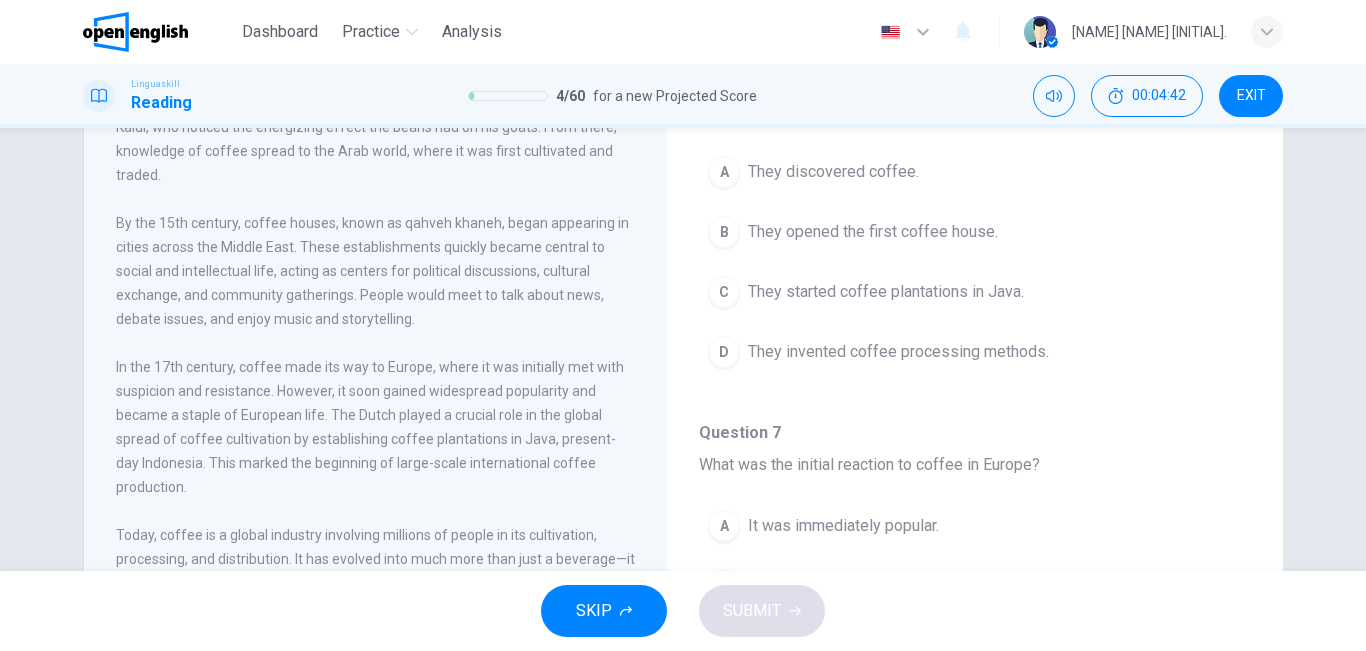 click on "The History of Coffee Coffee, one of the most popular beverages worldwide, has a rich and fascinating history. Originating in Ethiopia, coffee was first discovered by a goat herder named [PERSON], who noticed the energizing effect the beans had on his goats. From there, knowledge of coffee spread to the Arab world, where it was first cultivated and traded. By the 15th century, coffee houses, known as qahveh khaneh, began appearing in cities across the Middle East. These establishments quickly became central to social and intellectual life, acting as centers for political discussions, cultural exchange, and community gatherings. People would meet to talk about news, debate issues, and enjoy music and storytelling. Today, coffee is a global industry involving millions of people in its cultivation, processing, and distribution. It has evolved into much more than just a beverage—it is a cultural symbol, an economic force, and an essential part of daily routines for people around the world. Question 5 - 9 Question" at bounding box center [683, 326] 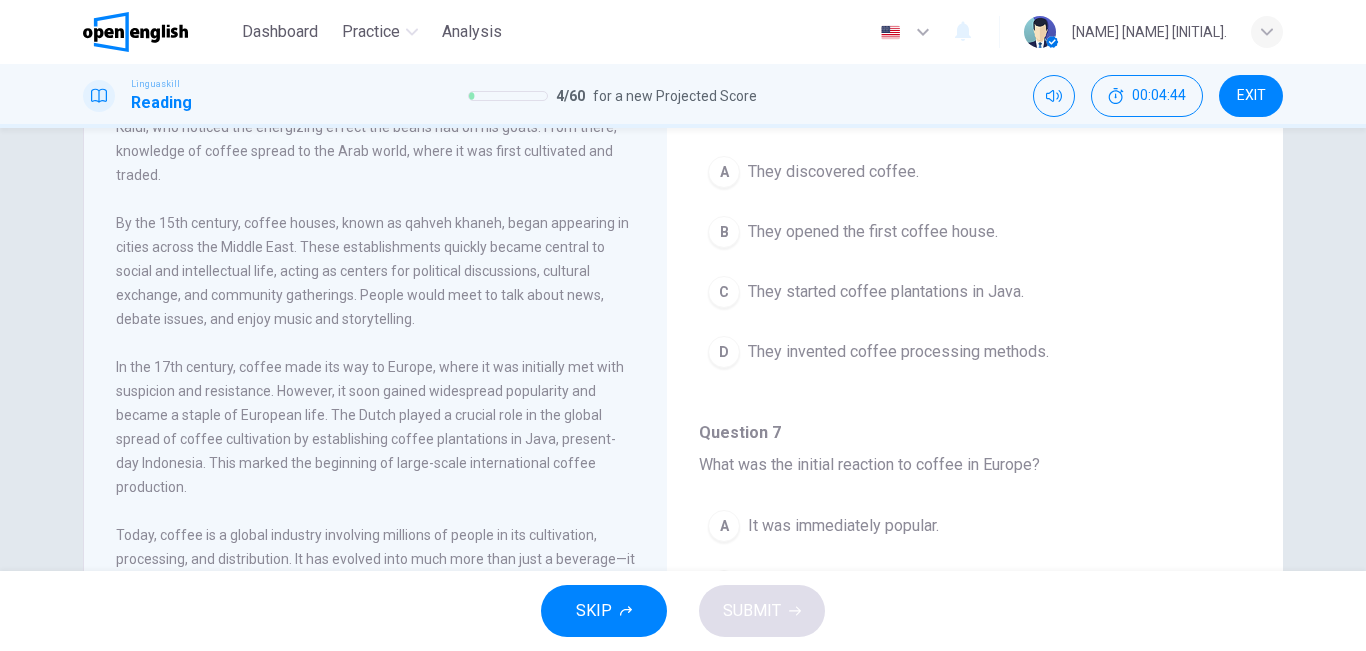 drag, startPoint x: 1251, startPoint y: 377, endPoint x: 1226, endPoint y: 317, distance: 65 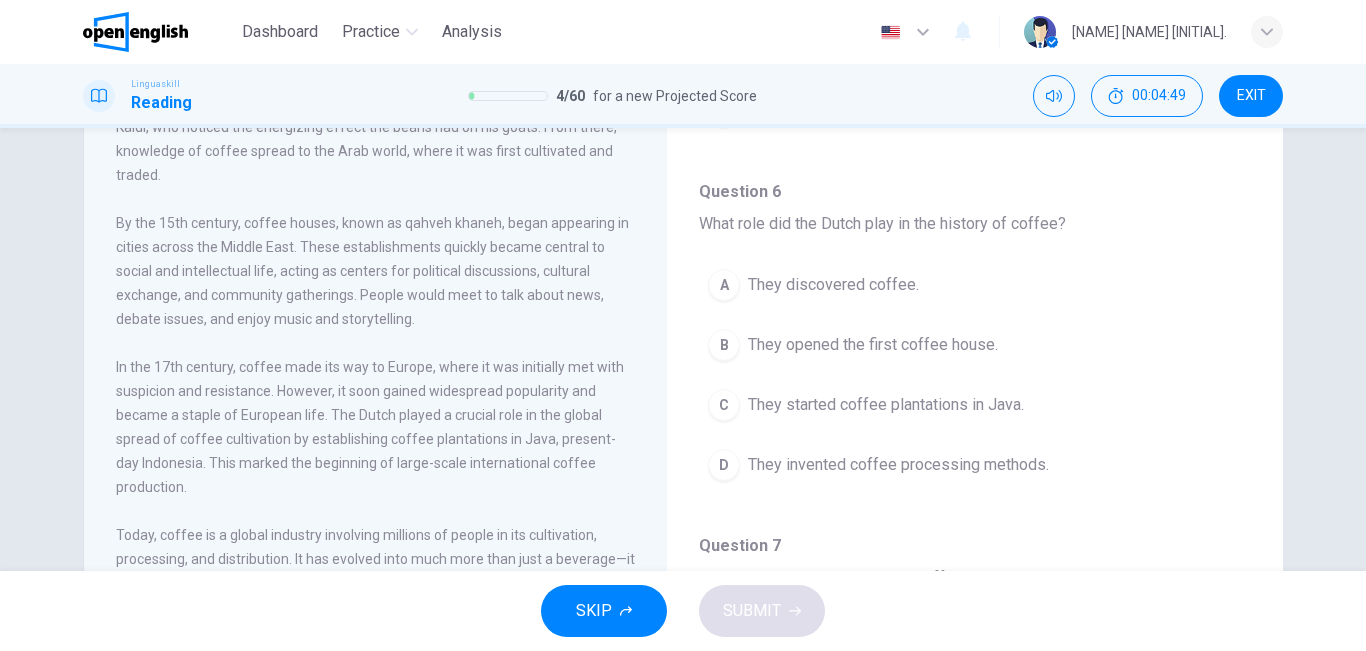 scroll, scrollTop: 337, scrollLeft: 0, axis: vertical 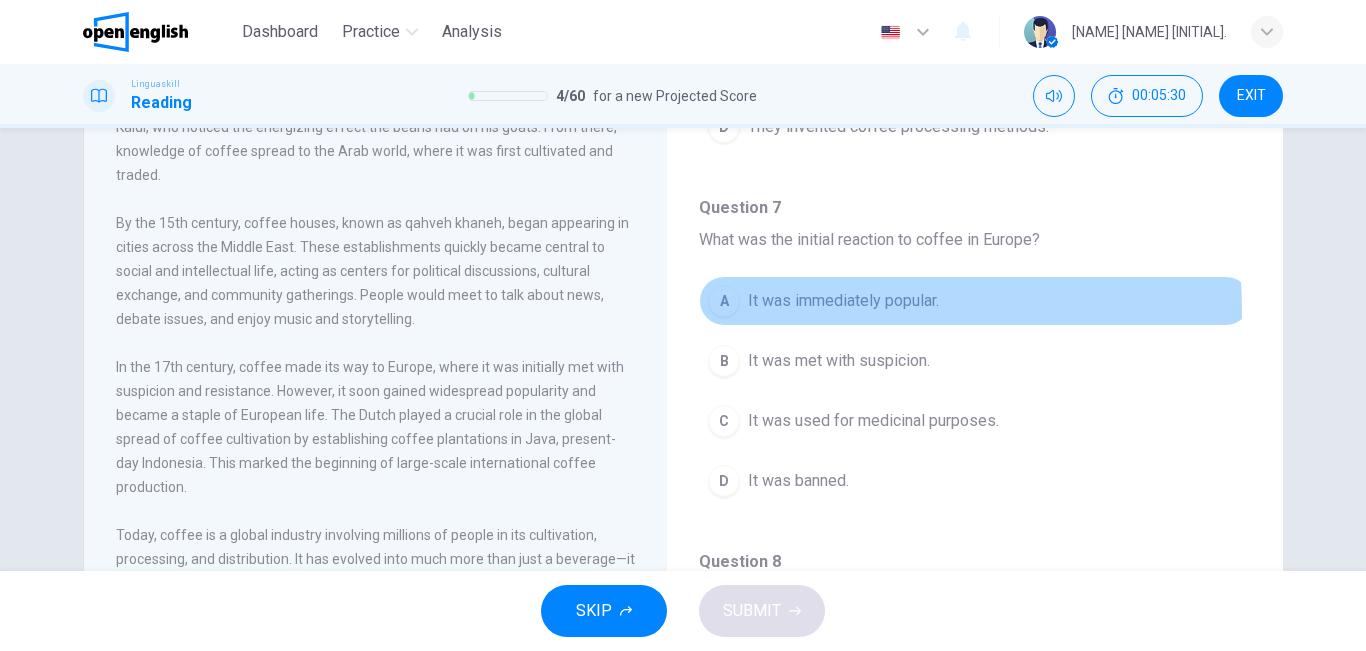 click on "It was immediately popular." at bounding box center [843, 301] 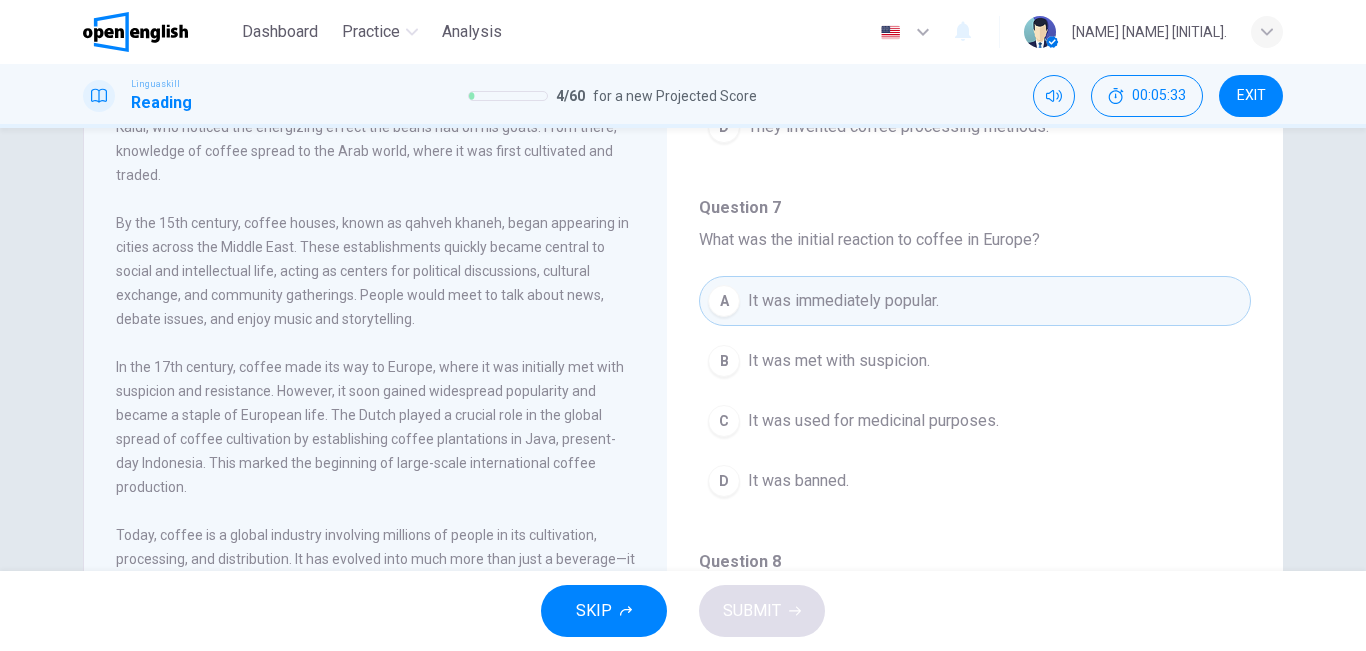 drag, startPoint x: 1250, startPoint y: 370, endPoint x: 1247, endPoint y: 416, distance: 46.09772 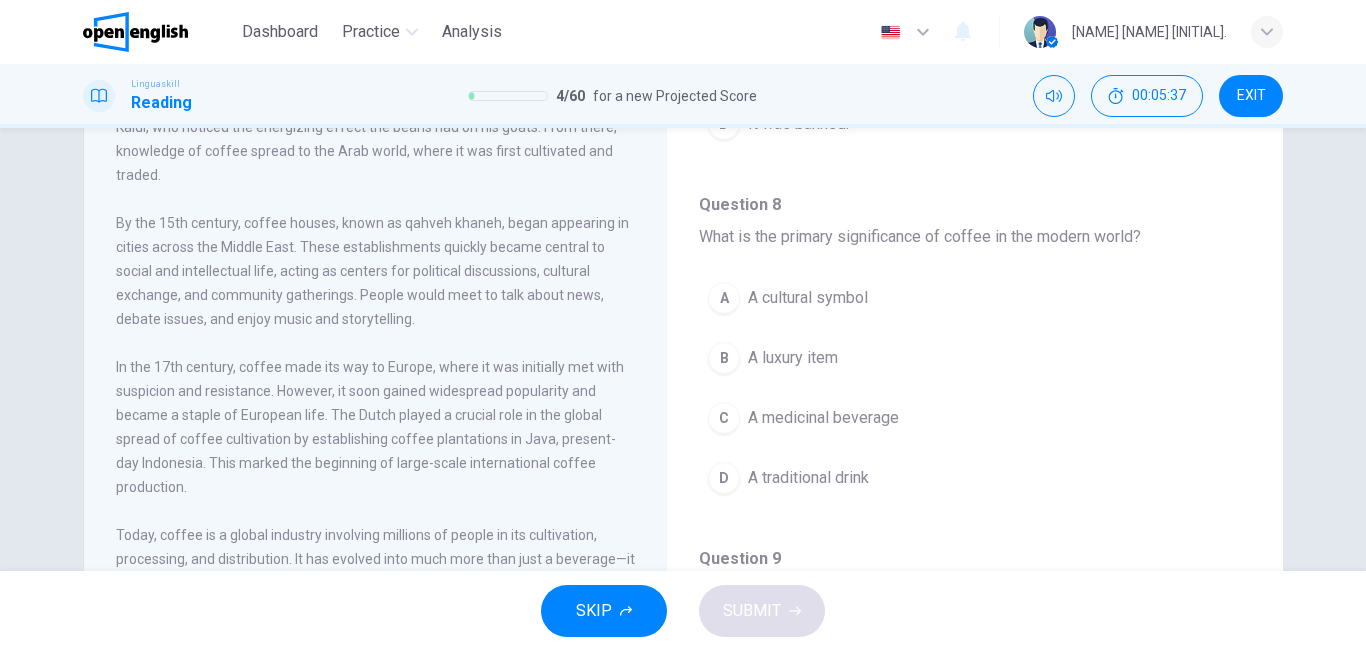 scroll, scrollTop: 1011, scrollLeft: 0, axis: vertical 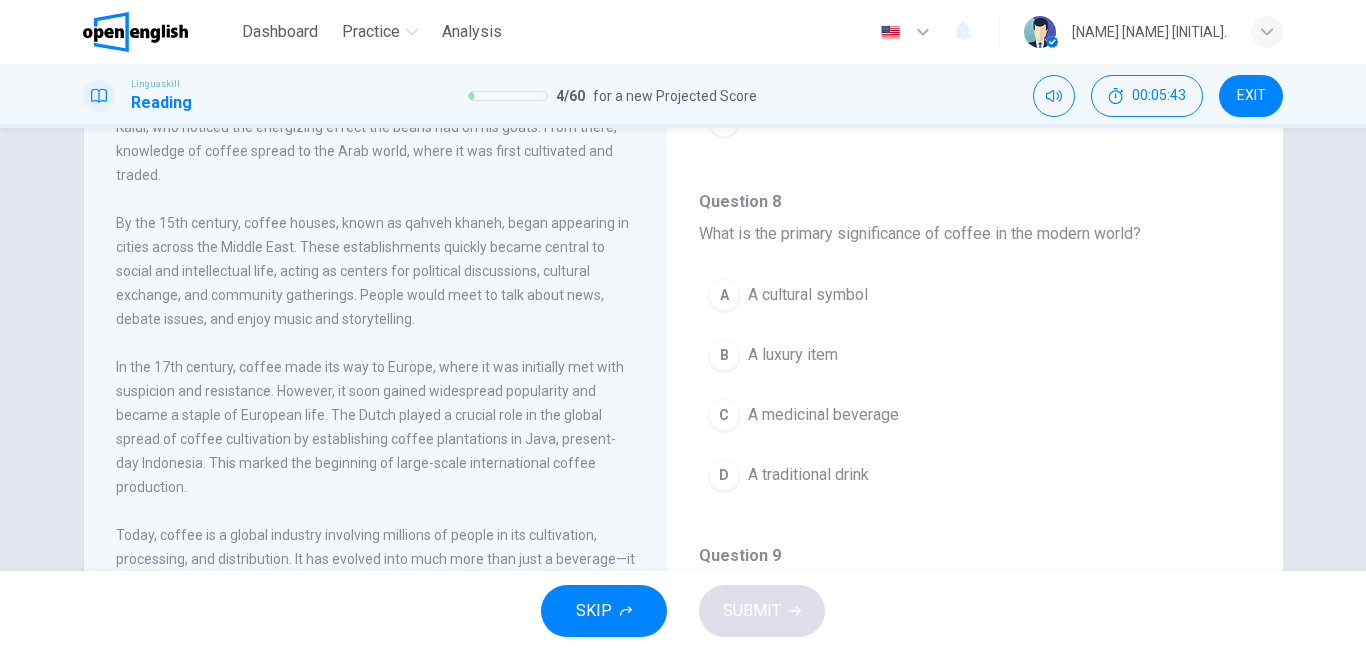 drag, startPoint x: 1355, startPoint y: 339, endPoint x: 1343, endPoint y: 393, distance: 55.31727 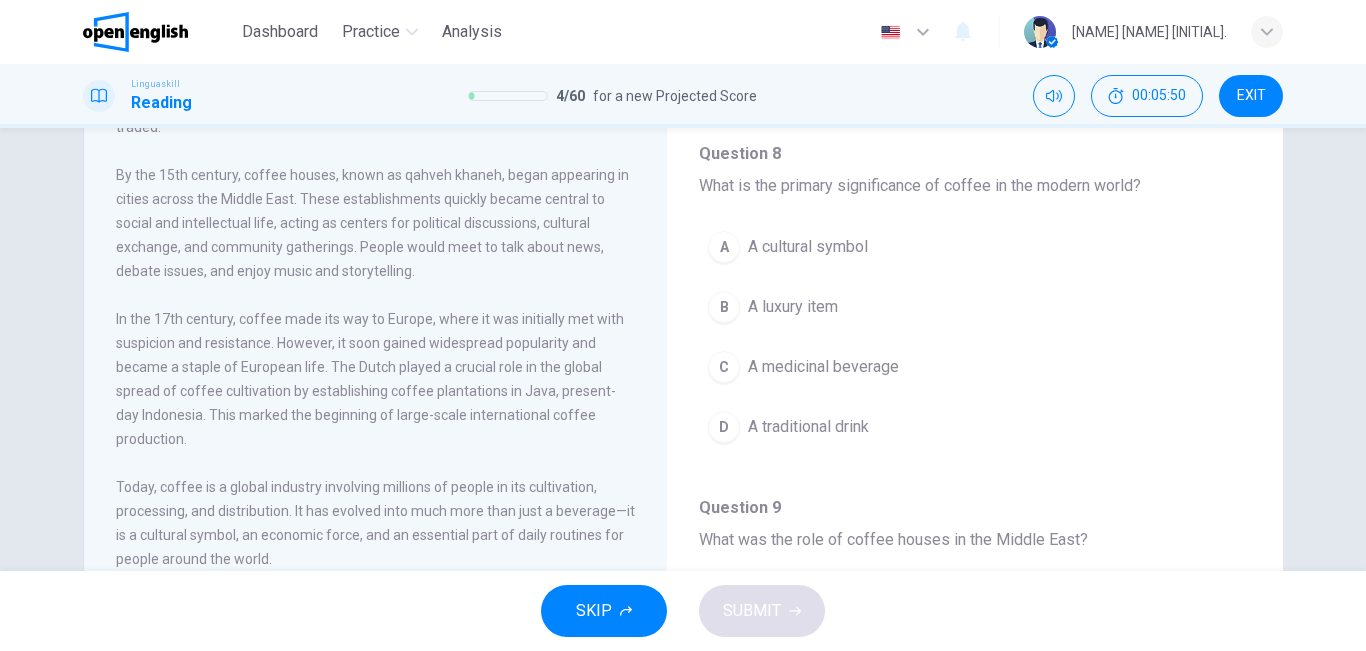 scroll, scrollTop: 219, scrollLeft: 0, axis: vertical 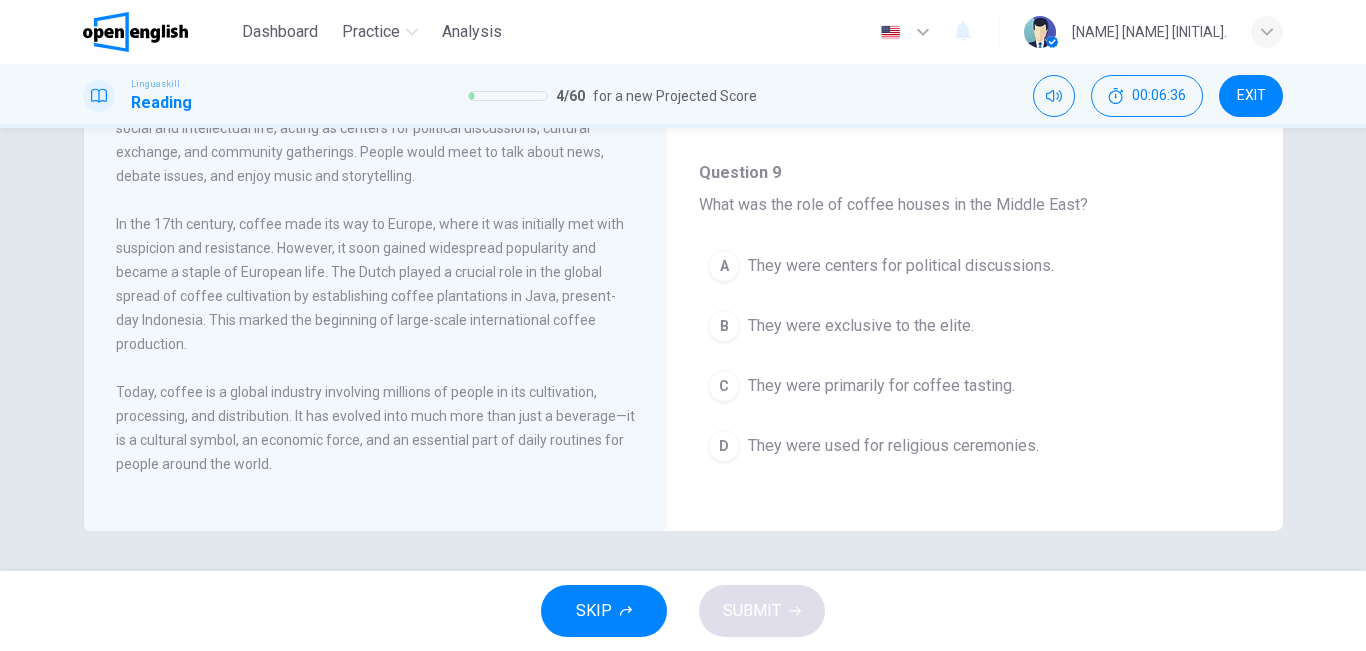 click on "C They were primarily for coffee tasting." at bounding box center [975, 386] 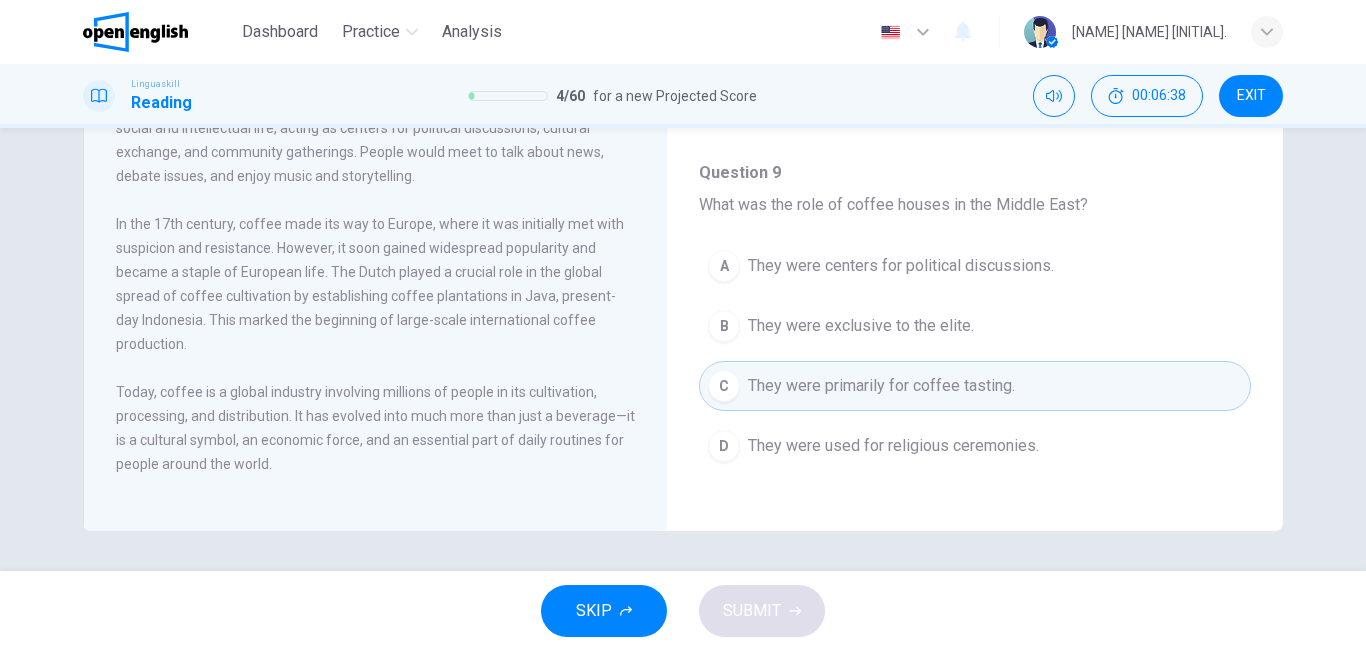 drag, startPoint x: 1251, startPoint y: 436, endPoint x: 1244, endPoint y: 327, distance: 109.22454 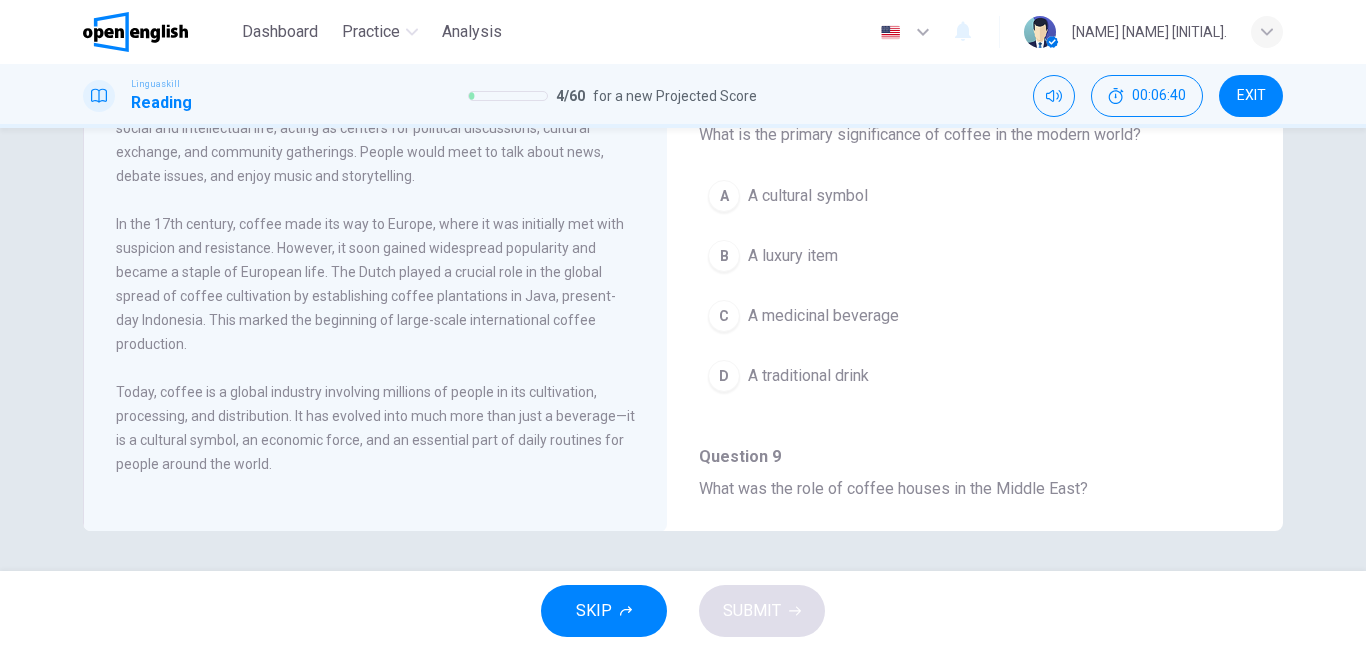 scroll, scrollTop: 970, scrollLeft: 0, axis: vertical 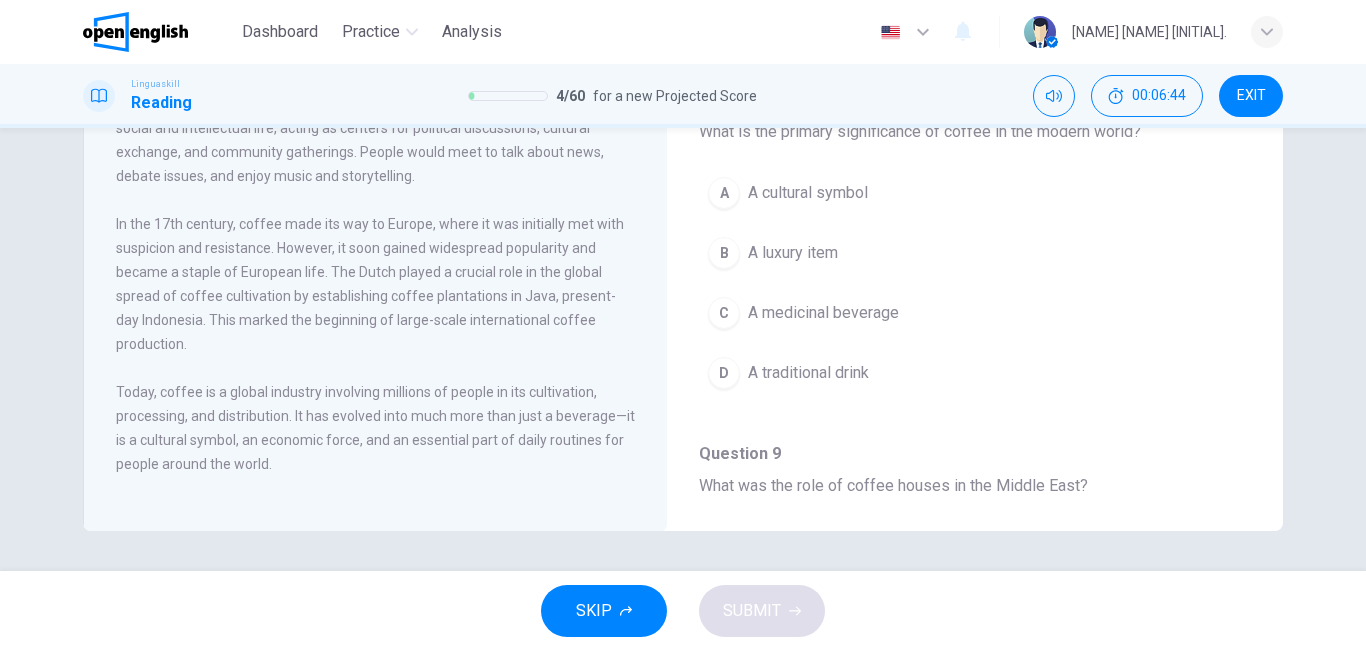 click on "A traditional drink" at bounding box center [808, 373] 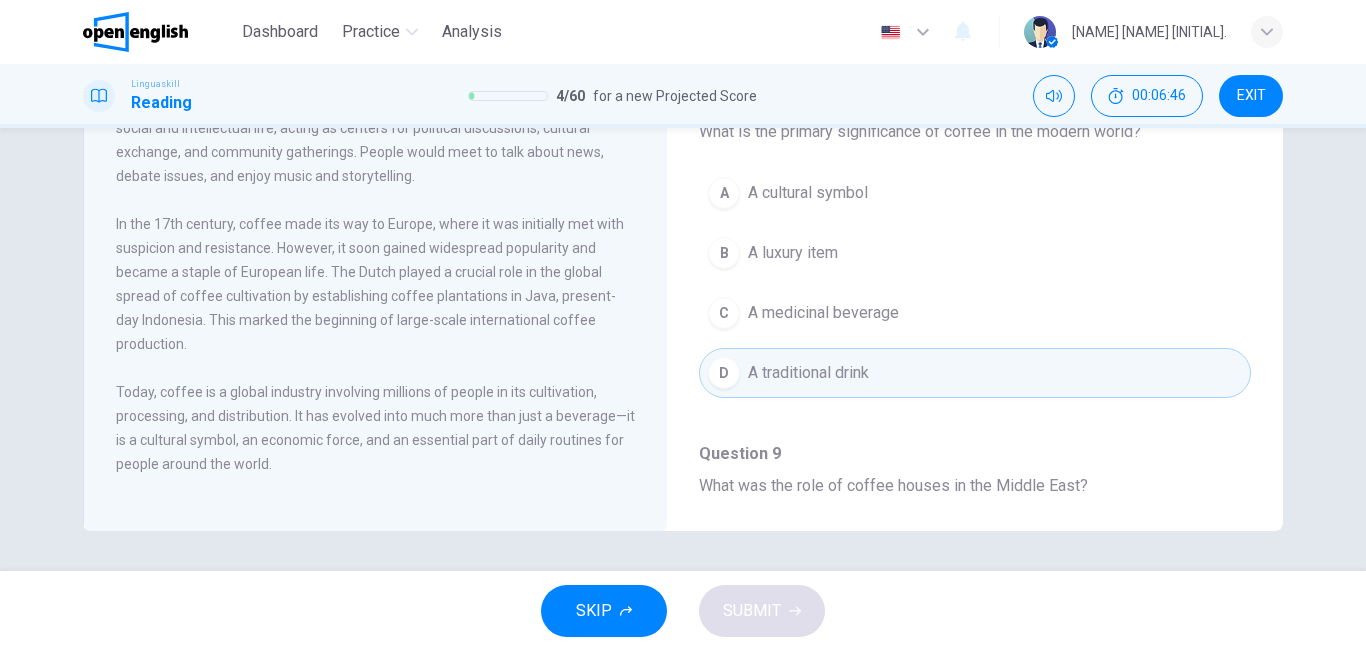 click on "The History of Coffee Coffee, one of the most popular beverages worldwide, has a rich and fascinating history. Originating in Ethiopia, coffee was first discovered by a goat herder named [PERSON], who noticed the energizing effect the beans had on his goats. From there, knowledge of coffee spread to the Arab world, where it was first cultivated and traded. By the 15th century, coffee houses, known as qahveh khaneh, began appearing in cities across the Middle East. These establishments quickly became central to social and intellectual life, acting as centers for political discussions, cultural exchange, and community gatherings. People would meet to talk about news, debate issues, and enjoy music and storytelling. Today, coffee is a global industry involving millions of people in its cultivation, processing, and distribution. It has evolved into much more than just a beverage—it is a cultural symbol, an economic force, and an essential part of daily routines for people around the world. Question 5 - 9 Question" at bounding box center [683, 183] 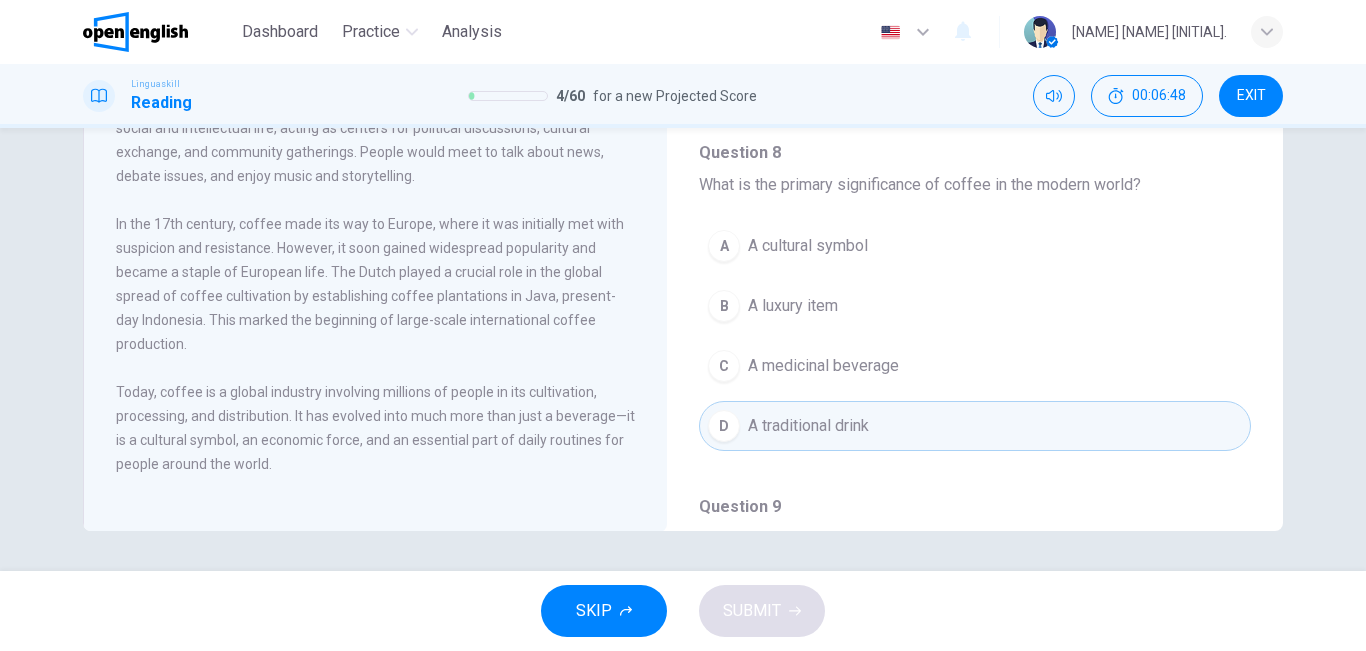 scroll, scrollTop: 988, scrollLeft: 0, axis: vertical 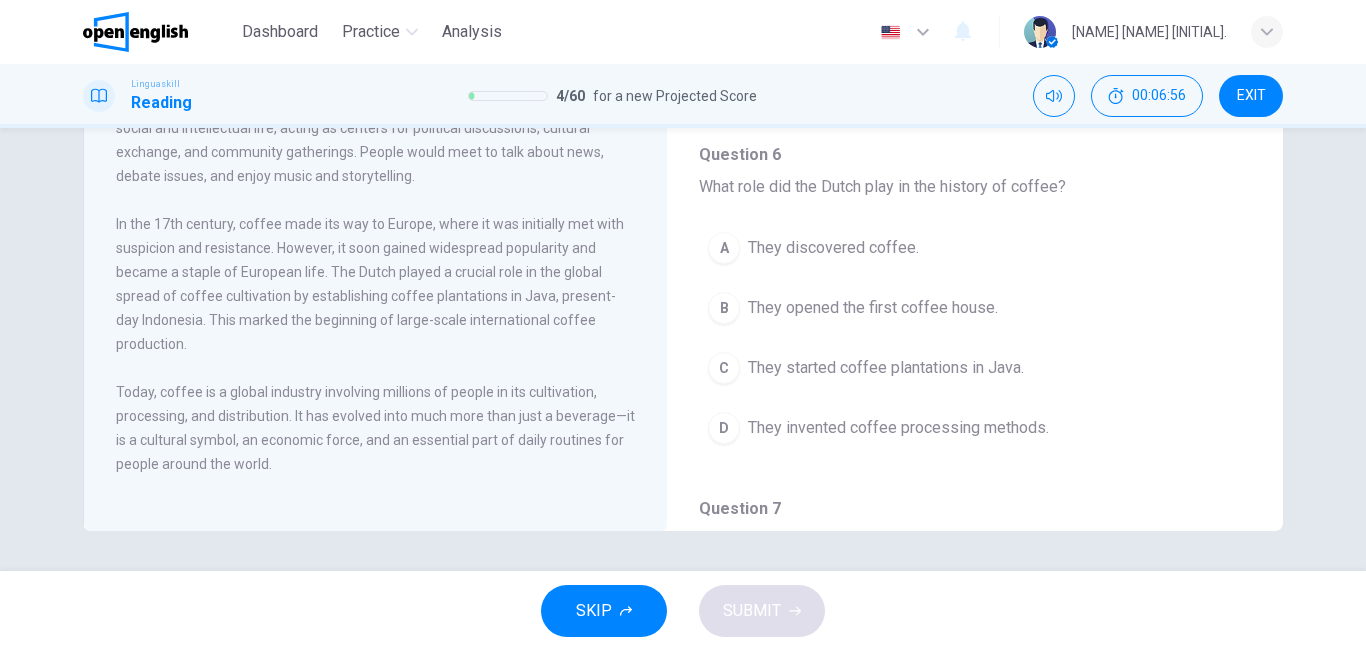 click on "They discovered coffee." at bounding box center (833, 248) 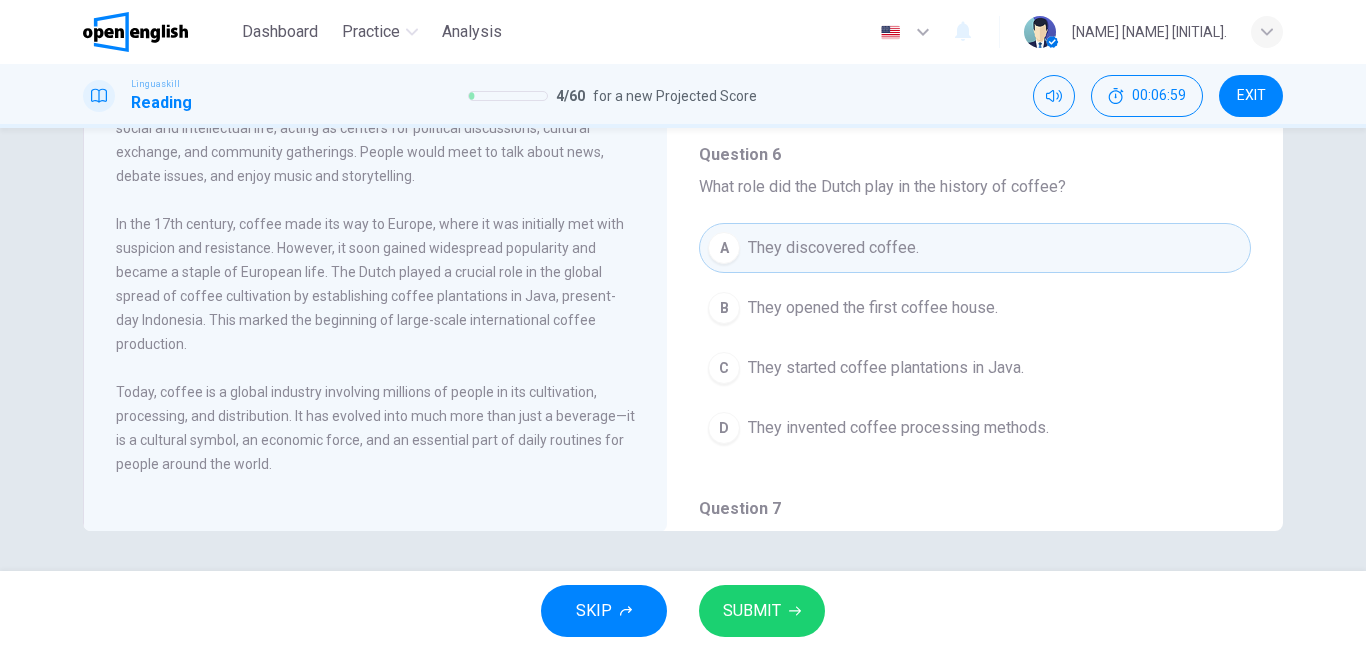 click on "SUBMIT" at bounding box center [752, 611] 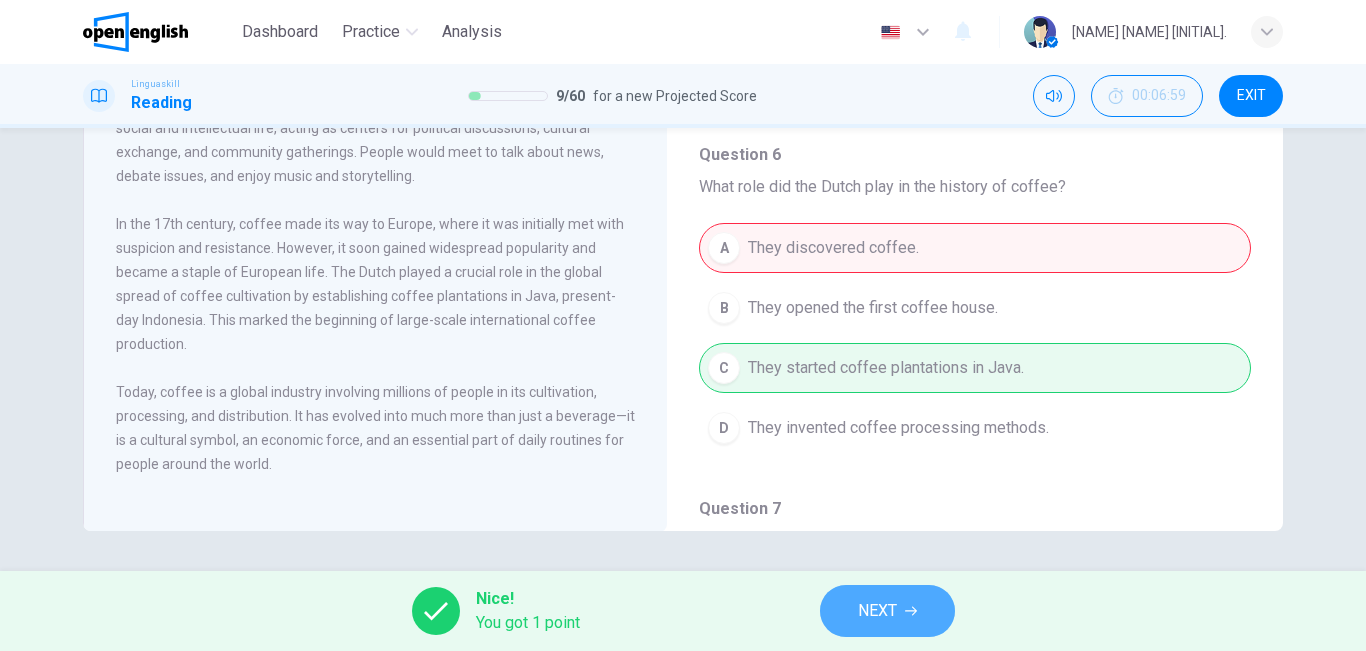 click on "NEXT" at bounding box center [877, 611] 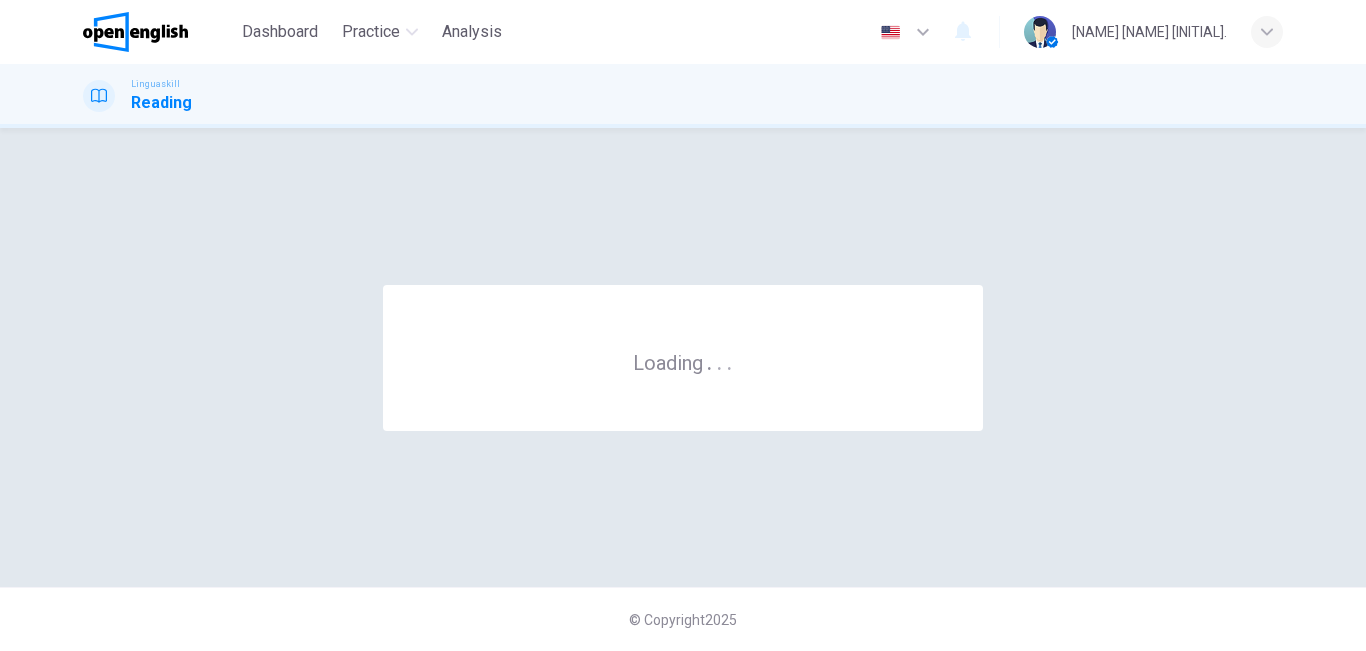 scroll, scrollTop: 0, scrollLeft: 0, axis: both 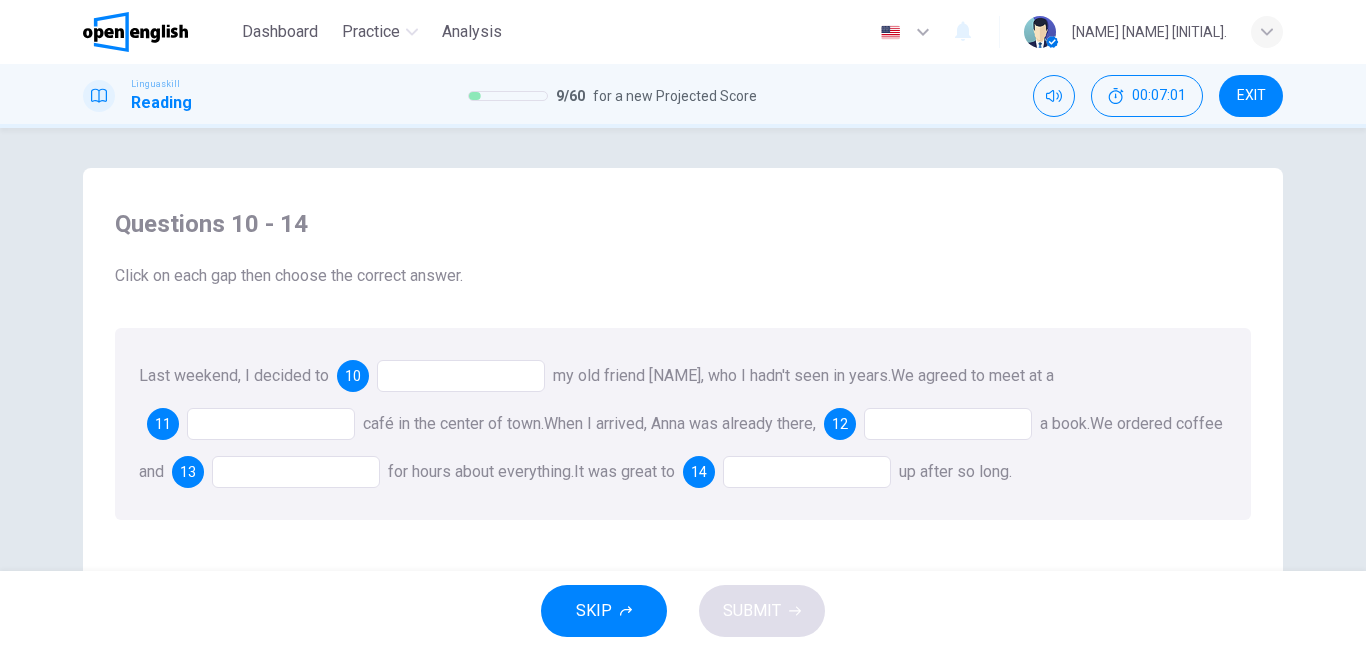 click at bounding box center [461, 376] 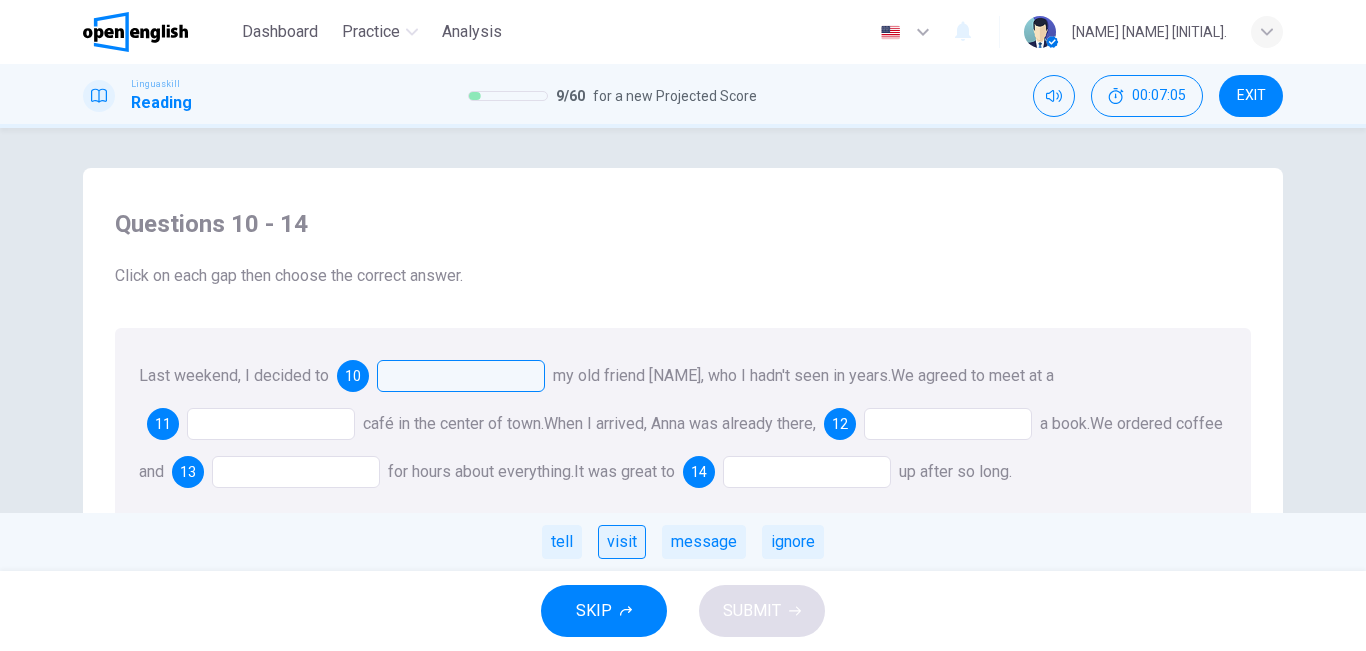 click on "visit" at bounding box center (622, 542) 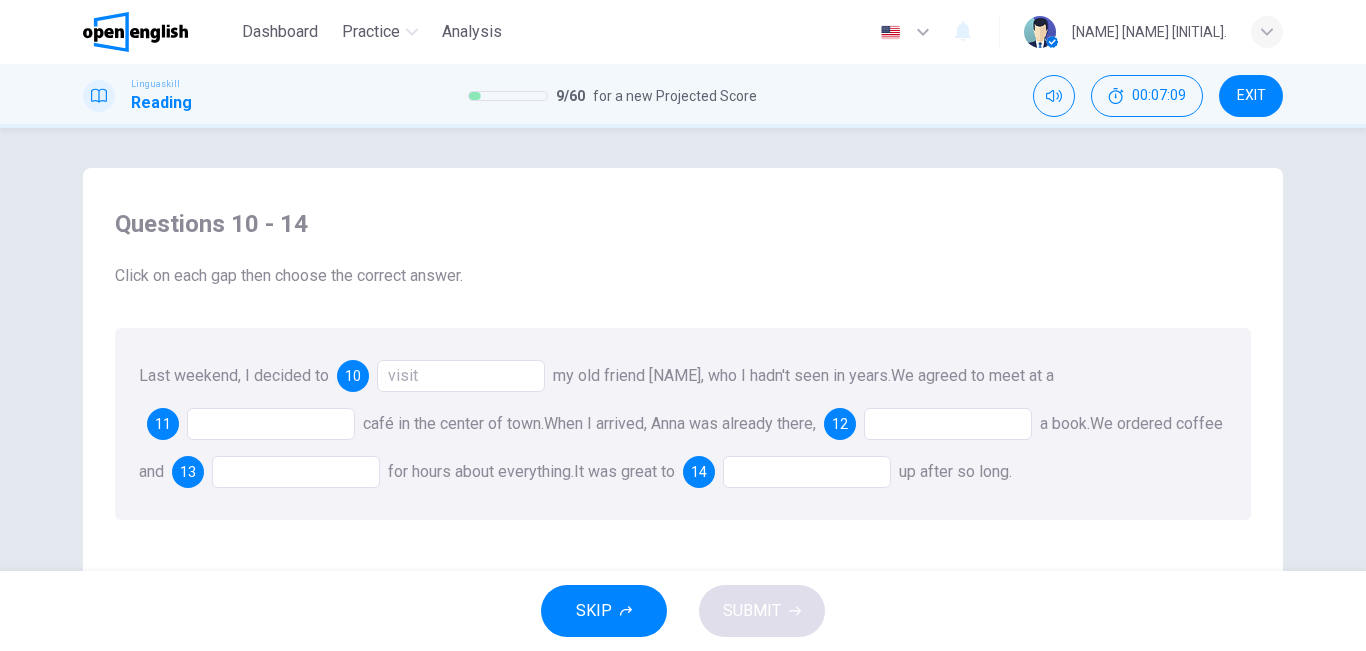 click at bounding box center (271, 424) 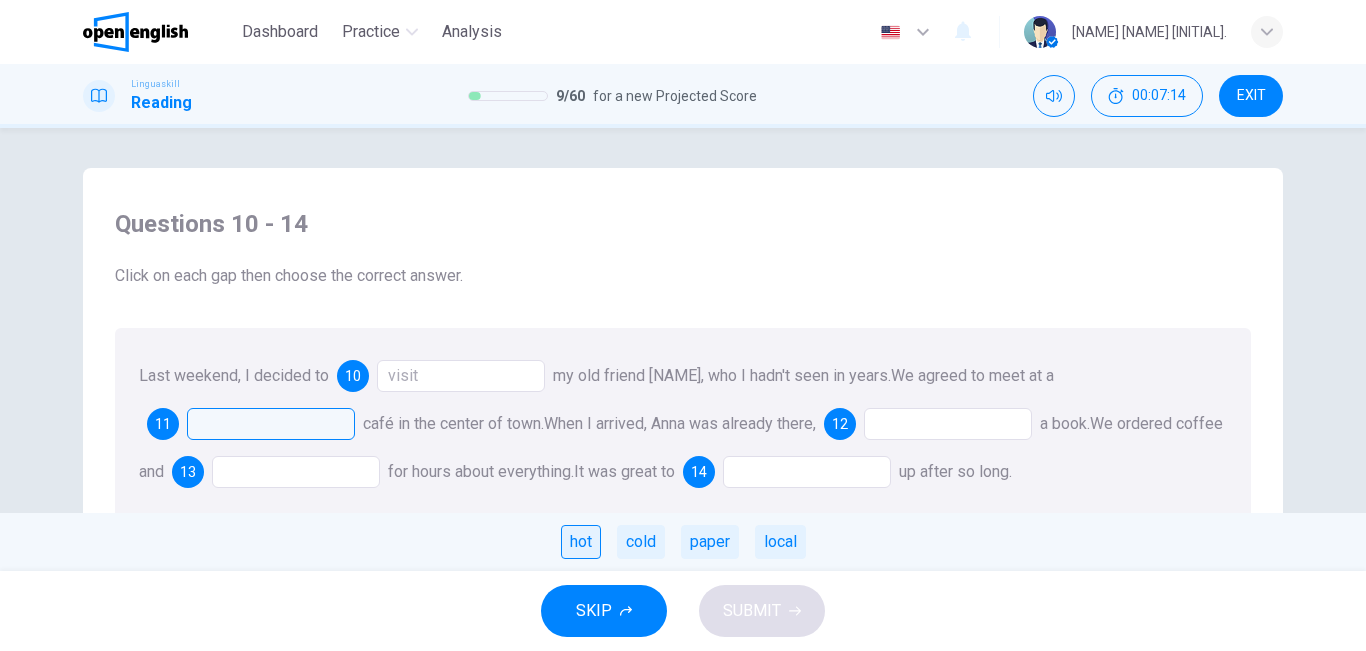 click on "hot" at bounding box center [581, 542] 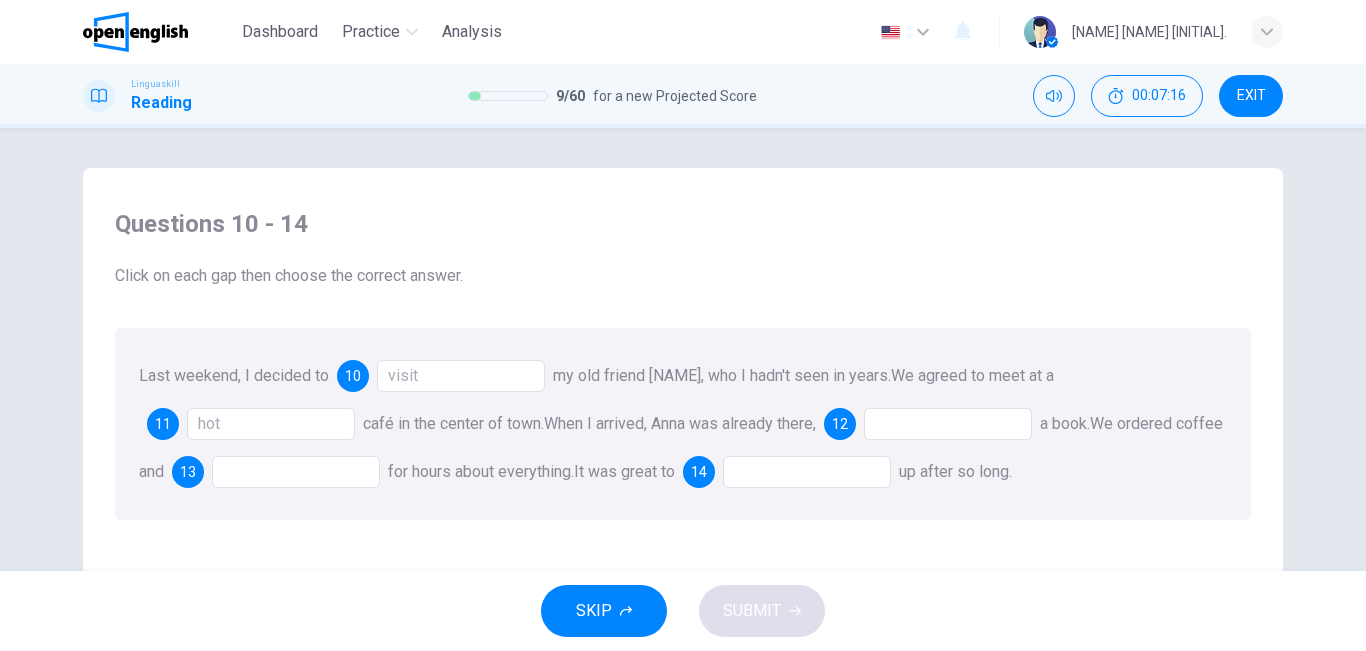 click at bounding box center [948, 424] 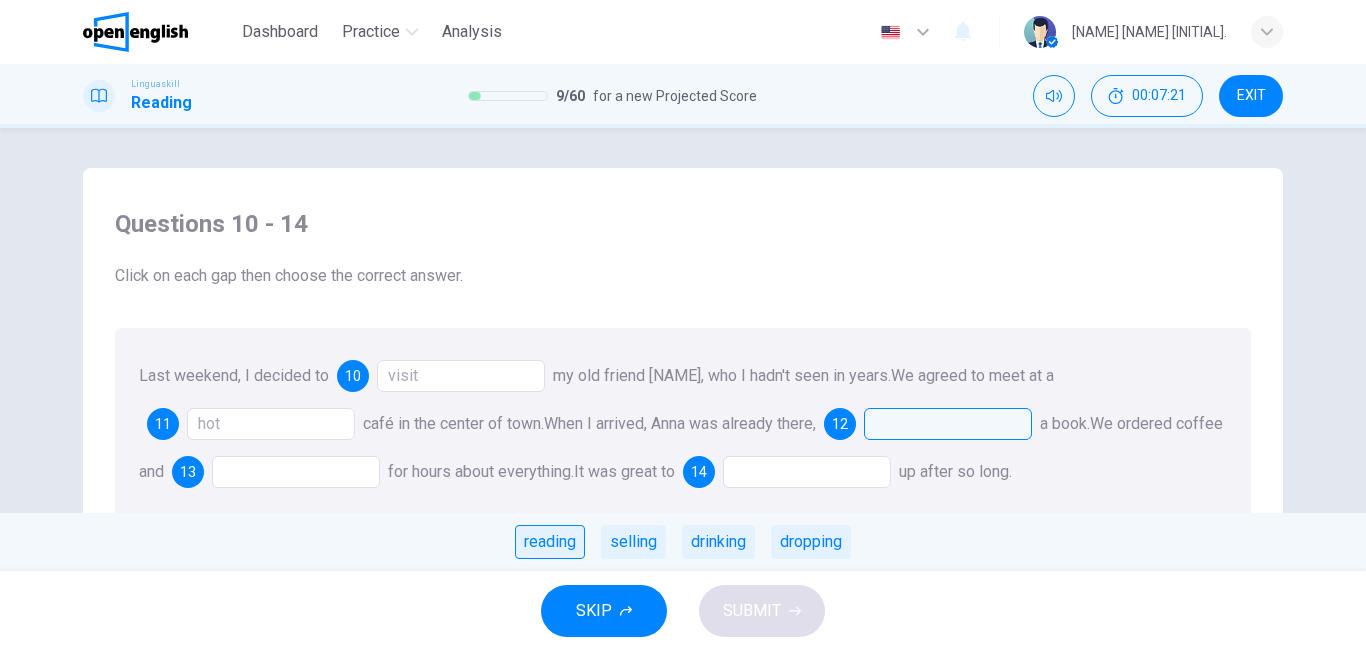 click on "reading" at bounding box center (550, 542) 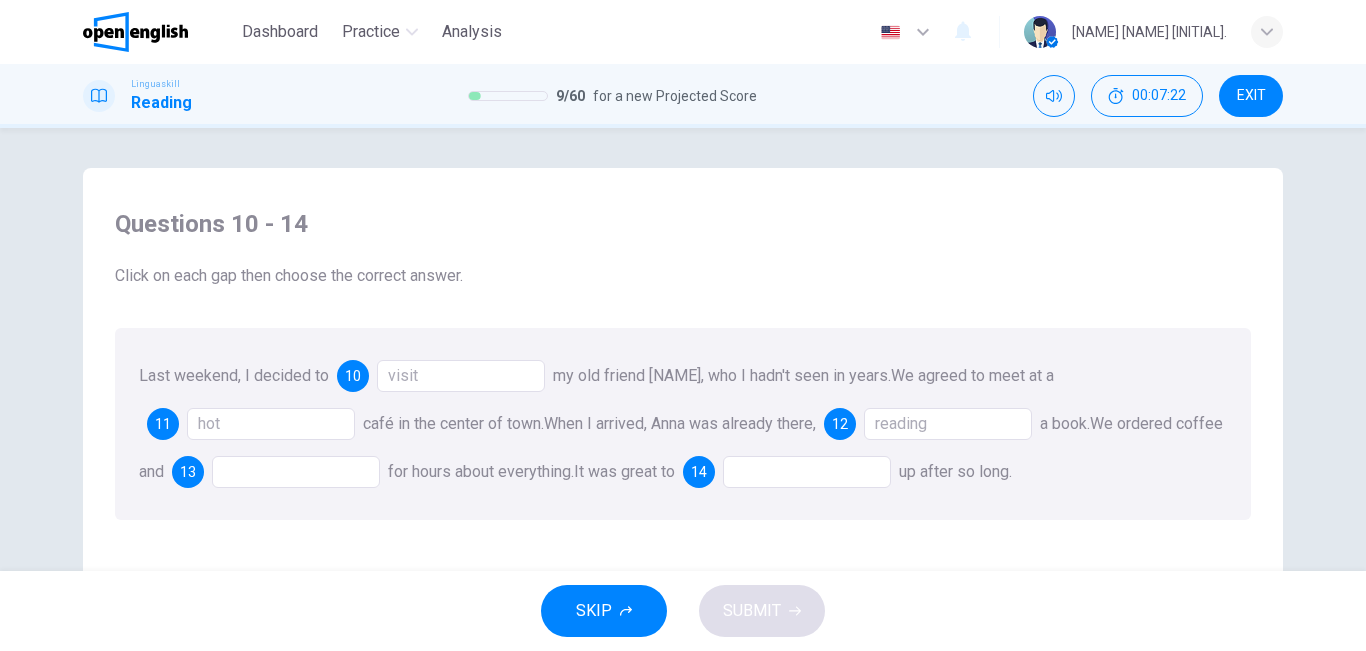 click at bounding box center (296, 472) 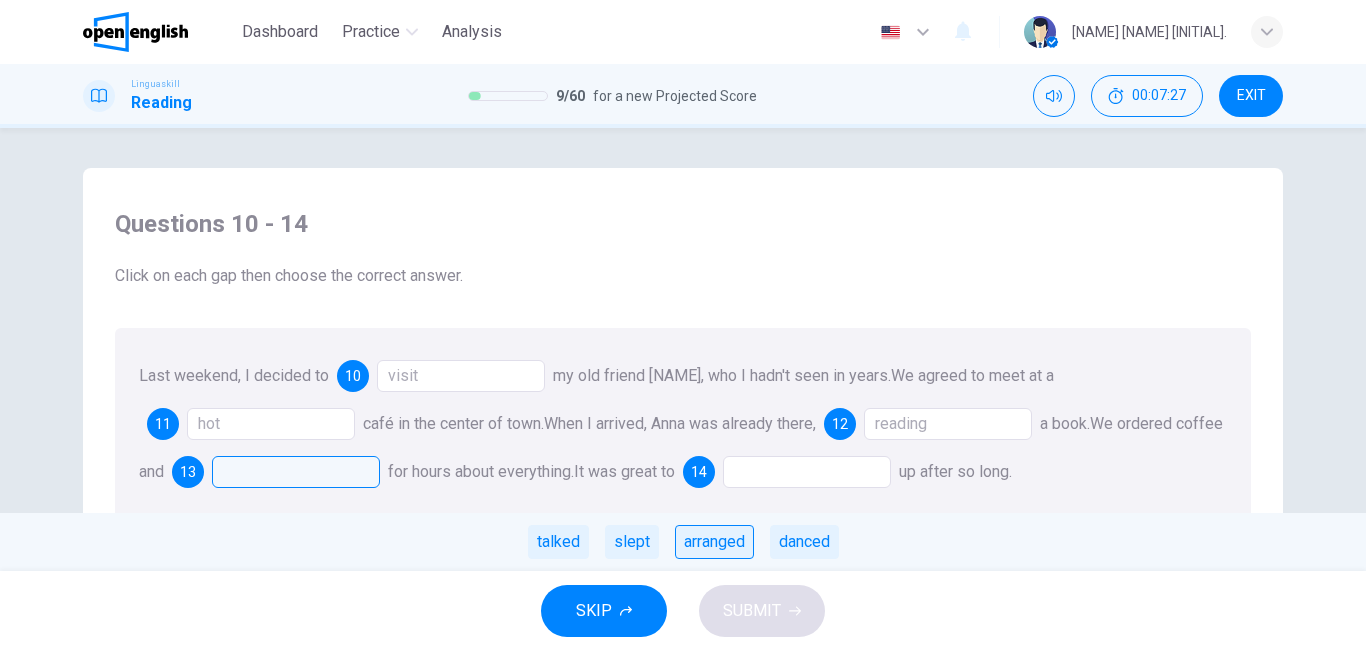 click on "arranged" at bounding box center (714, 542) 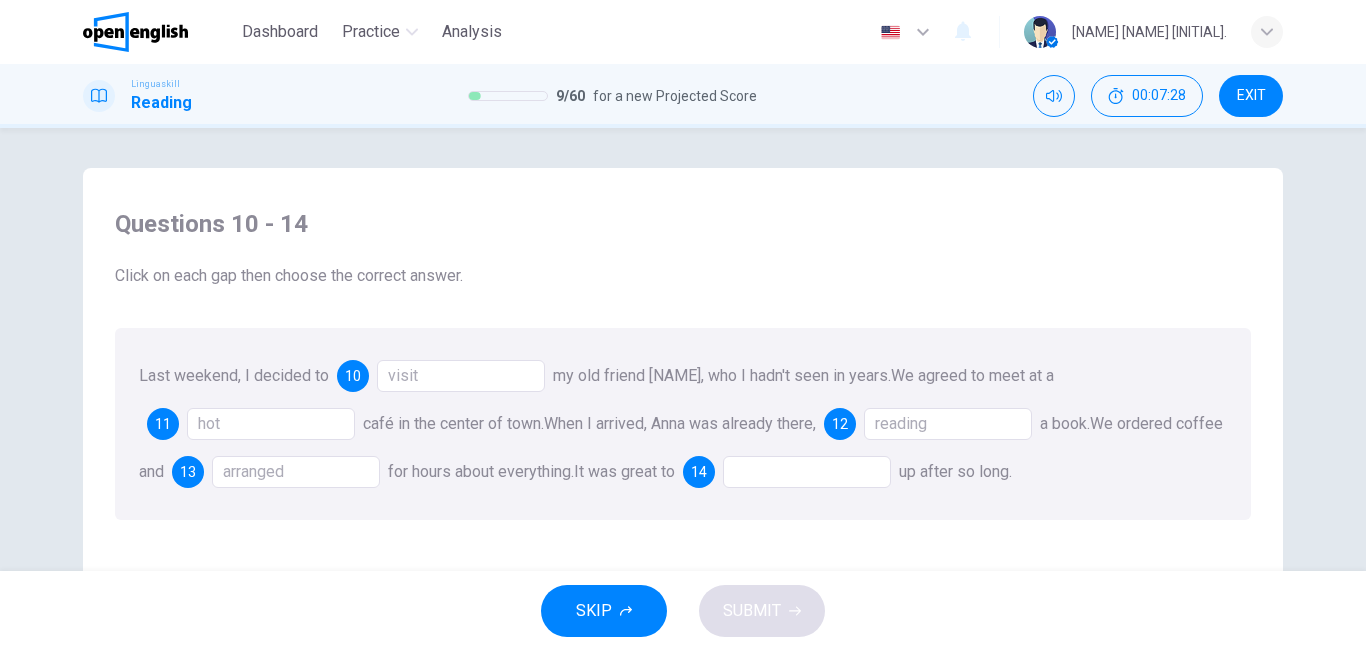 click at bounding box center [807, 472] 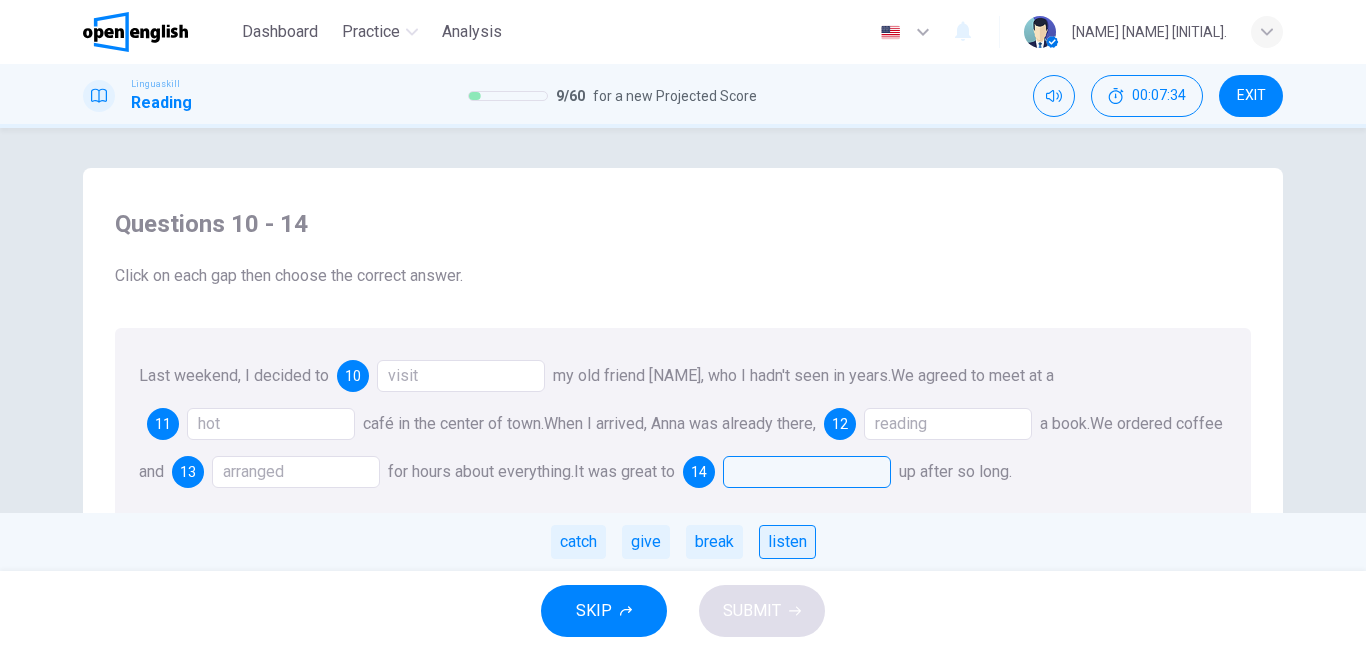 click on "listen" at bounding box center [787, 542] 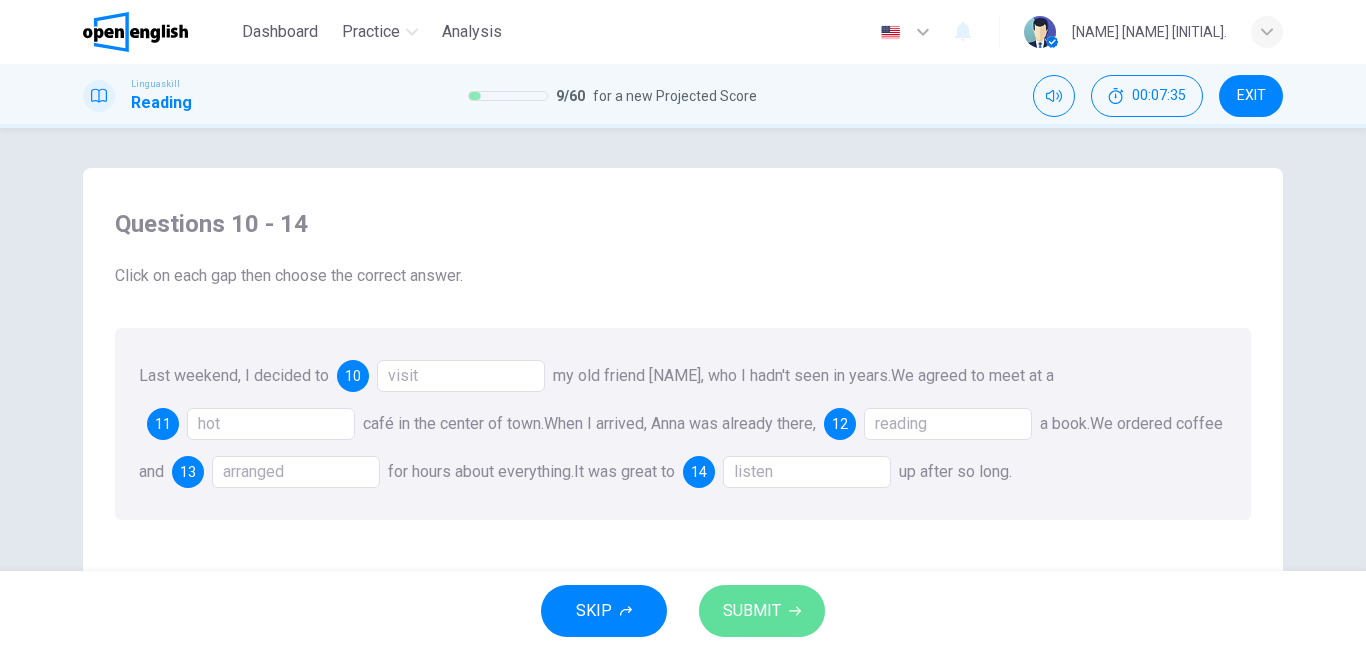 click on "SUBMIT" at bounding box center (752, 611) 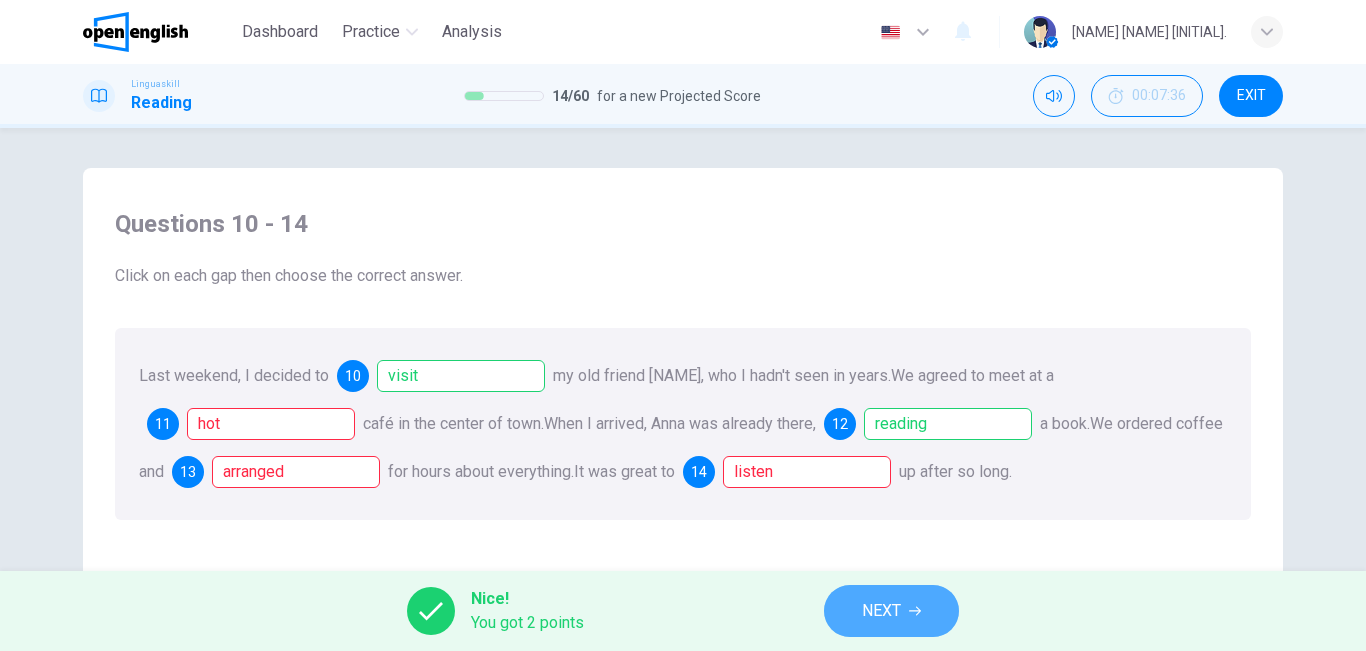 click on "NEXT" at bounding box center (881, 611) 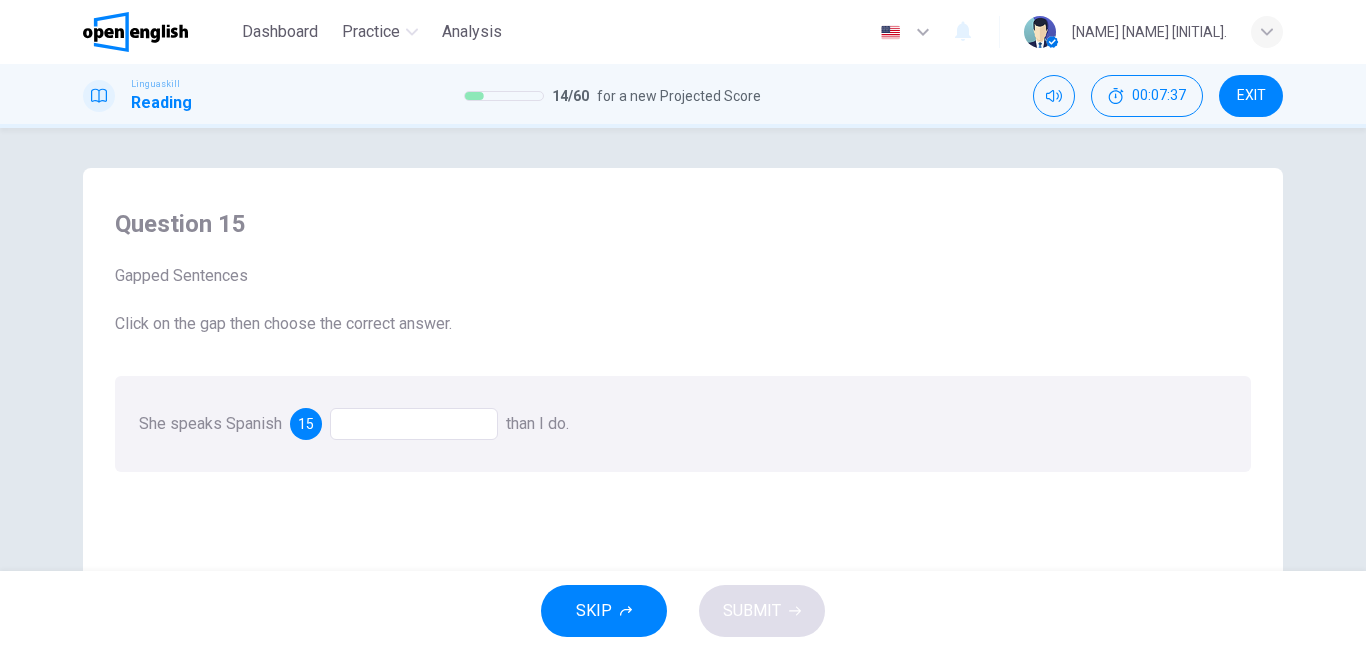 click at bounding box center [414, 424] 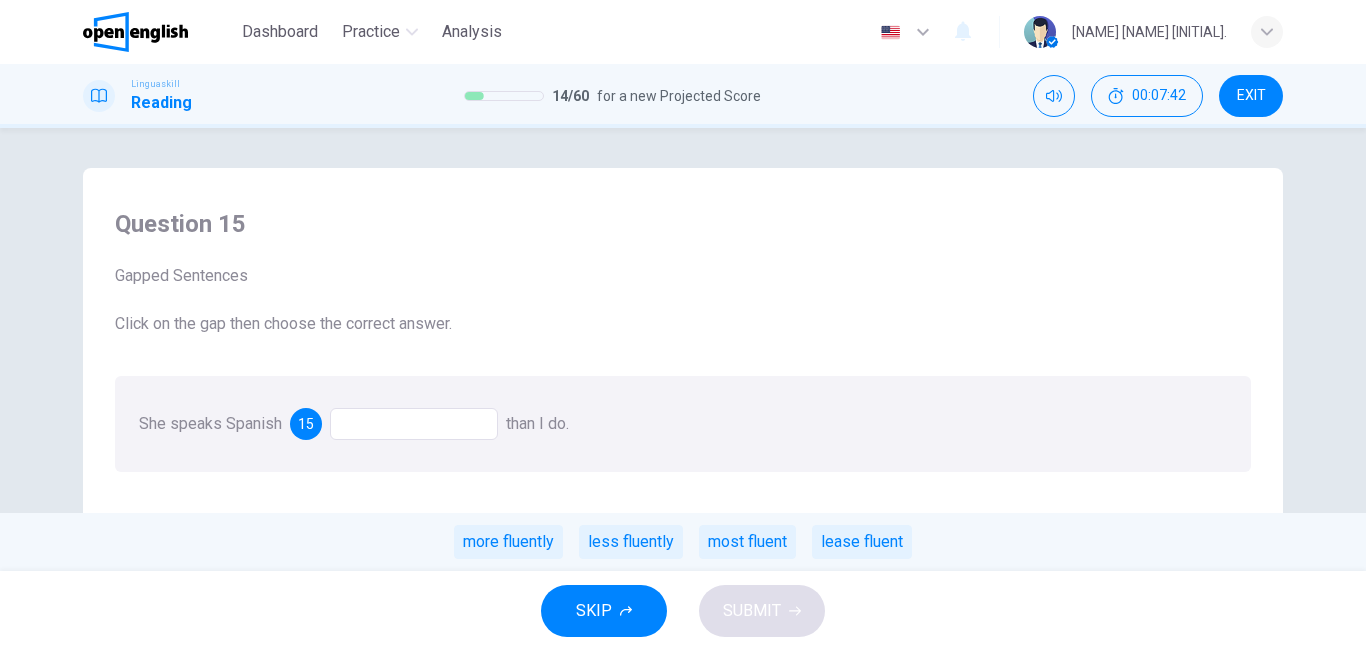 drag, startPoint x: 732, startPoint y: 540, endPoint x: 715, endPoint y: 553, distance: 21.400934 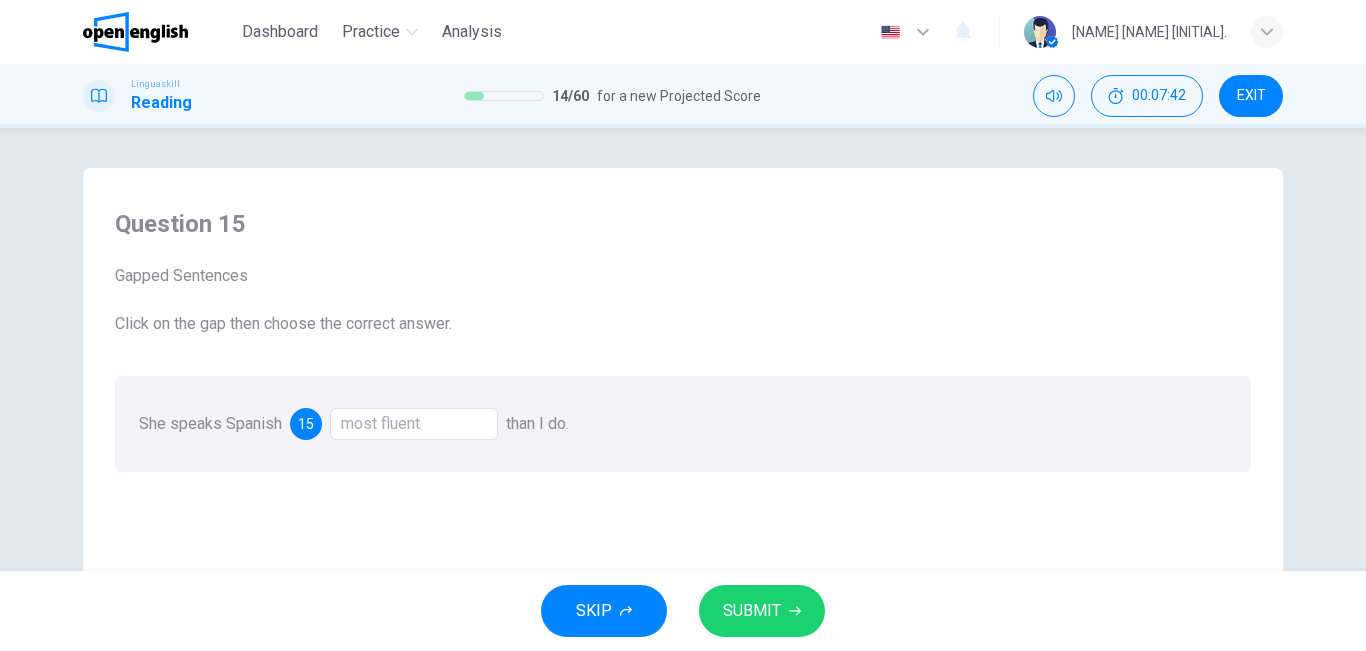 click on "Question 15 Gapped Sentences Click on the gap then choose the correct answer. She speaks Spanish  15 most fluent  than I do." at bounding box center [683, 525] 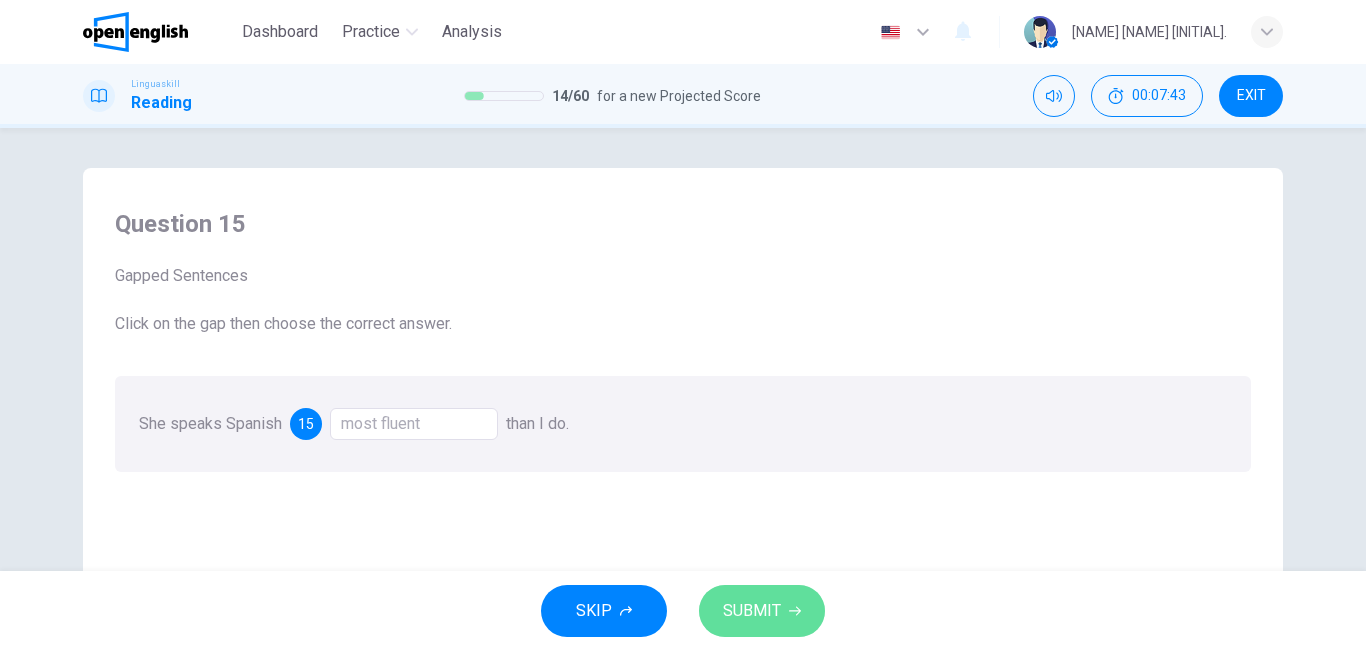 click on "SUBMIT" at bounding box center (752, 611) 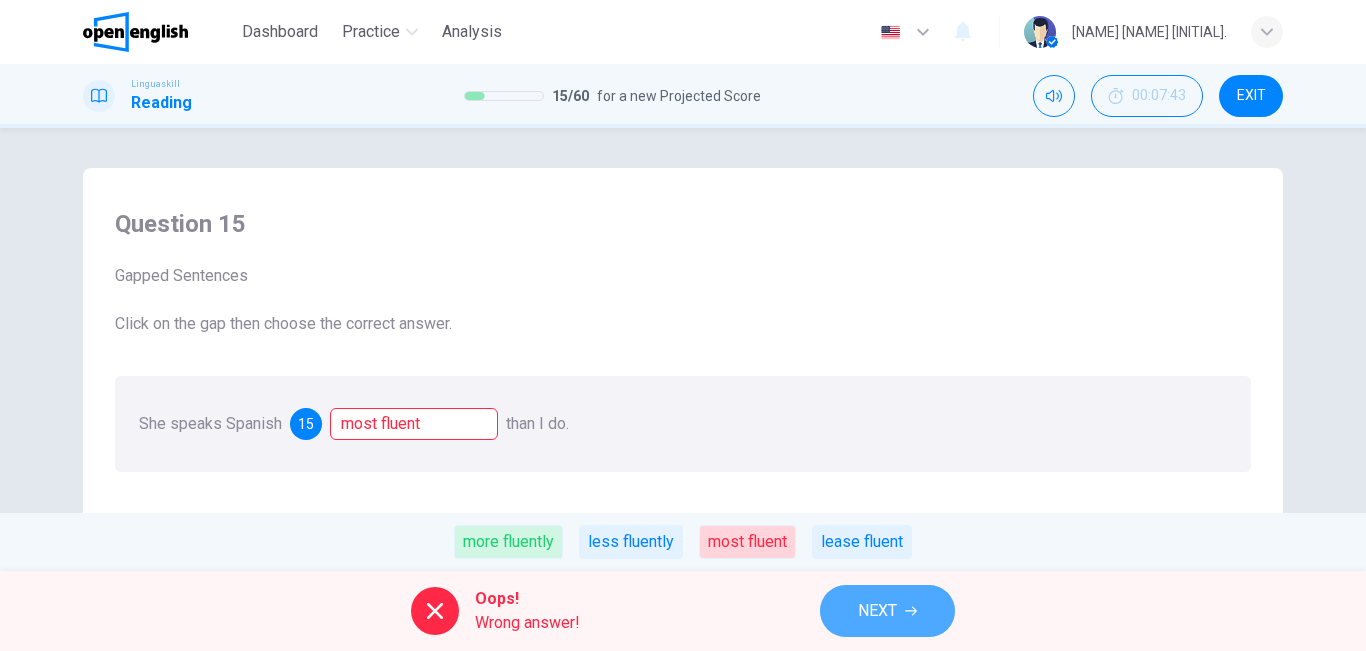 click on "NEXT" at bounding box center [877, 611] 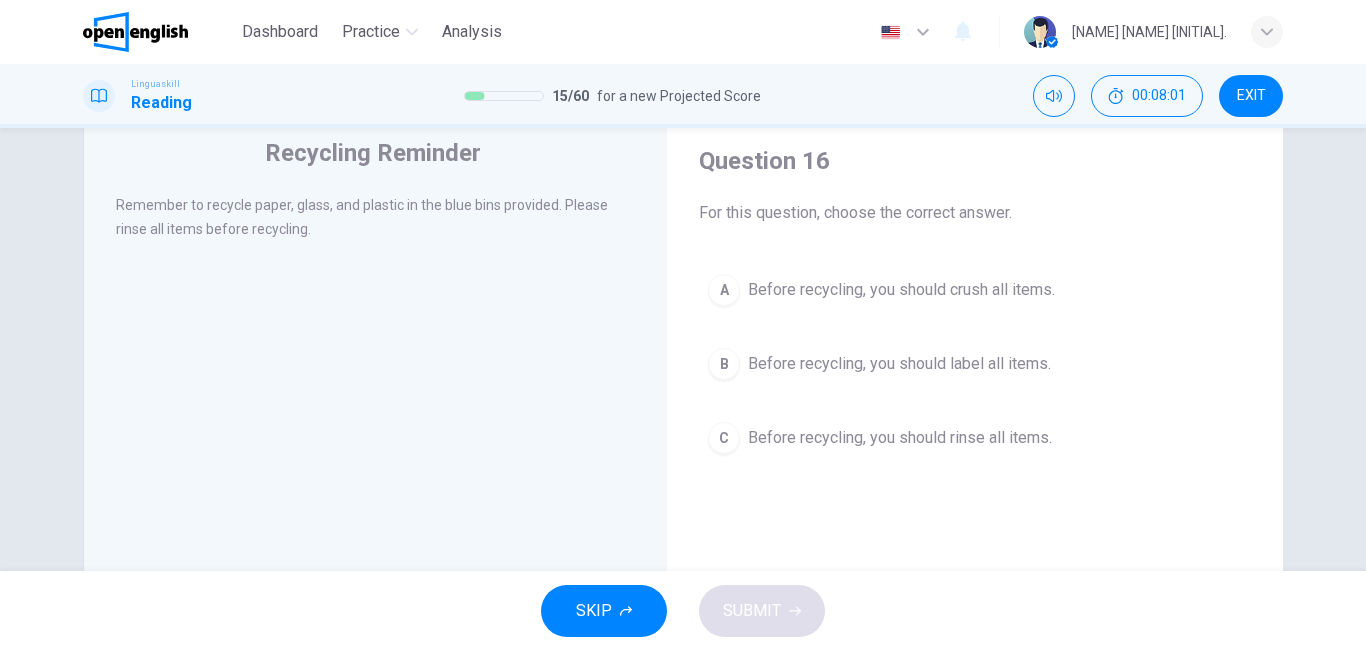 scroll, scrollTop: 65, scrollLeft: 0, axis: vertical 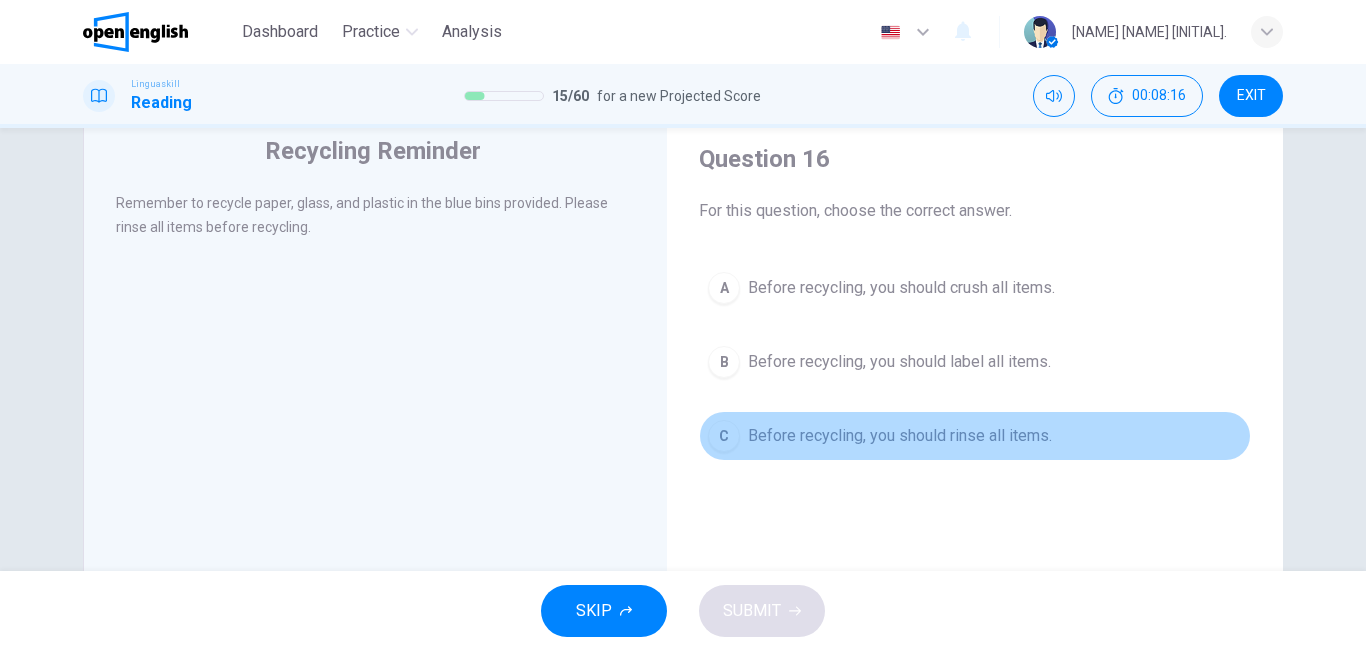 click on "Before recycling, you should rinse all items." at bounding box center [900, 436] 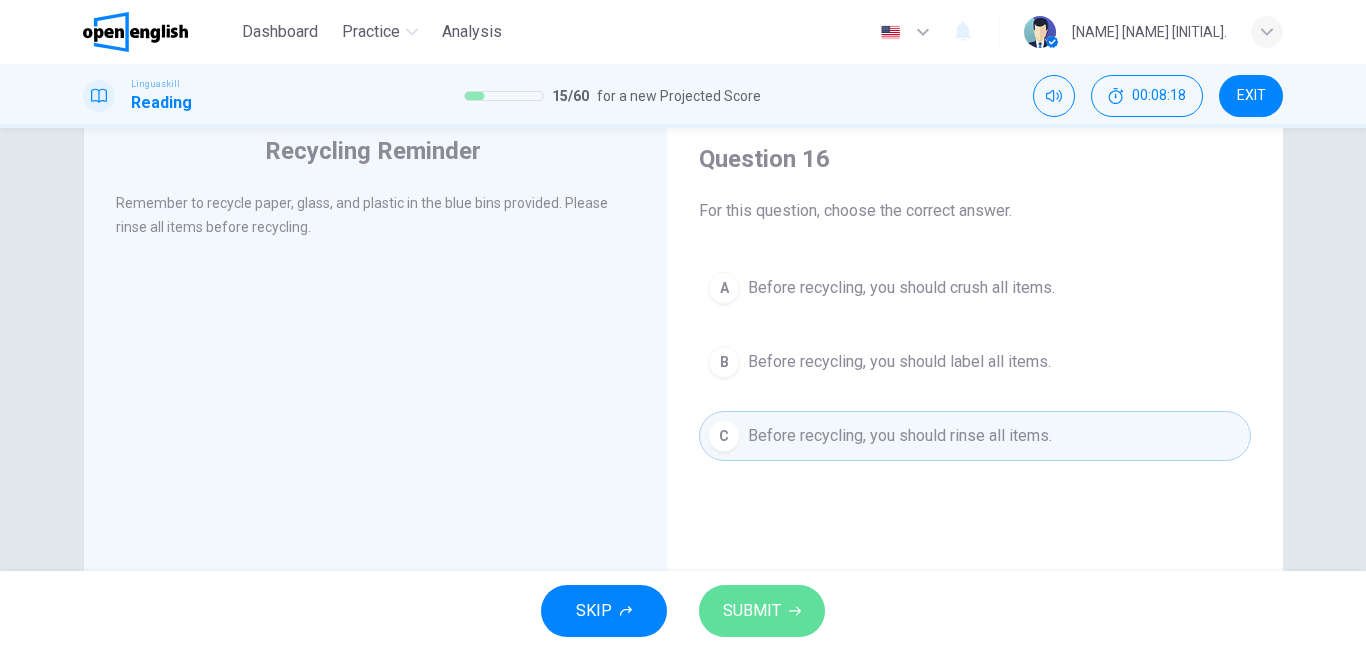 click on "SUBMIT" at bounding box center (752, 611) 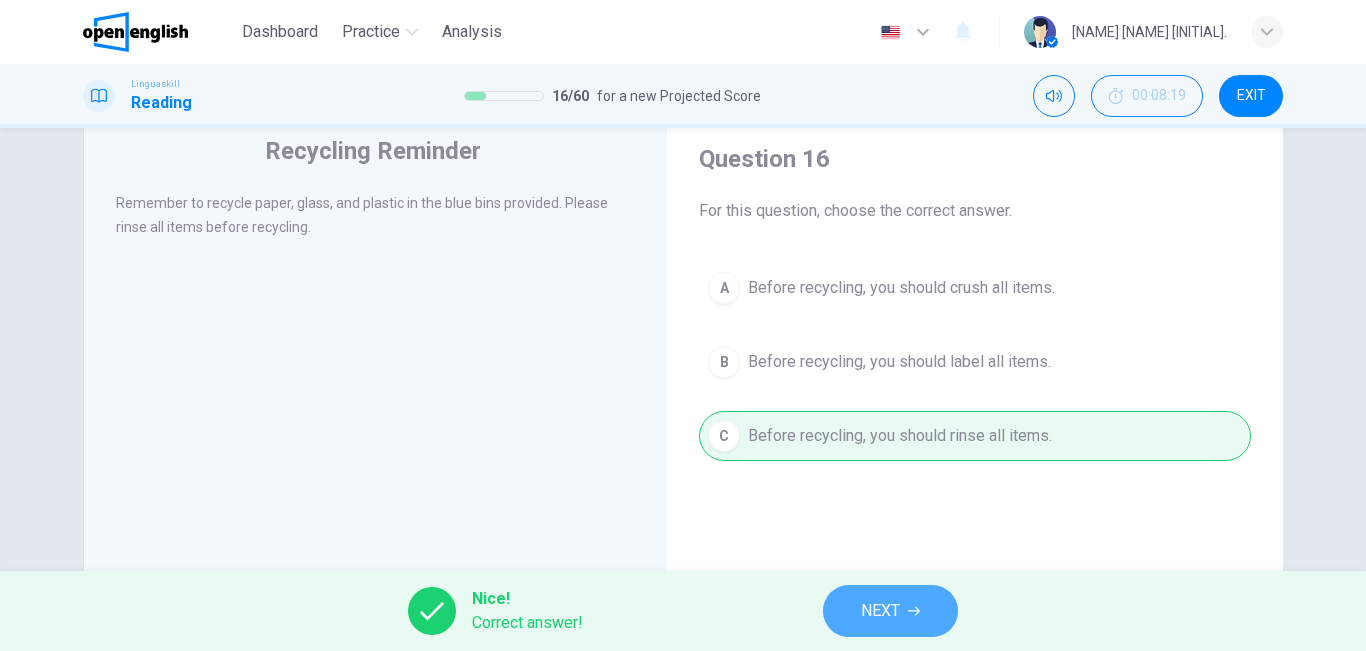 click on "NEXT" at bounding box center (890, 611) 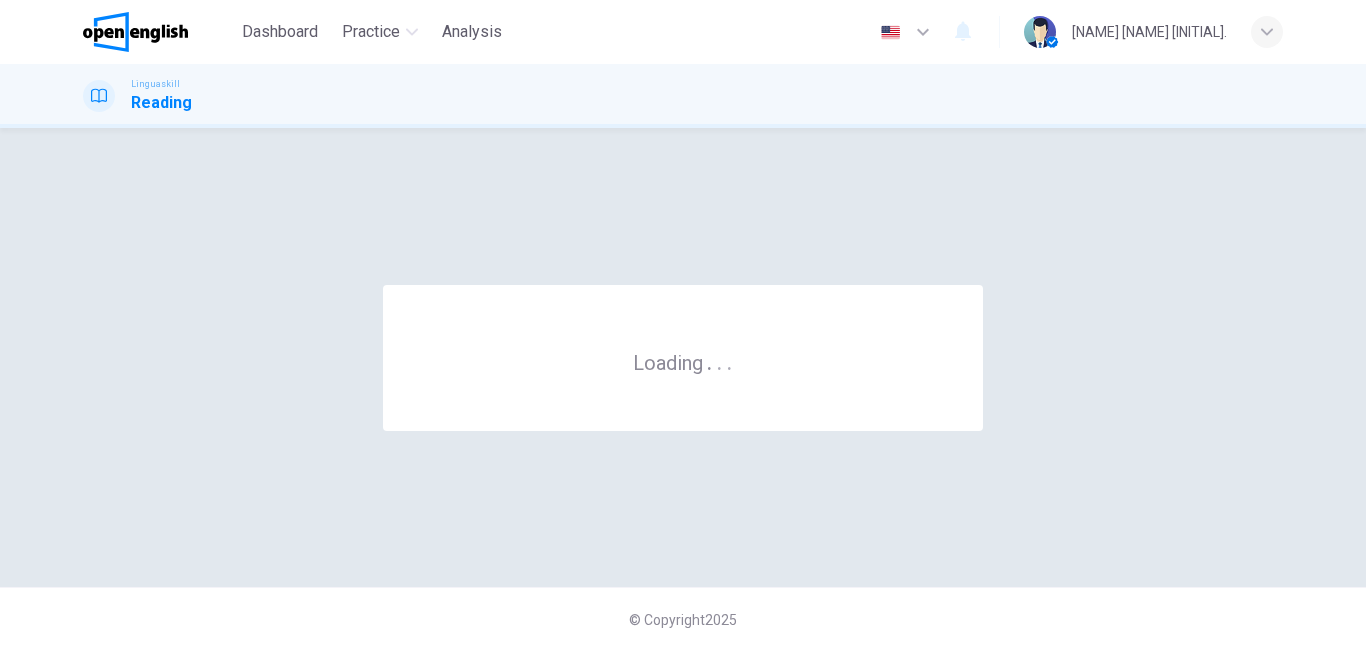 scroll, scrollTop: 0, scrollLeft: 0, axis: both 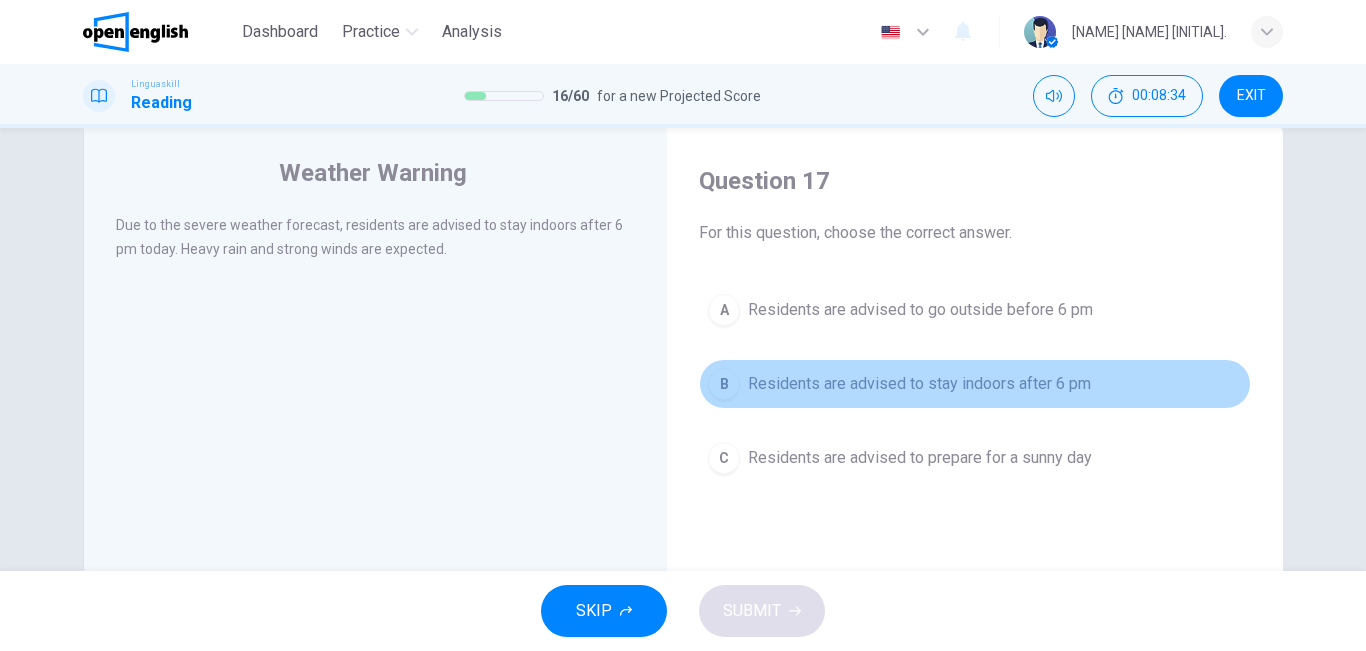 click on "B Residents are advised to stay indoors after 6 pm" at bounding box center [975, 384] 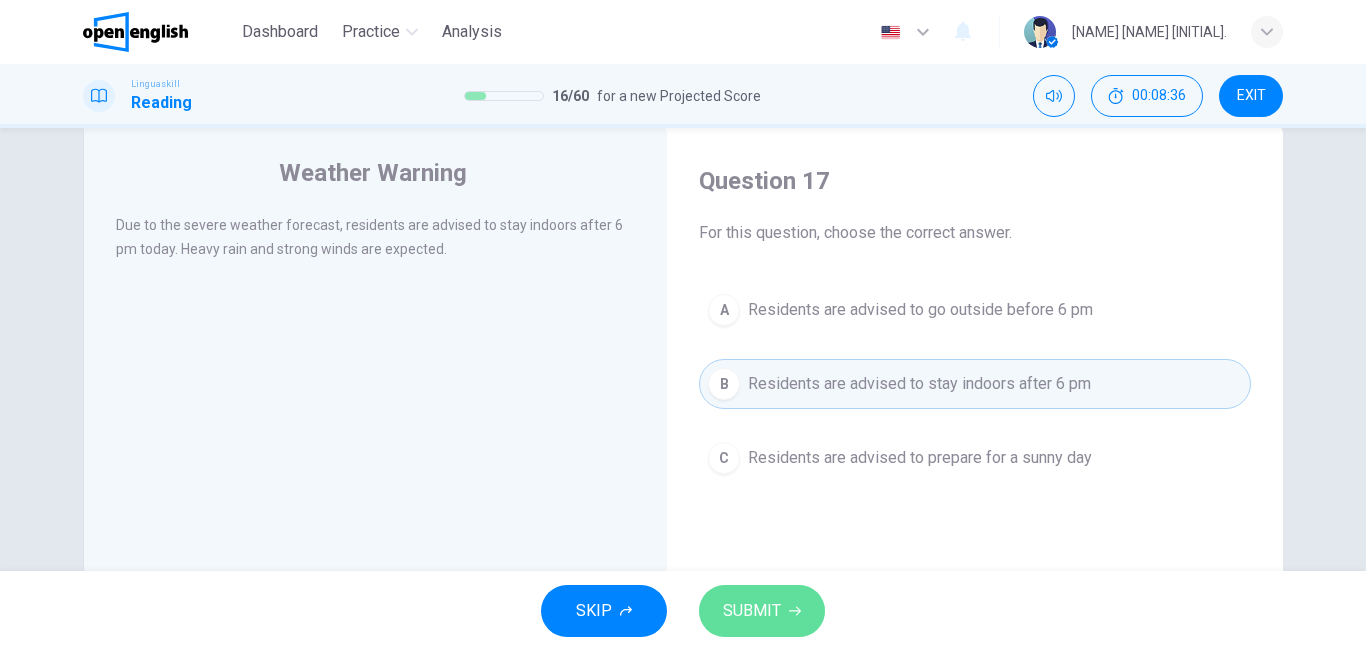 click on "SUBMIT" at bounding box center [752, 611] 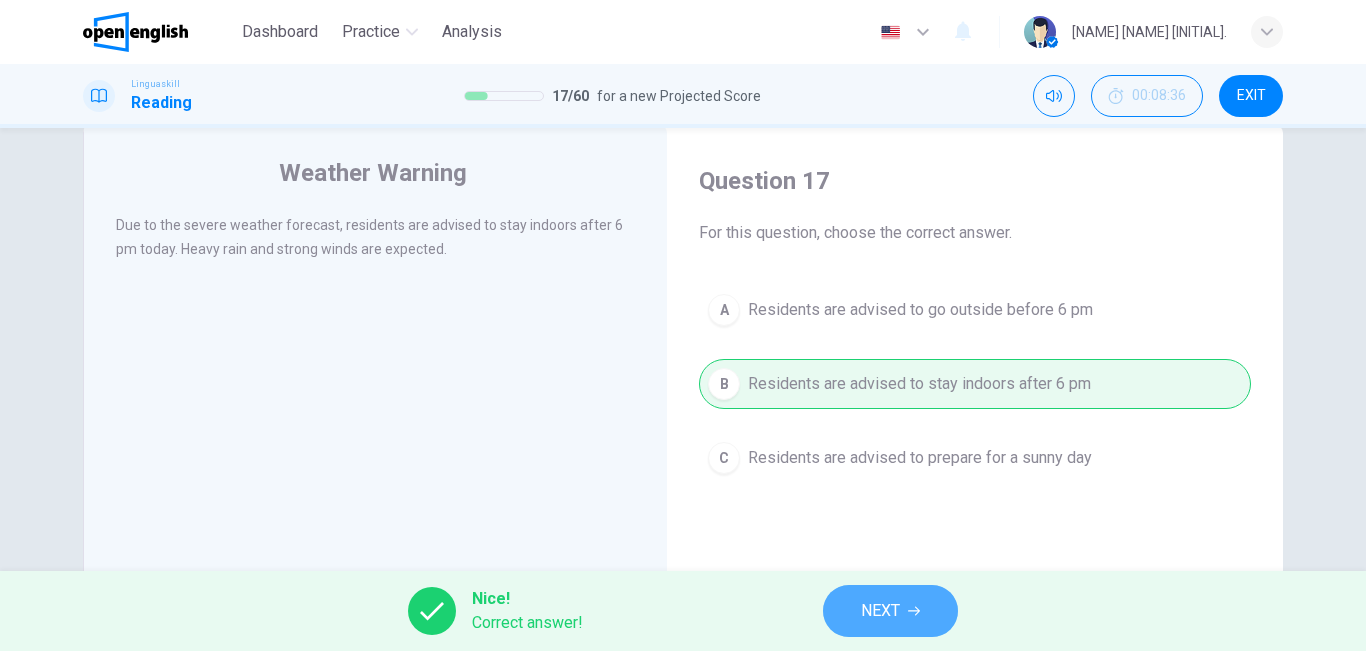 click on "NEXT" at bounding box center [890, 611] 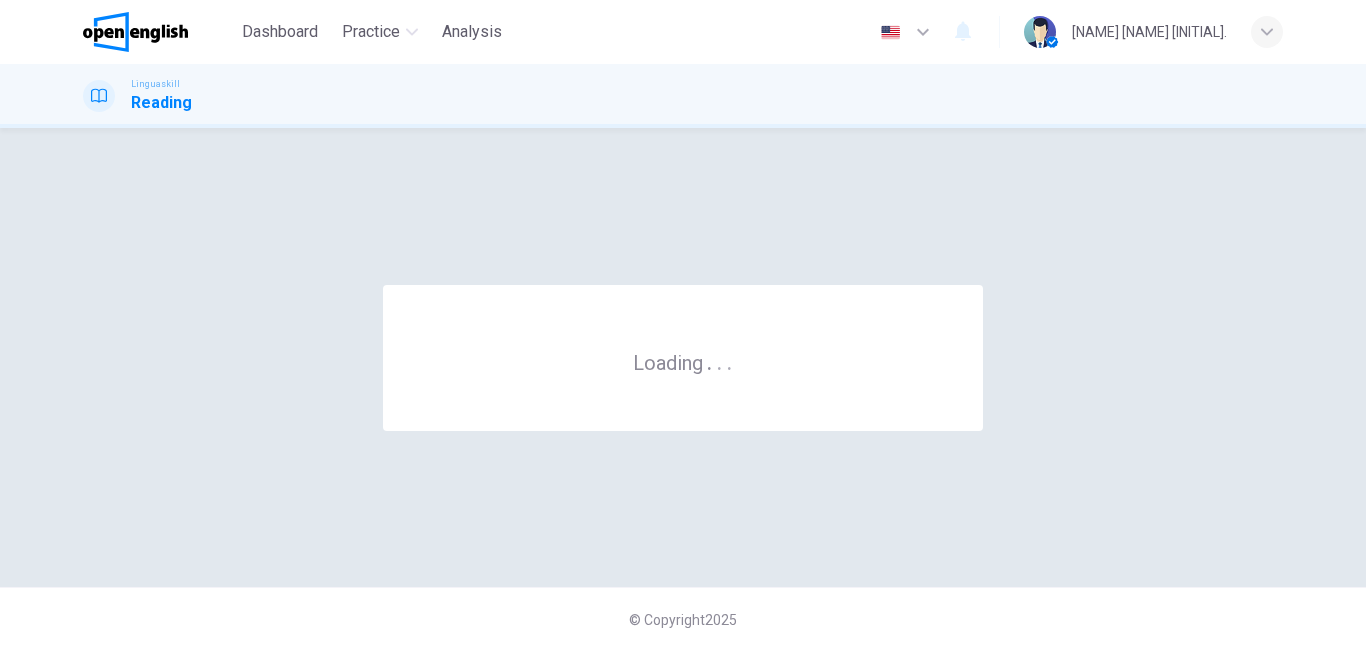 scroll, scrollTop: 0, scrollLeft: 0, axis: both 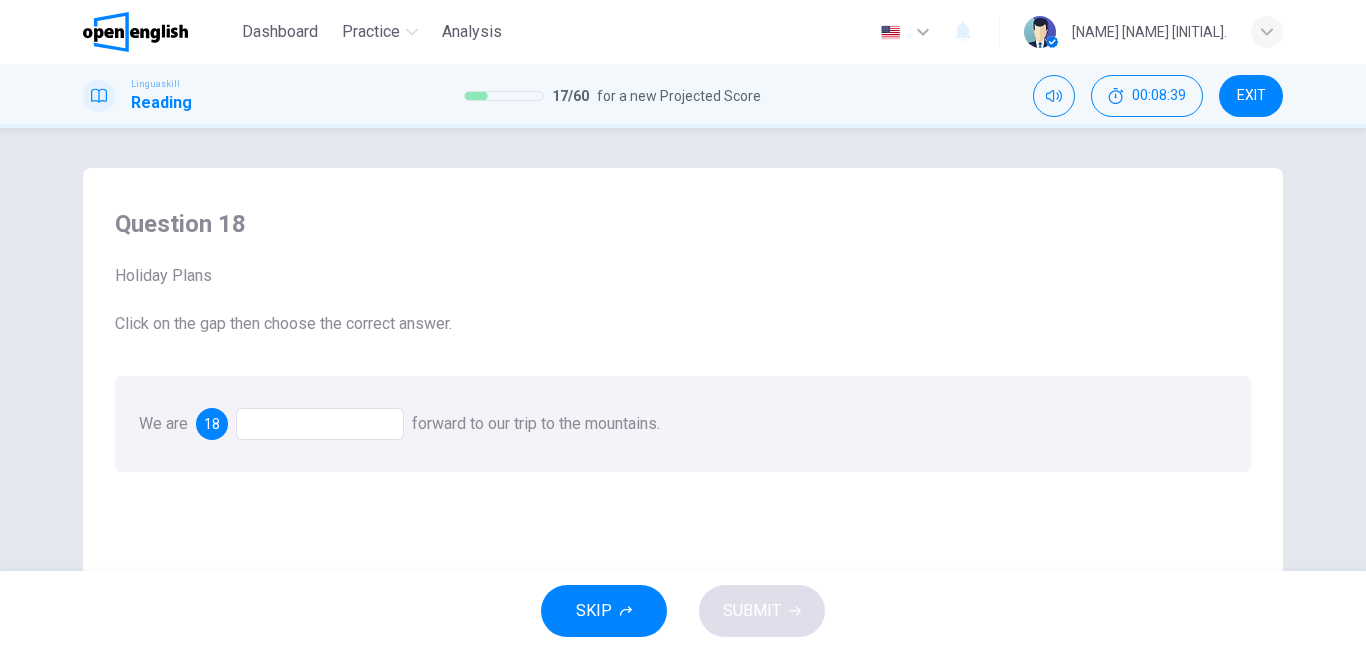 click at bounding box center [320, 424] 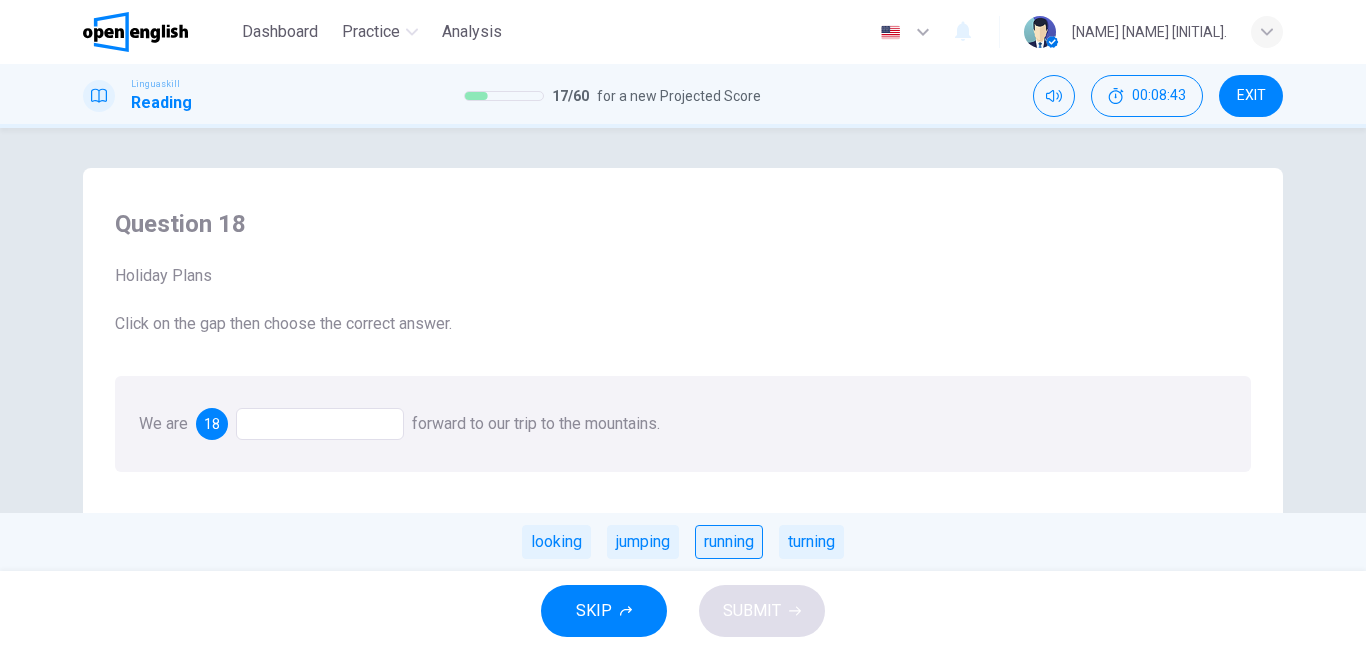 click on "running" at bounding box center (729, 542) 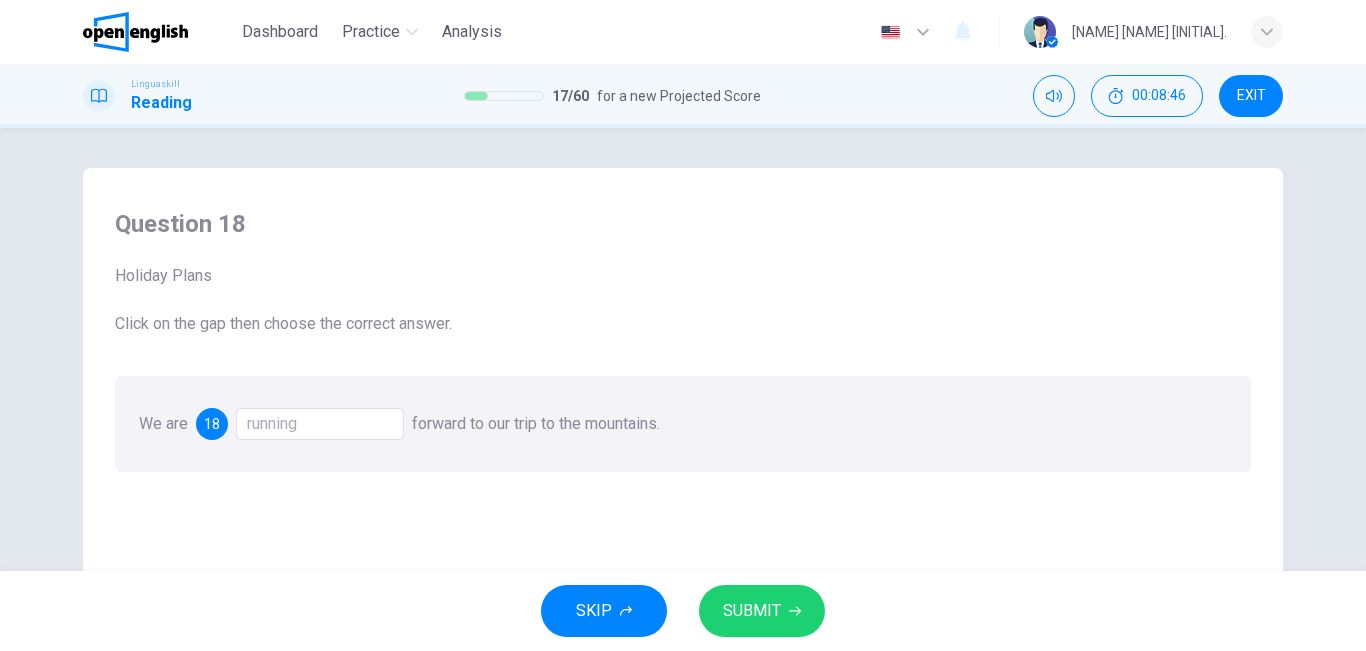 click on "running" at bounding box center (320, 424) 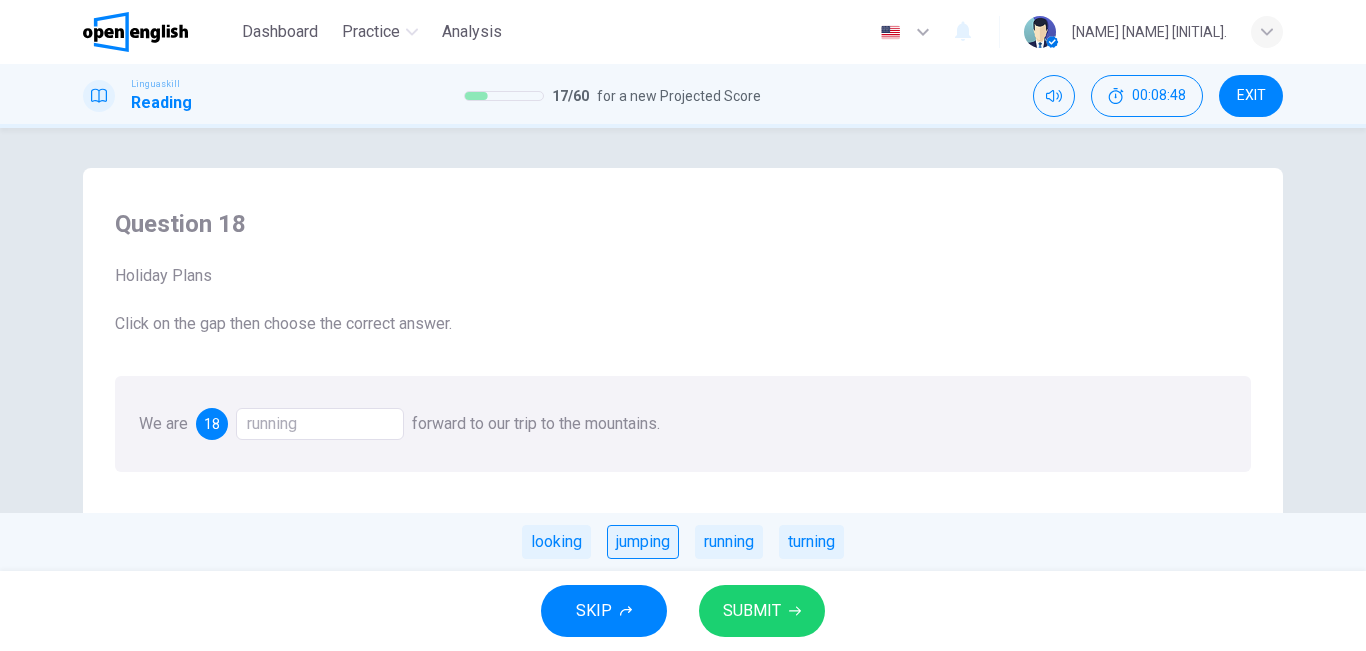 click on "jumping" at bounding box center (643, 542) 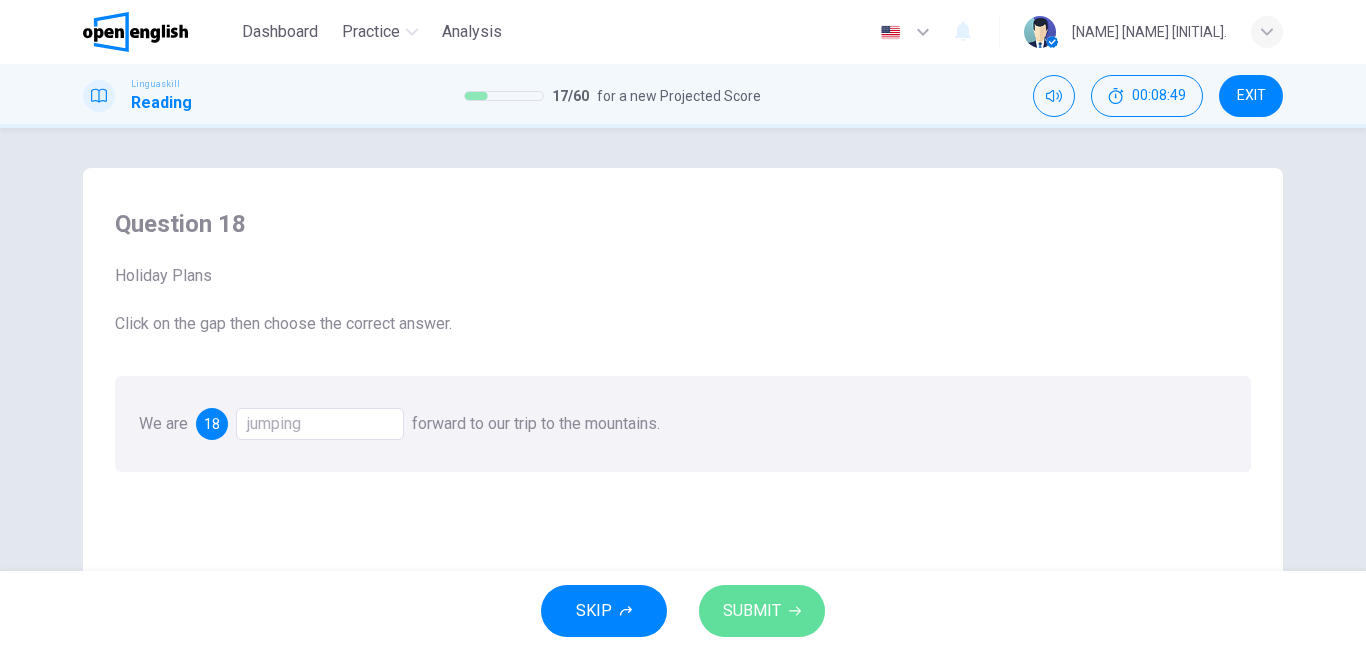 click on "SUBMIT" at bounding box center [752, 611] 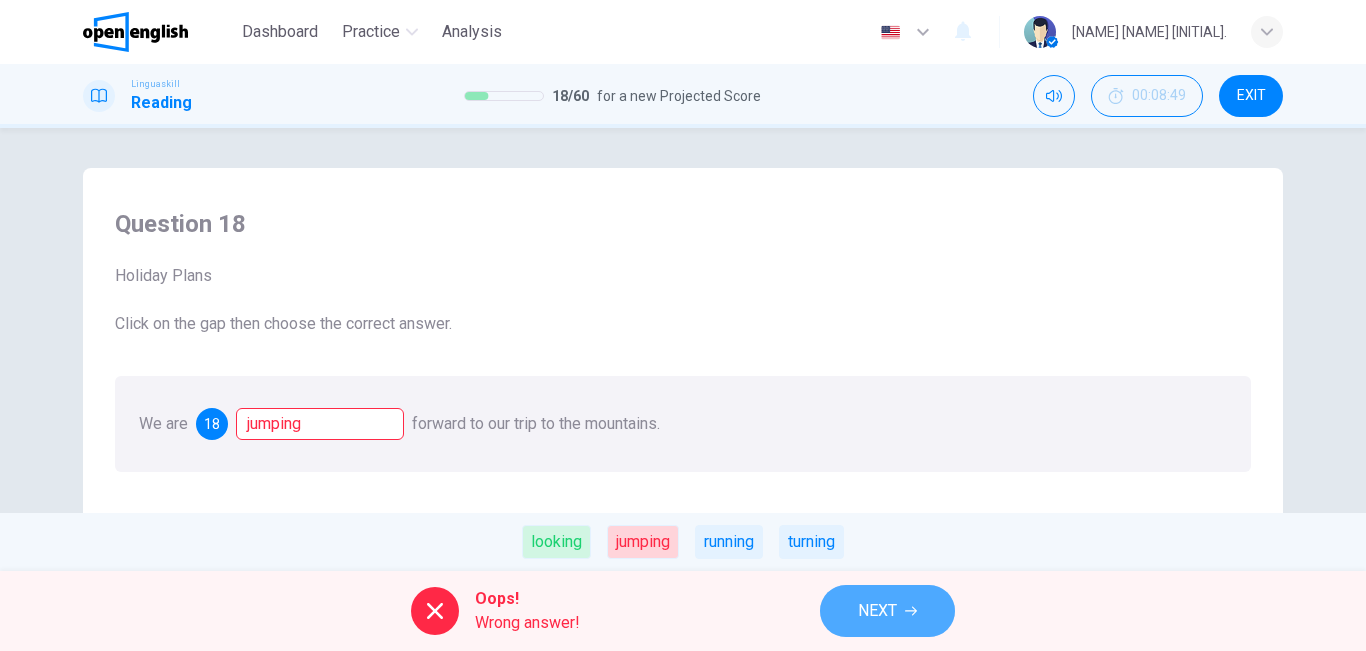 click on "NEXT" at bounding box center [877, 611] 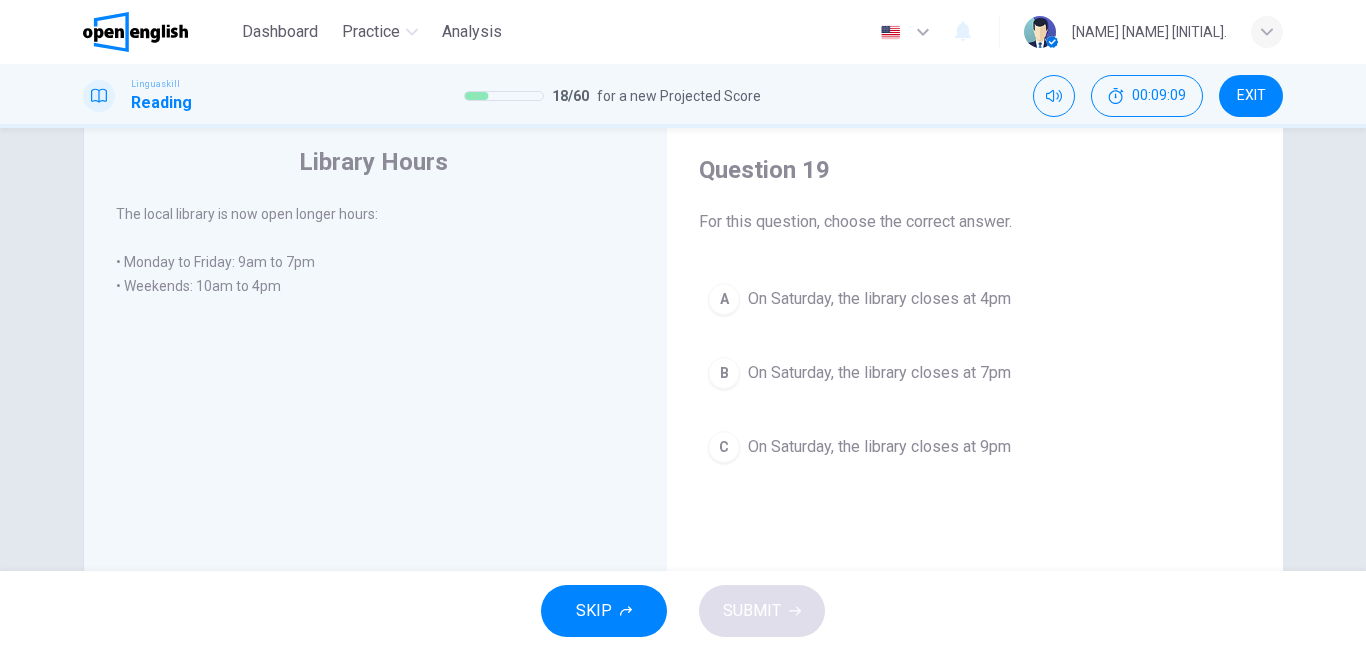 scroll, scrollTop: 57, scrollLeft: 0, axis: vertical 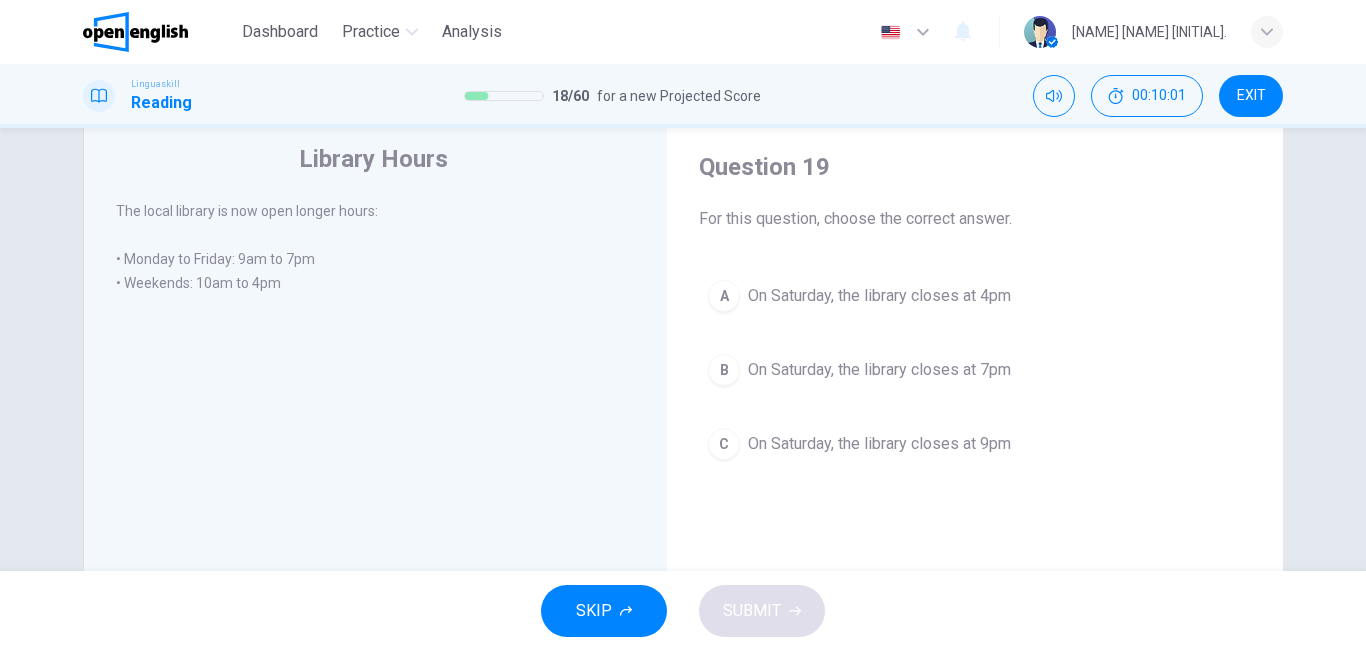 click on "On Saturday, the library closes at 4pm" at bounding box center [879, 296] 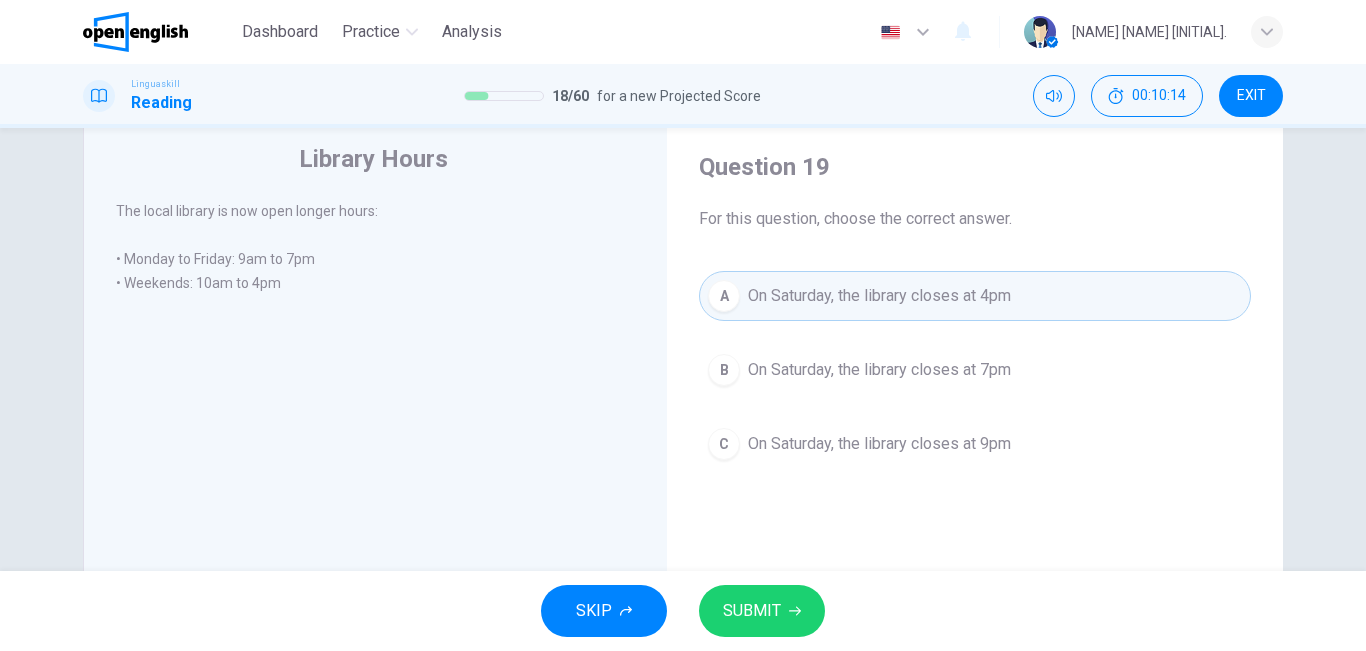 click on "SUBMIT" at bounding box center (752, 611) 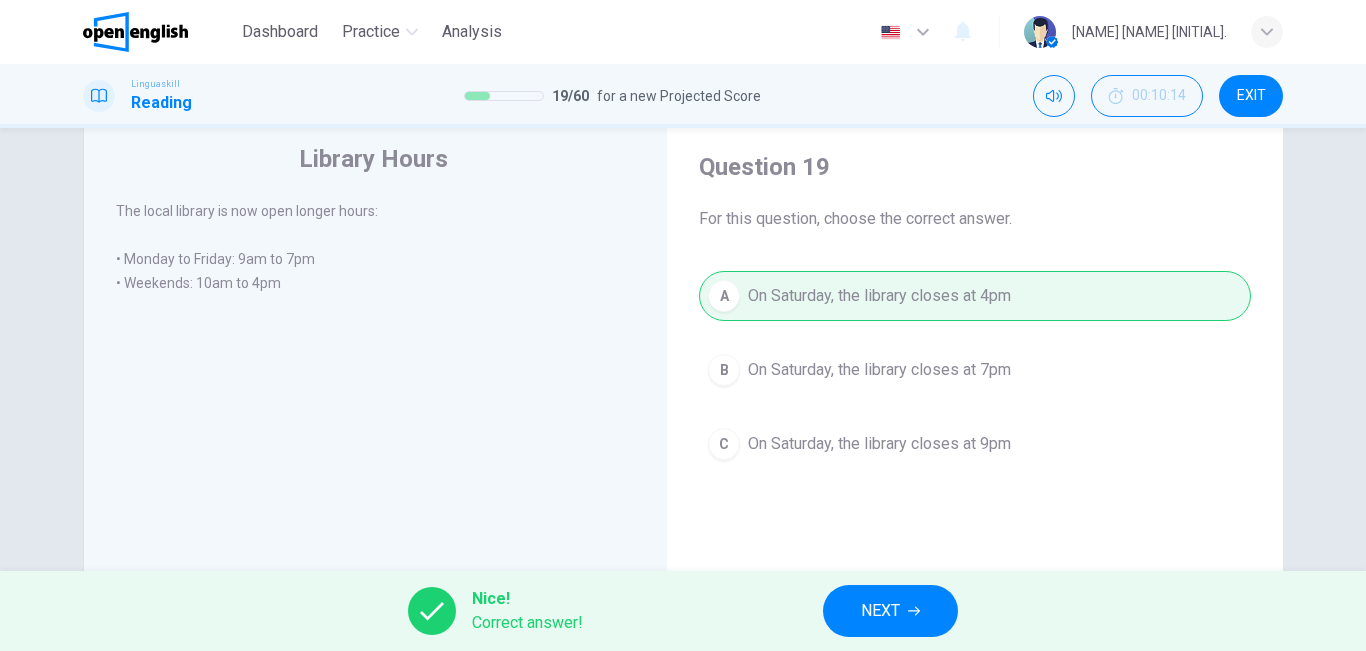 click on "NEXT" at bounding box center [890, 611] 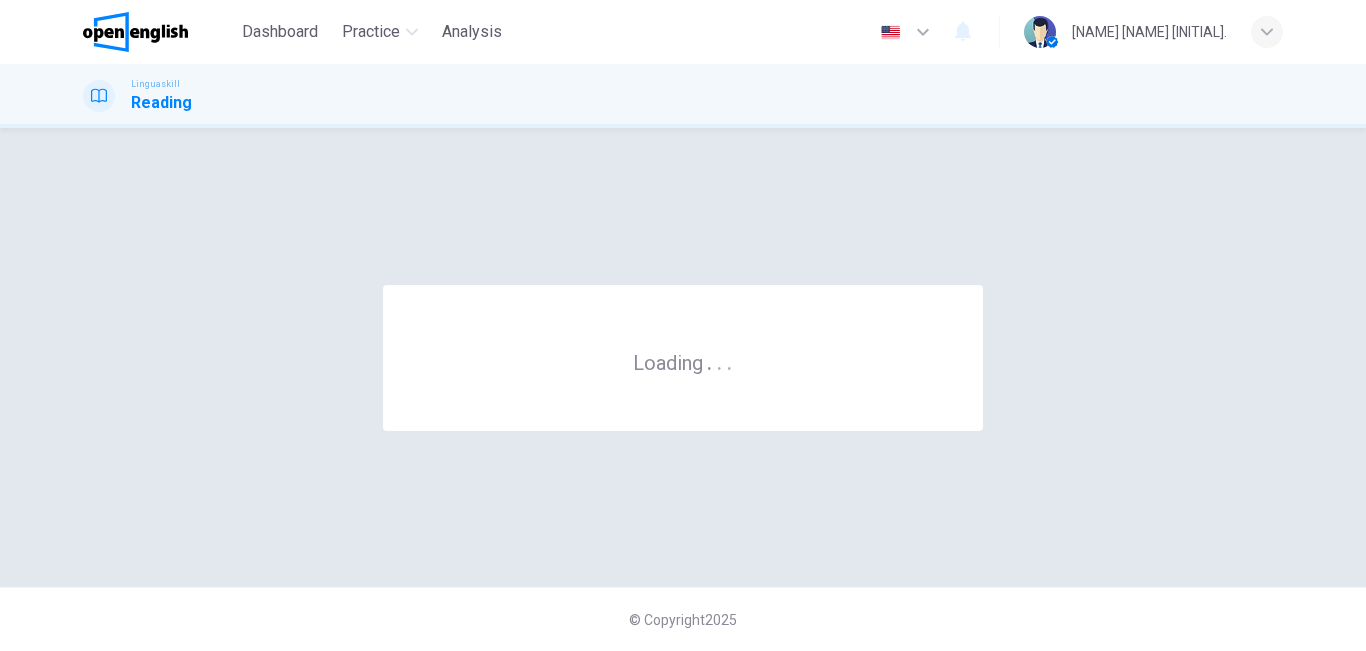 scroll, scrollTop: 0, scrollLeft: 0, axis: both 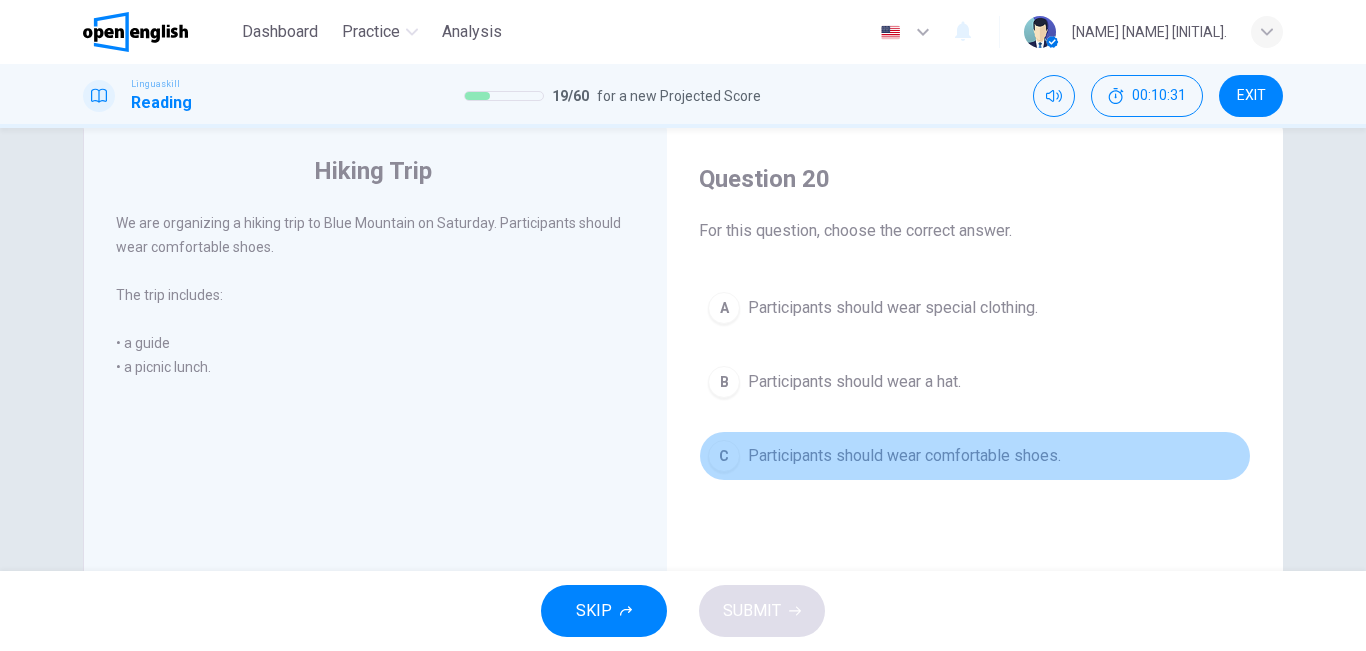 click on "Participants should wear comfortable shoes." at bounding box center (904, 456) 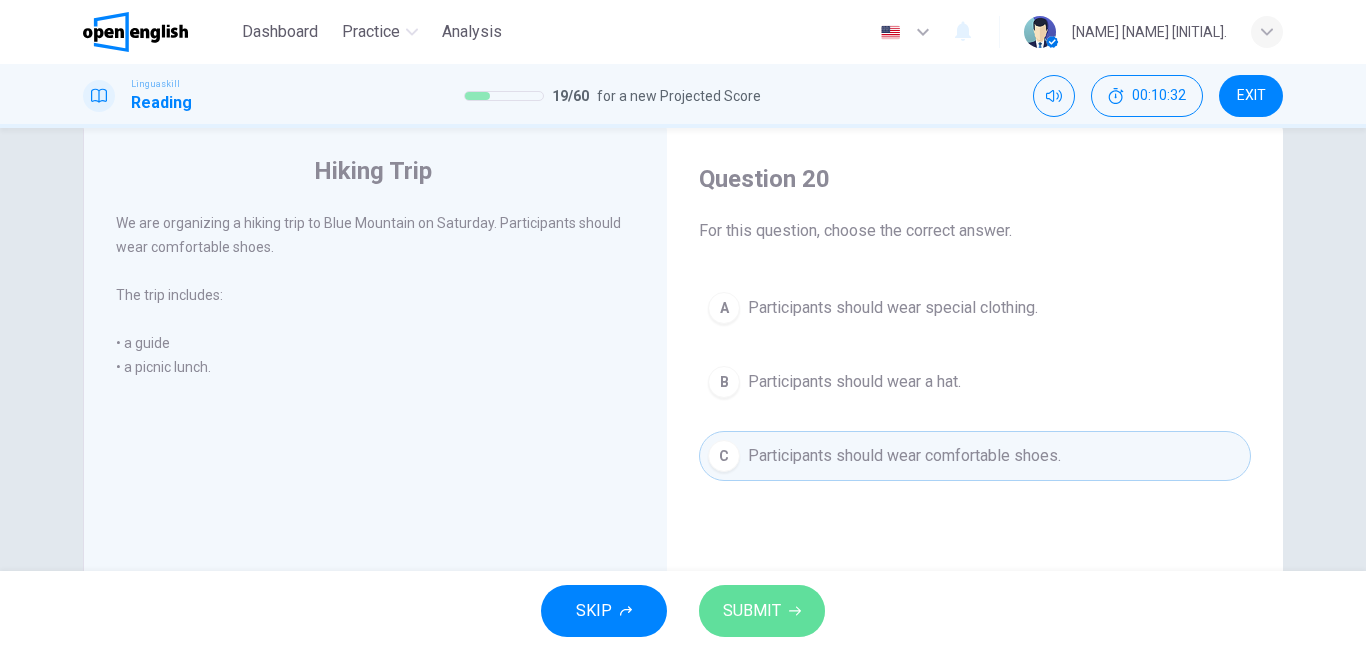 click on "SUBMIT" at bounding box center (752, 611) 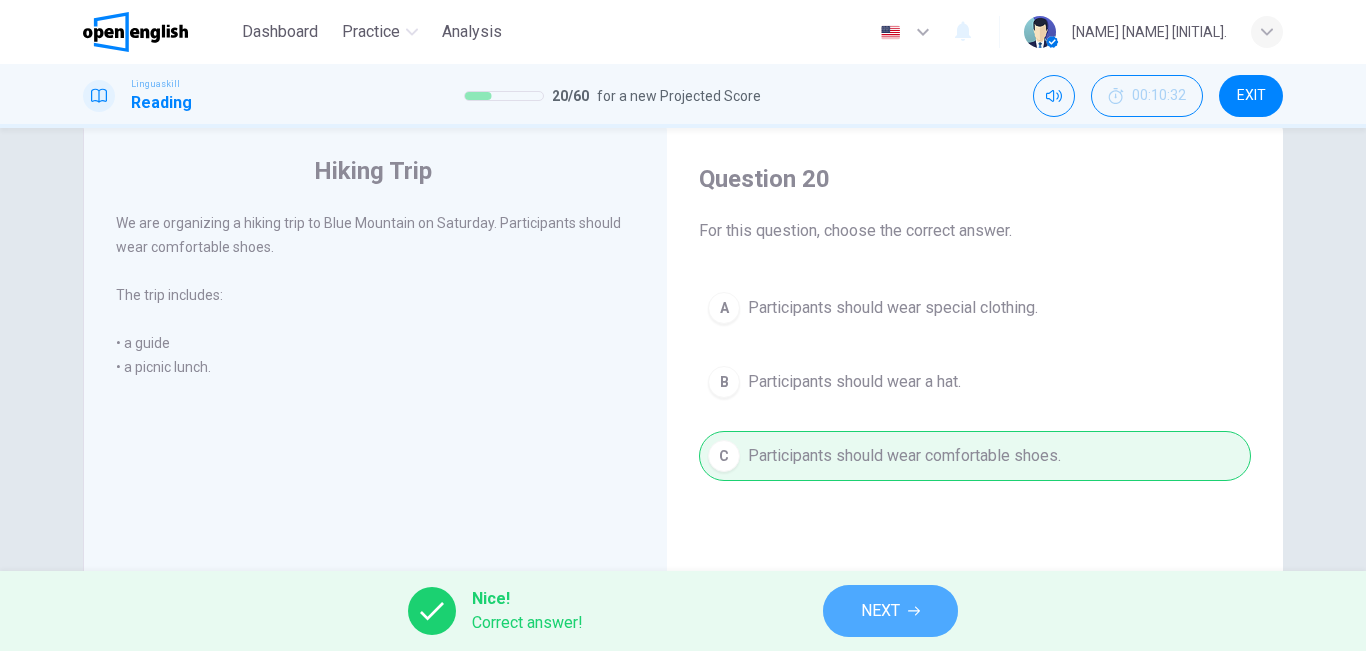 click on "NEXT" at bounding box center (880, 611) 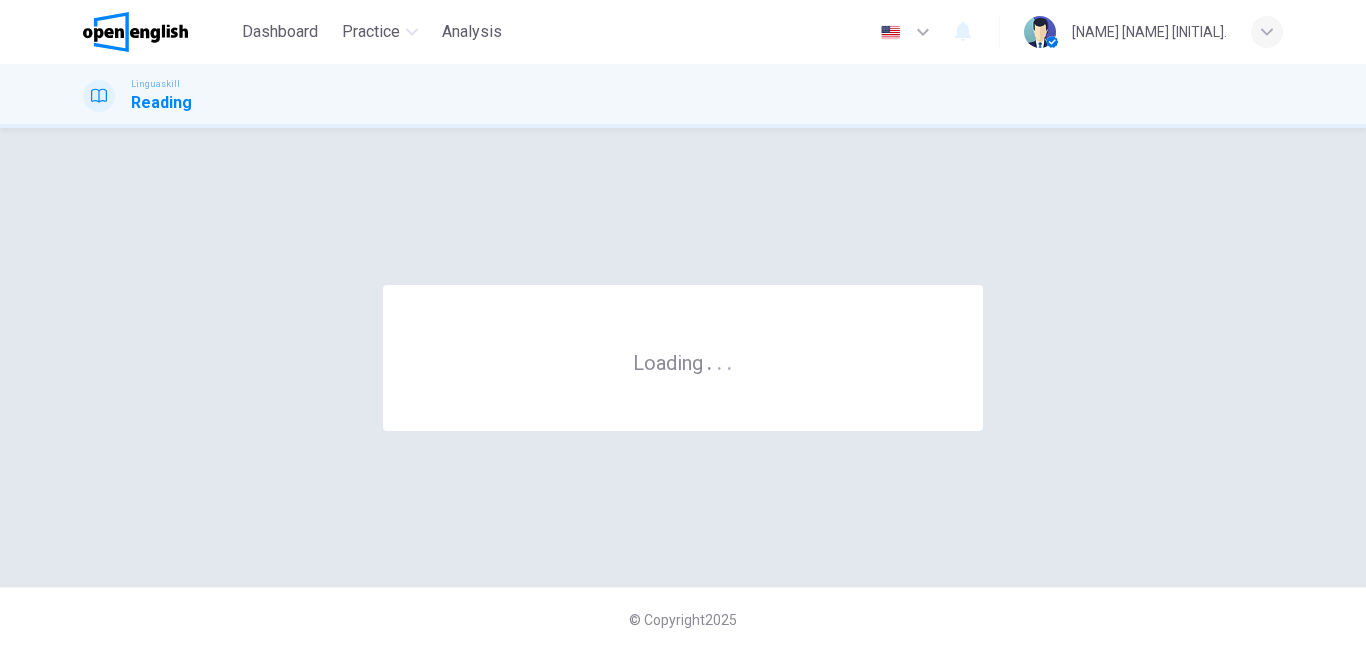 scroll, scrollTop: 0, scrollLeft: 0, axis: both 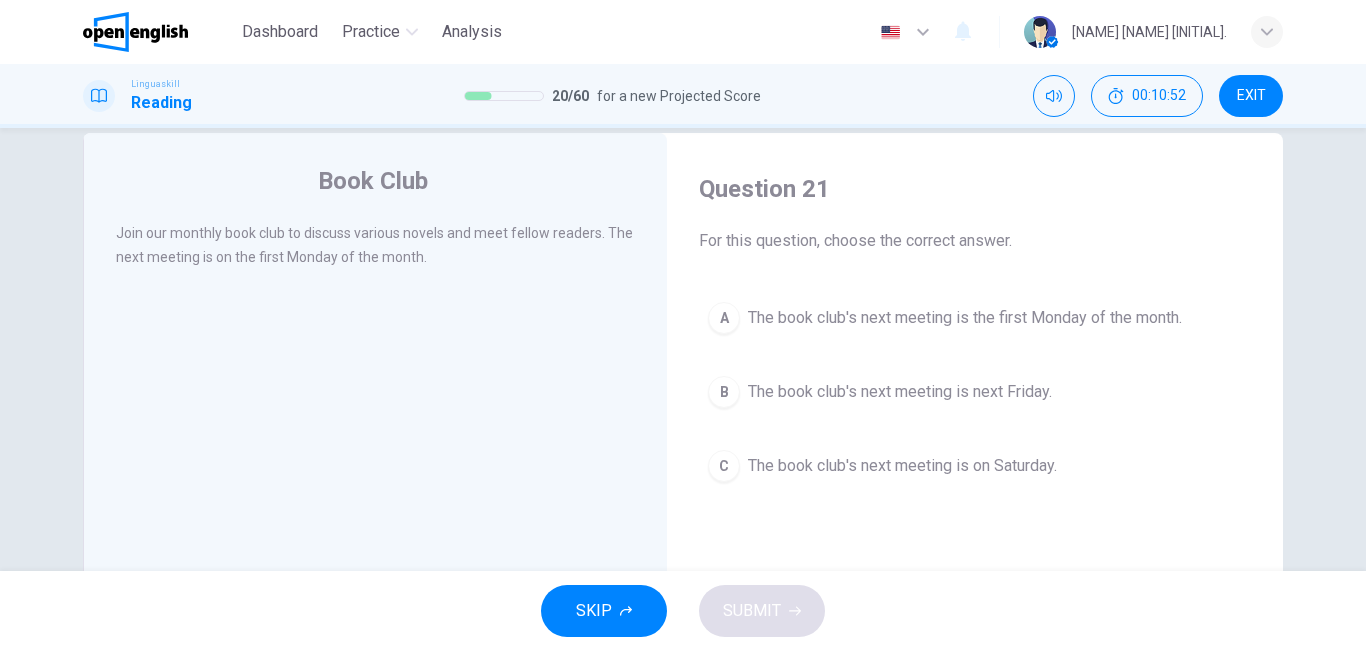 click on "The book club's next meeting is the first Monday of the month." at bounding box center [965, 318] 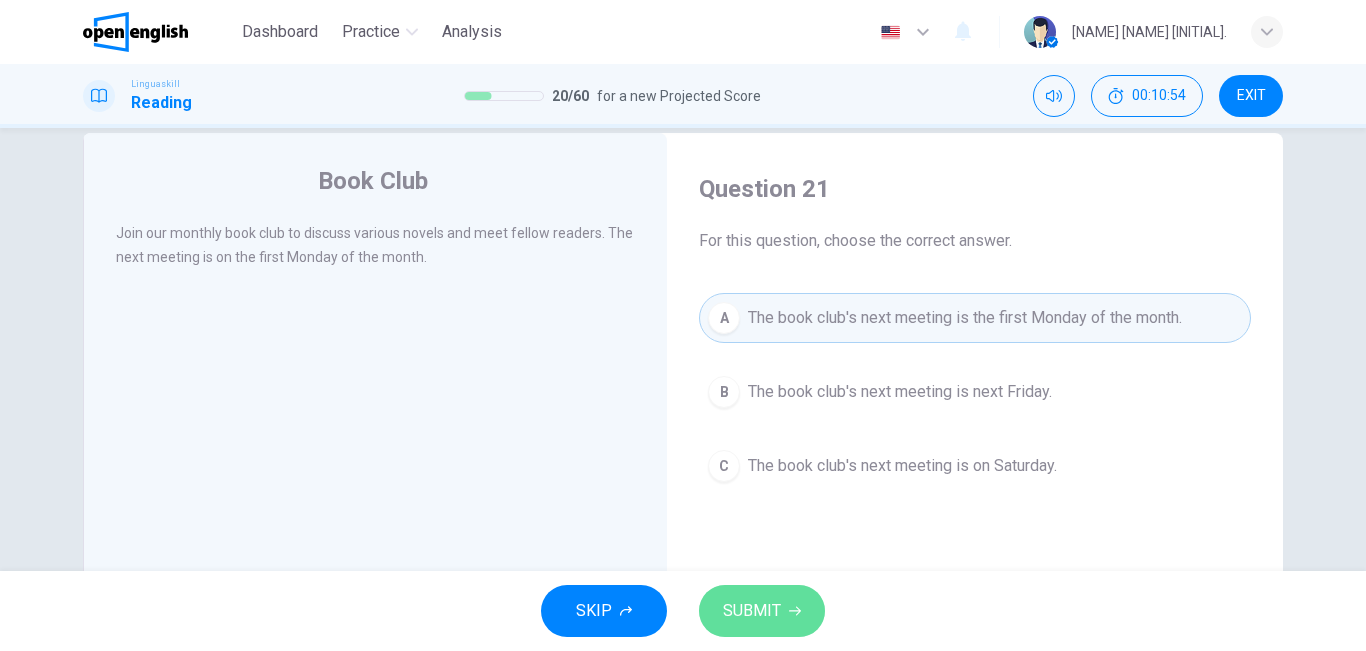 click on "SUBMIT" at bounding box center [752, 611] 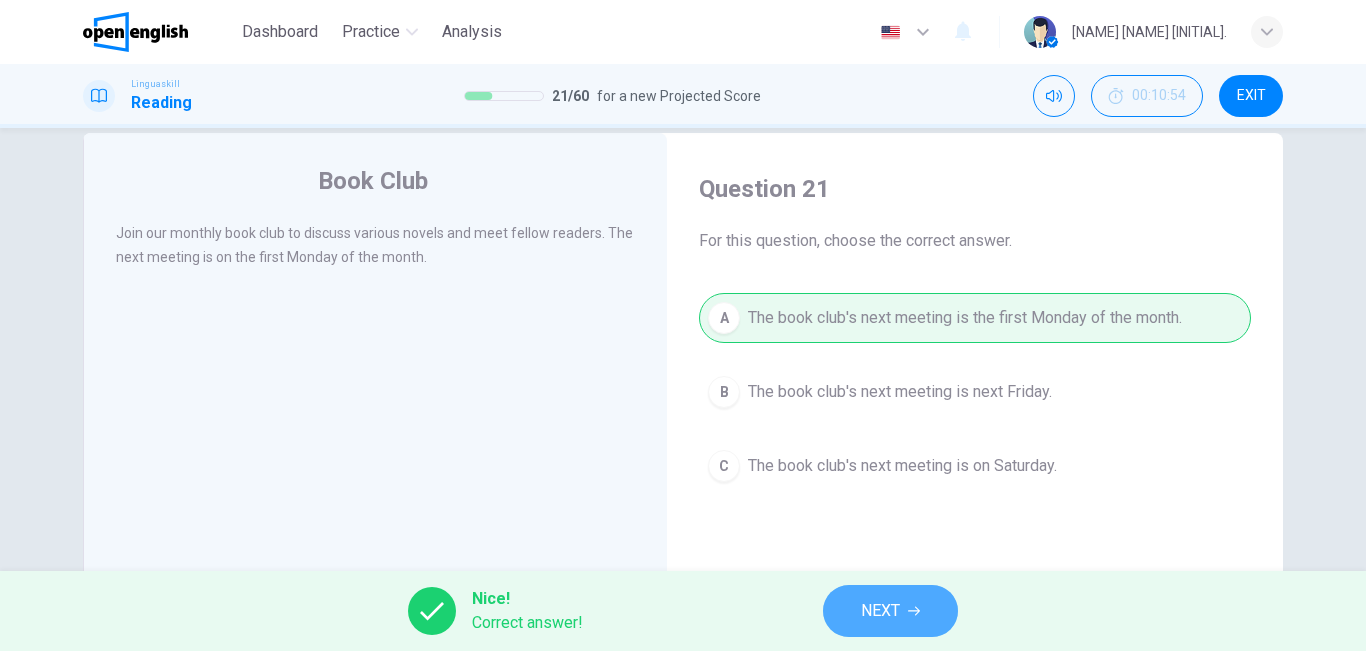 click on "NEXT" at bounding box center [880, 611] 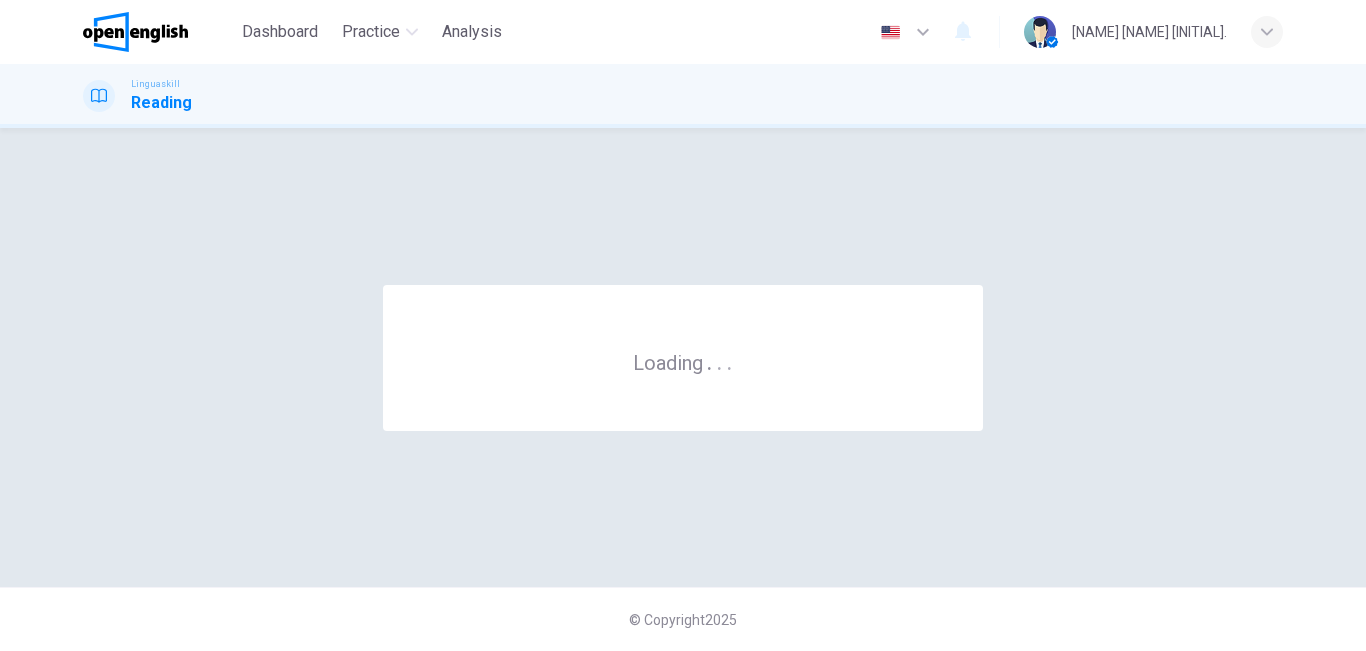 scroll, scrollTop: 0, scrollLeft: 0, axis: both 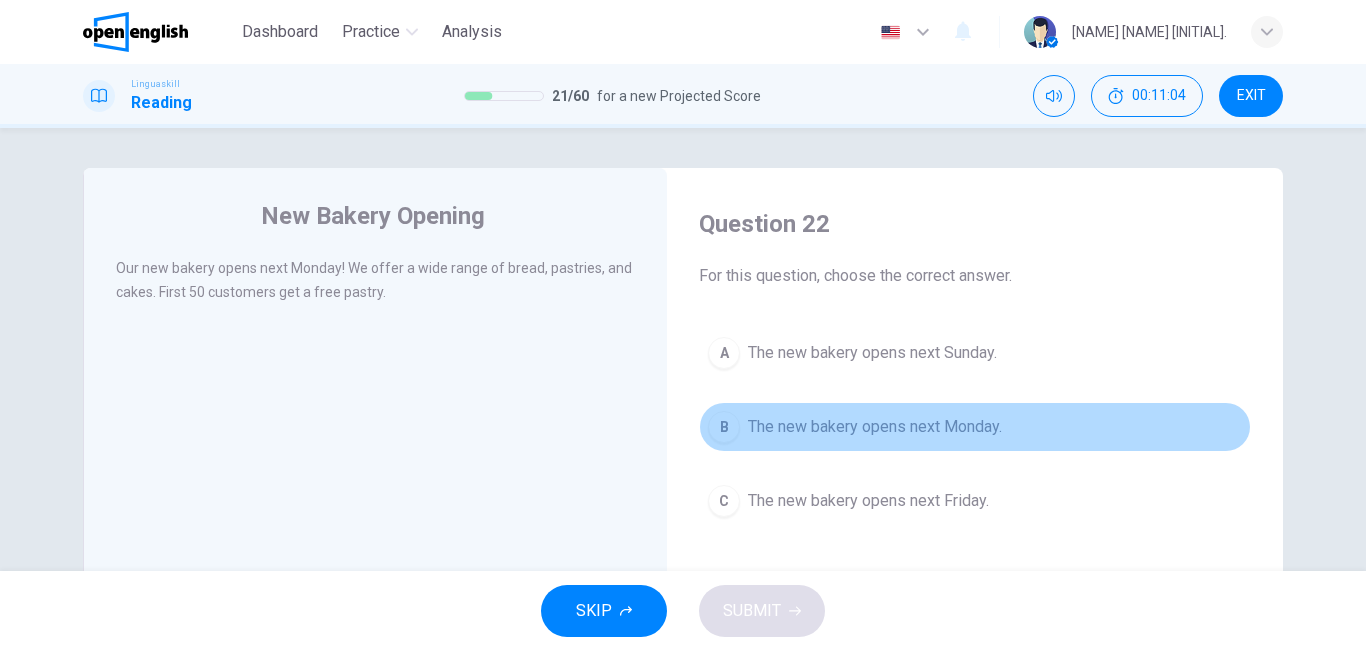 click on "The new bakery opens next Monday." at bounding box center (875, 427) 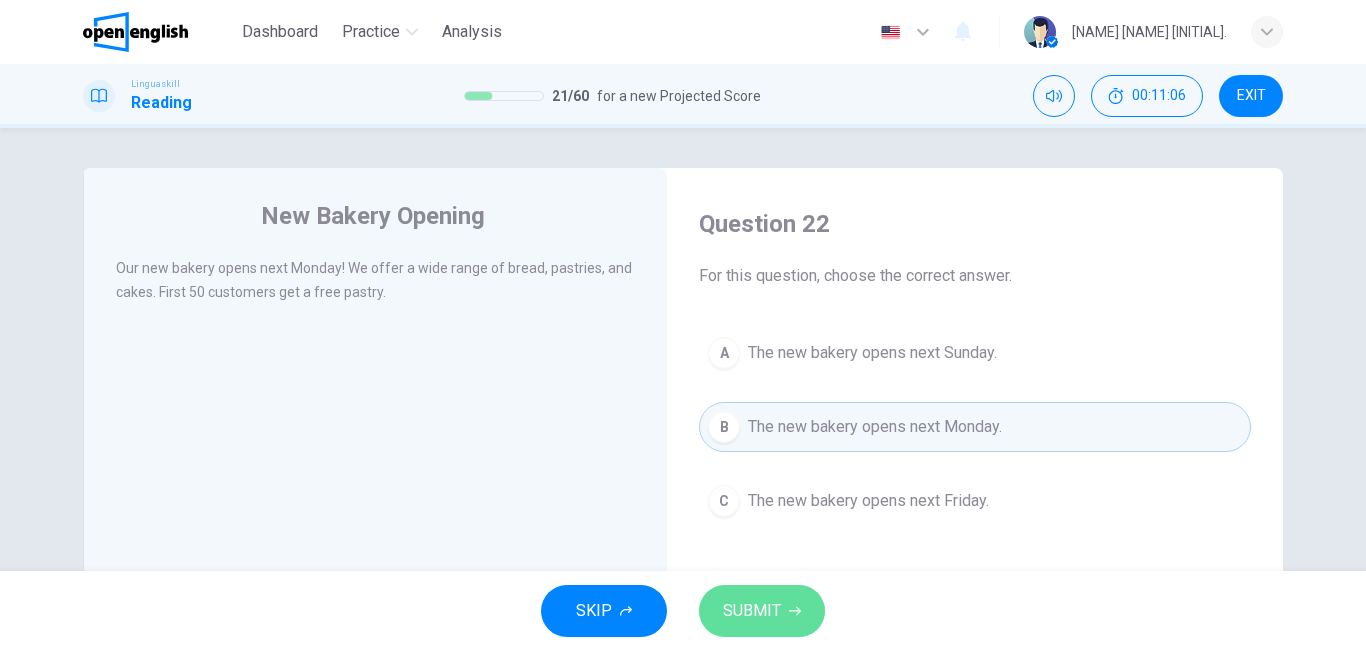 click on "SUBMIT" at bounding box center (752, 611) 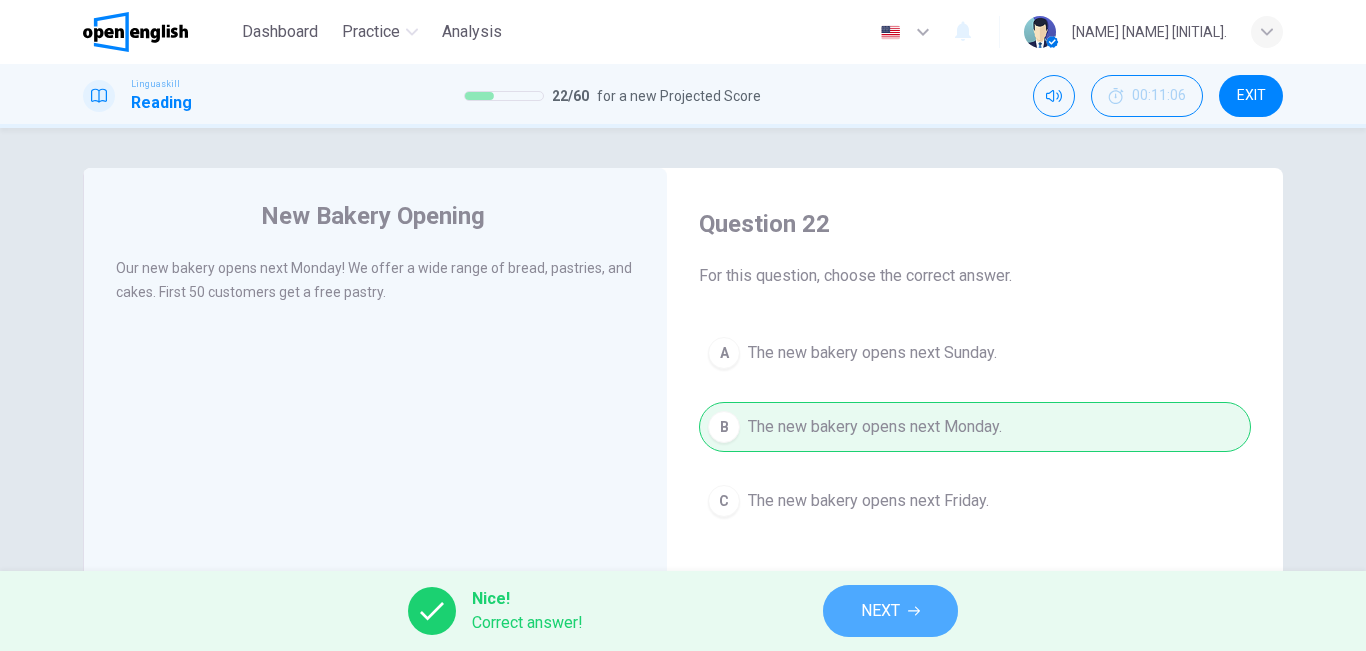 click on "NEXT" at bounding box center (890, 611) 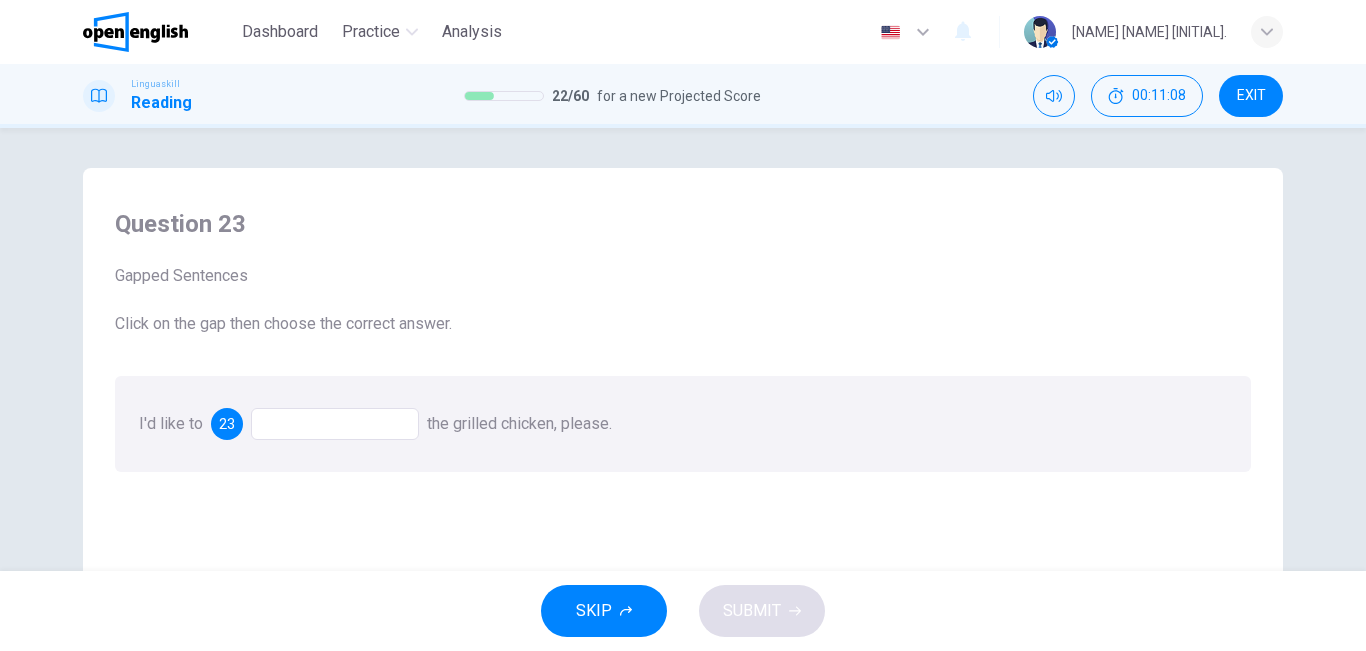 click at bounding box center (335, 424) 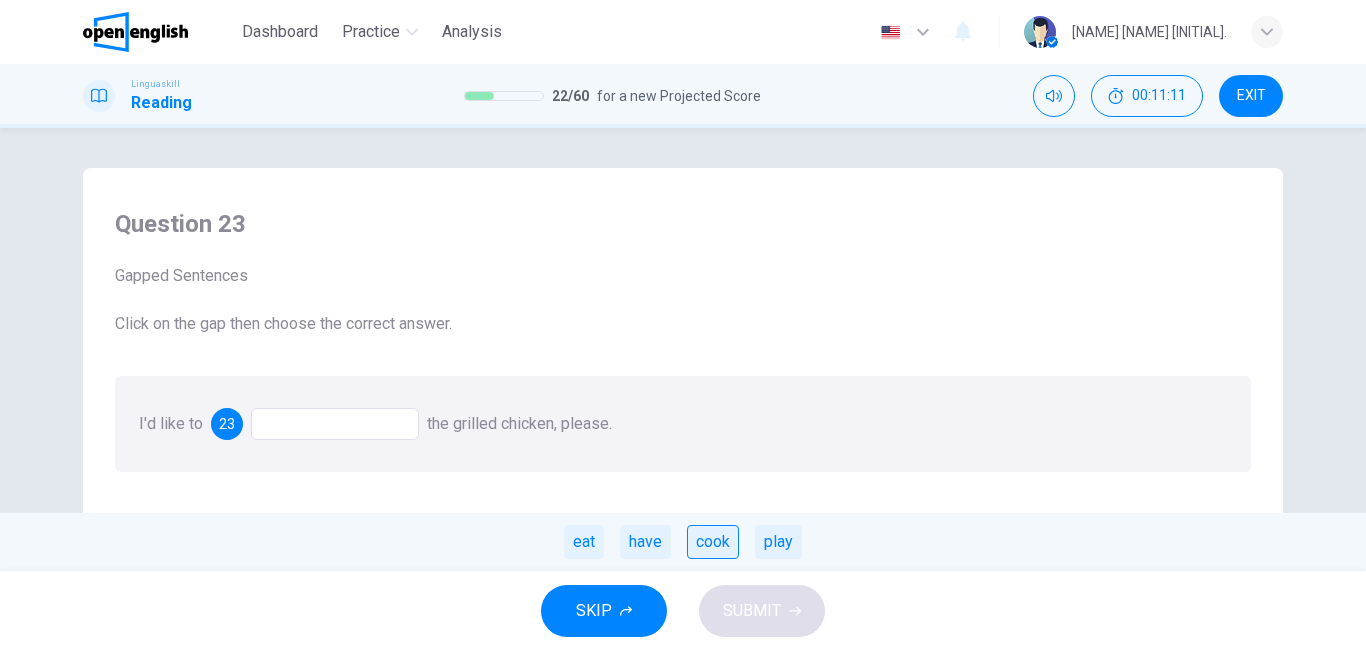 click on "cook" at bounding box center (713, 542) 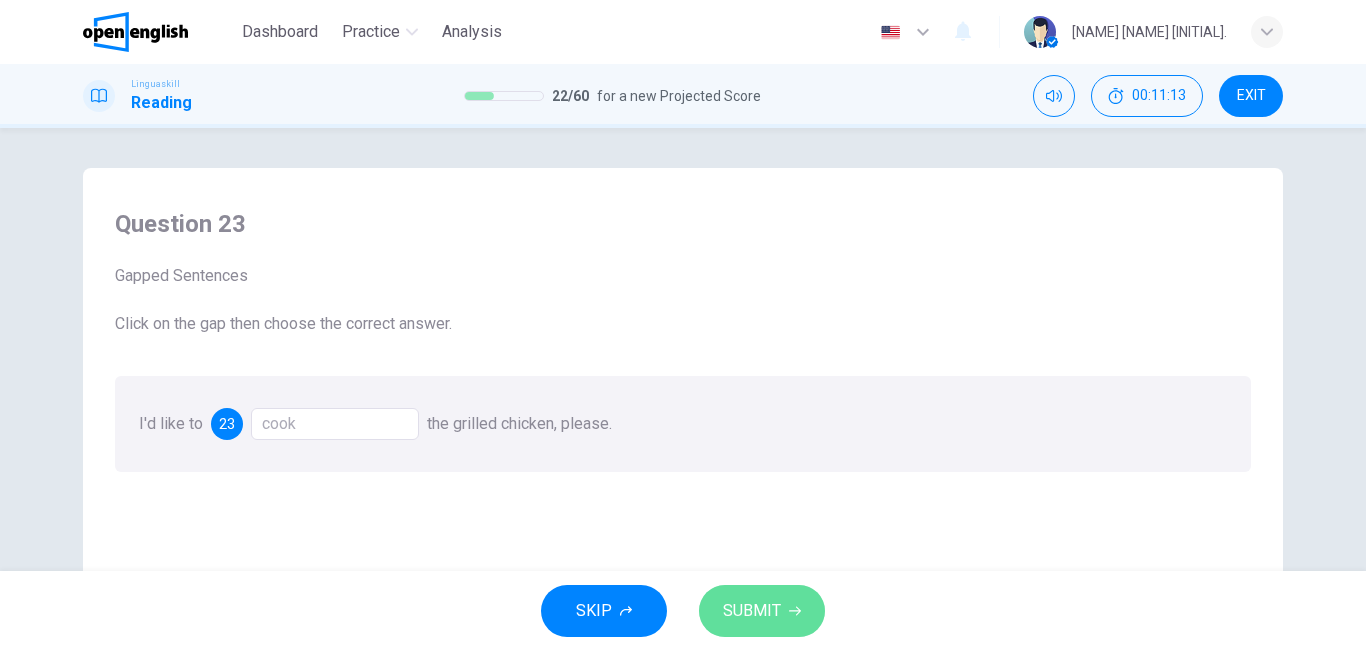 click on "SUBMIT" at bounding box center [752, 611] 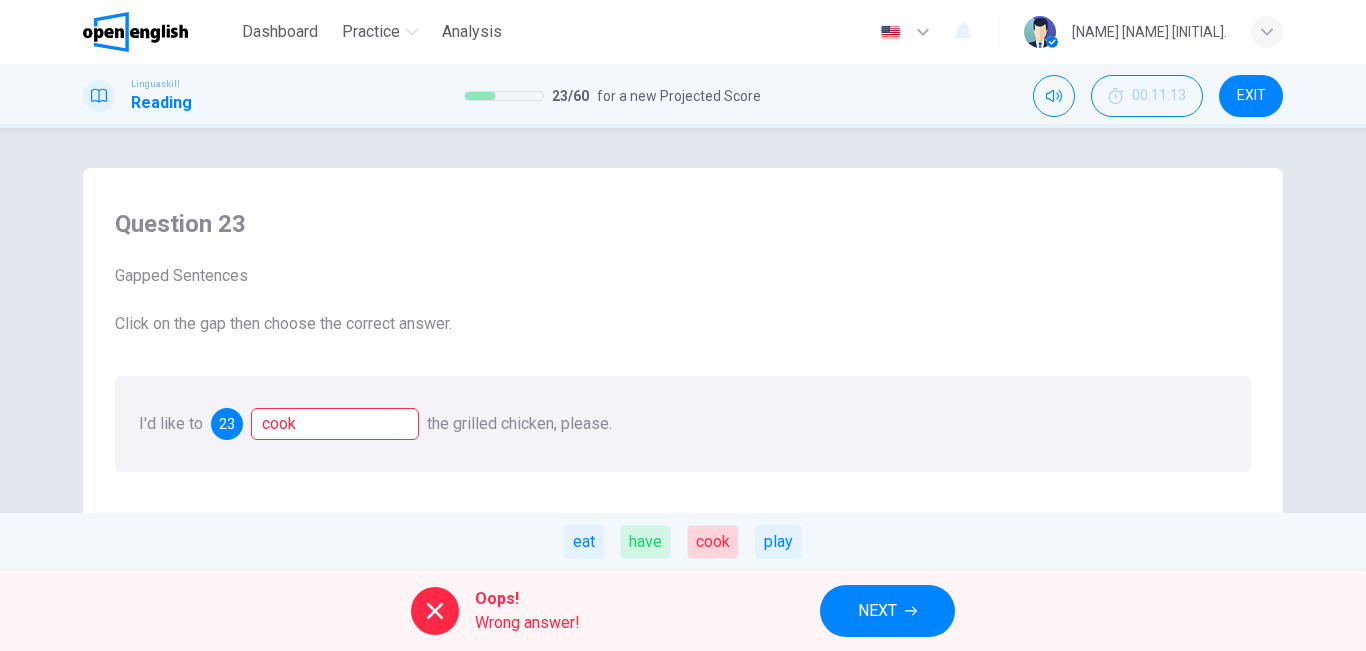 click on "NEXT" at bounding box center (877, 611) 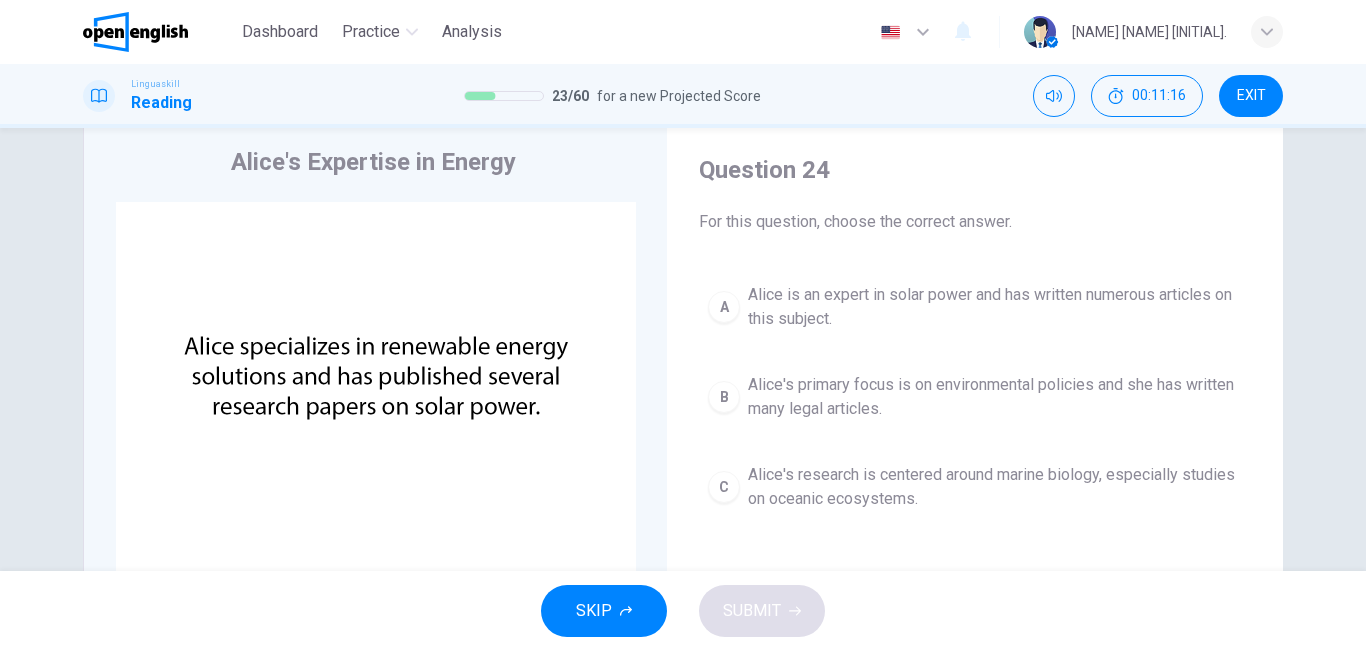 scroll, scrollTop: 56, scrollLeft: 0, axis: vertical 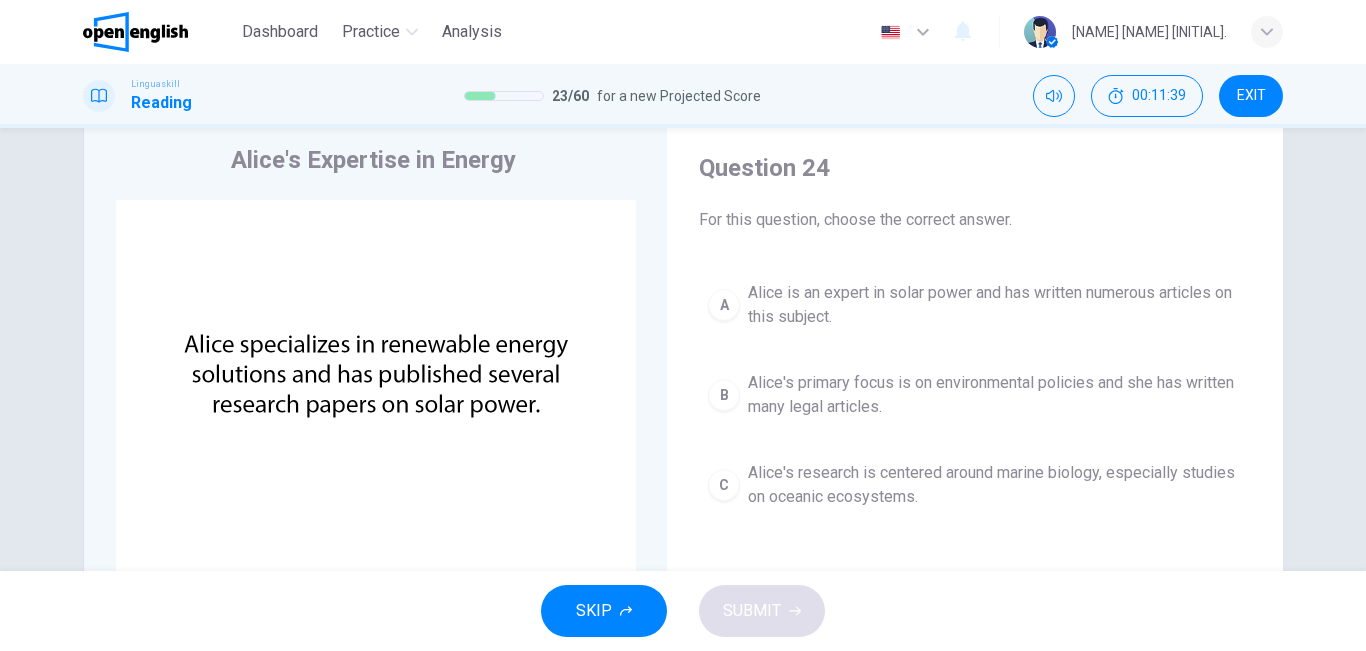 click on "Alice is an expert in solar power and has written numerous articles on this subject." at bounding box center [995, 305] 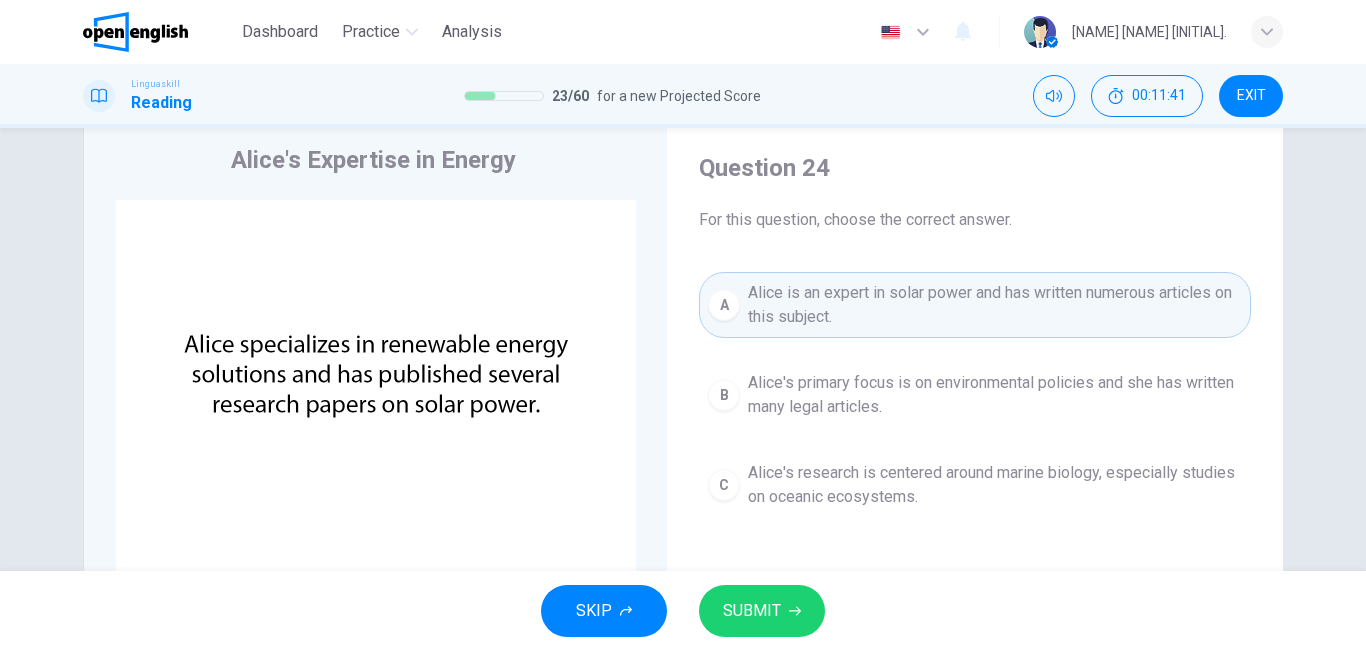 click 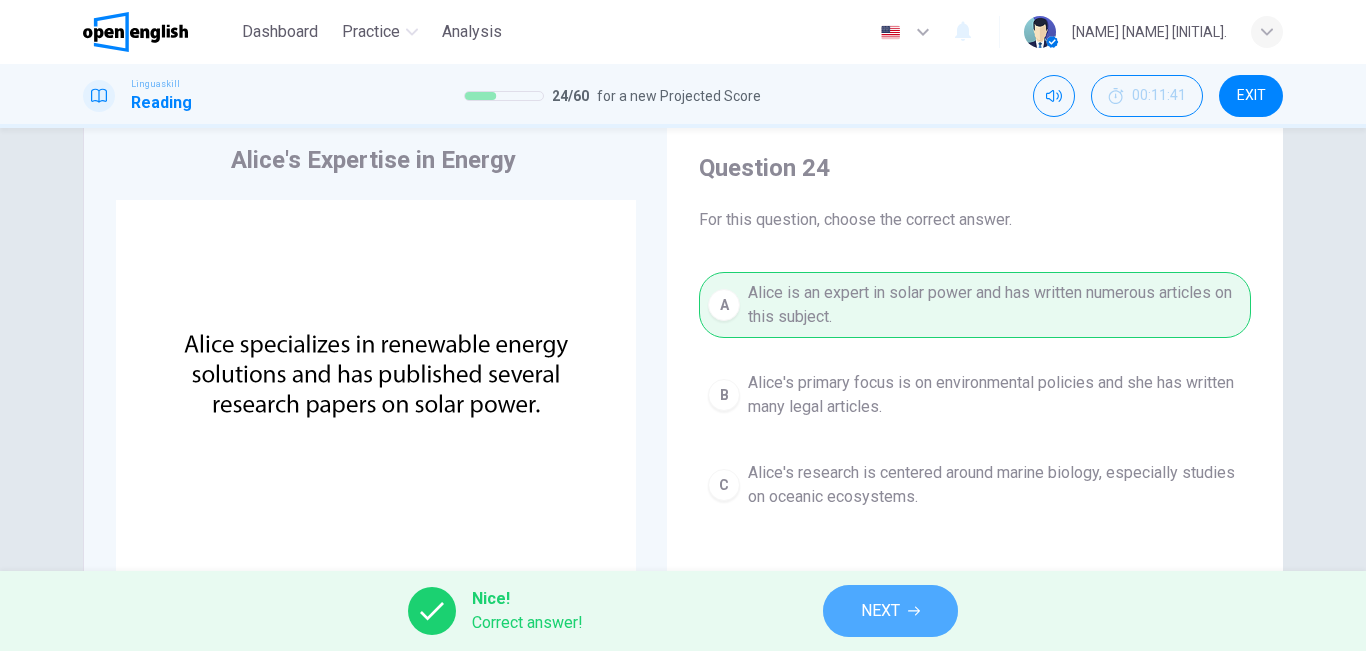 click on "NEXT" at bounding box center [890, 611] 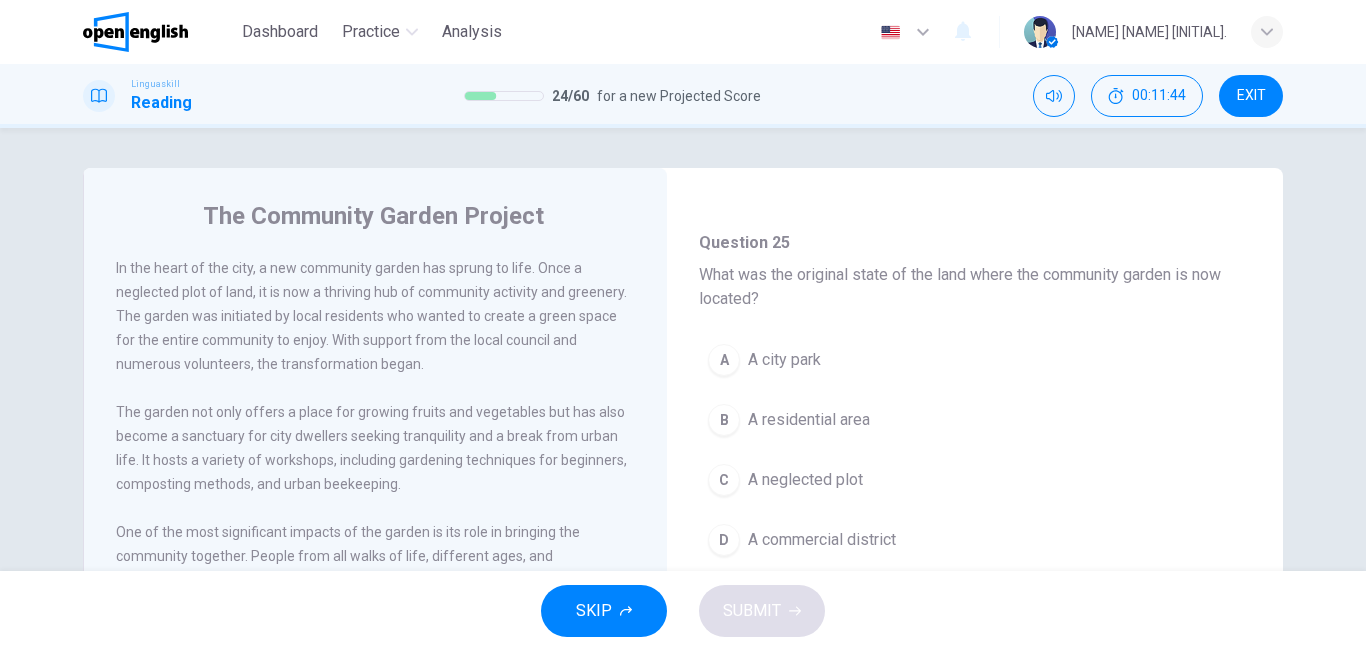 scroll, scrollTop: 106, scrollLeft: 0, axis: vertical 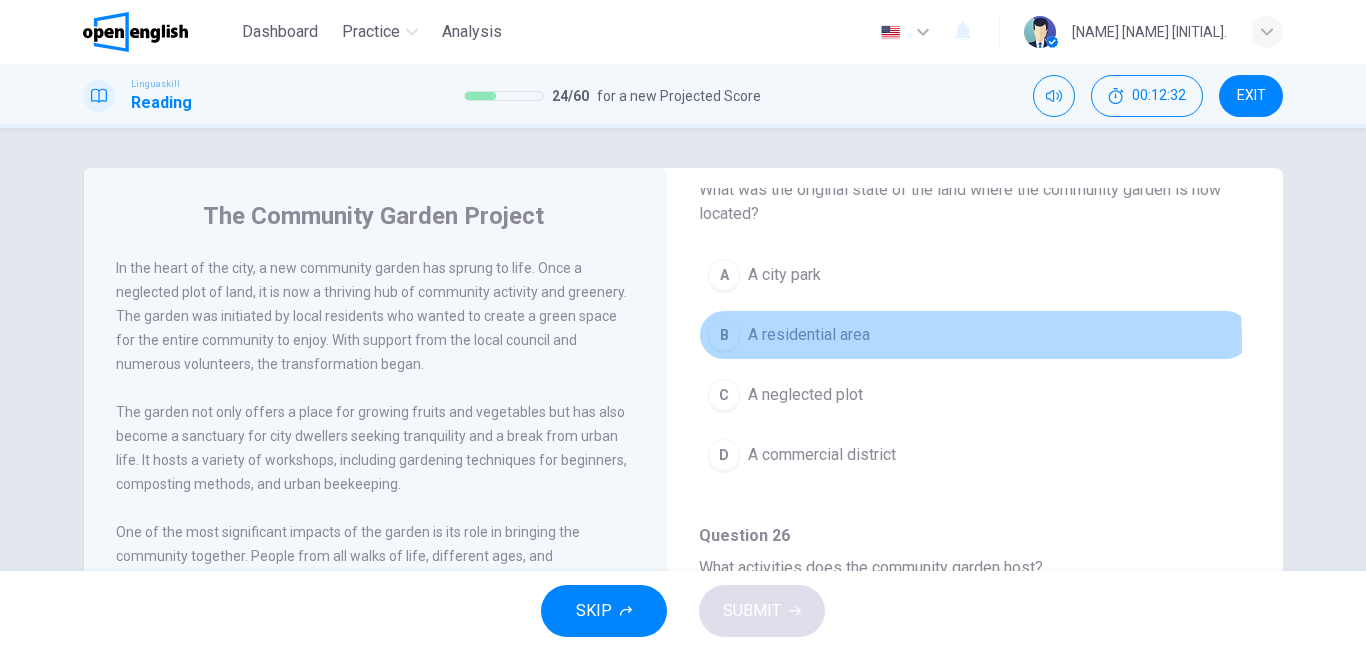 click on "A residential area" at bounding box center (809, 335) 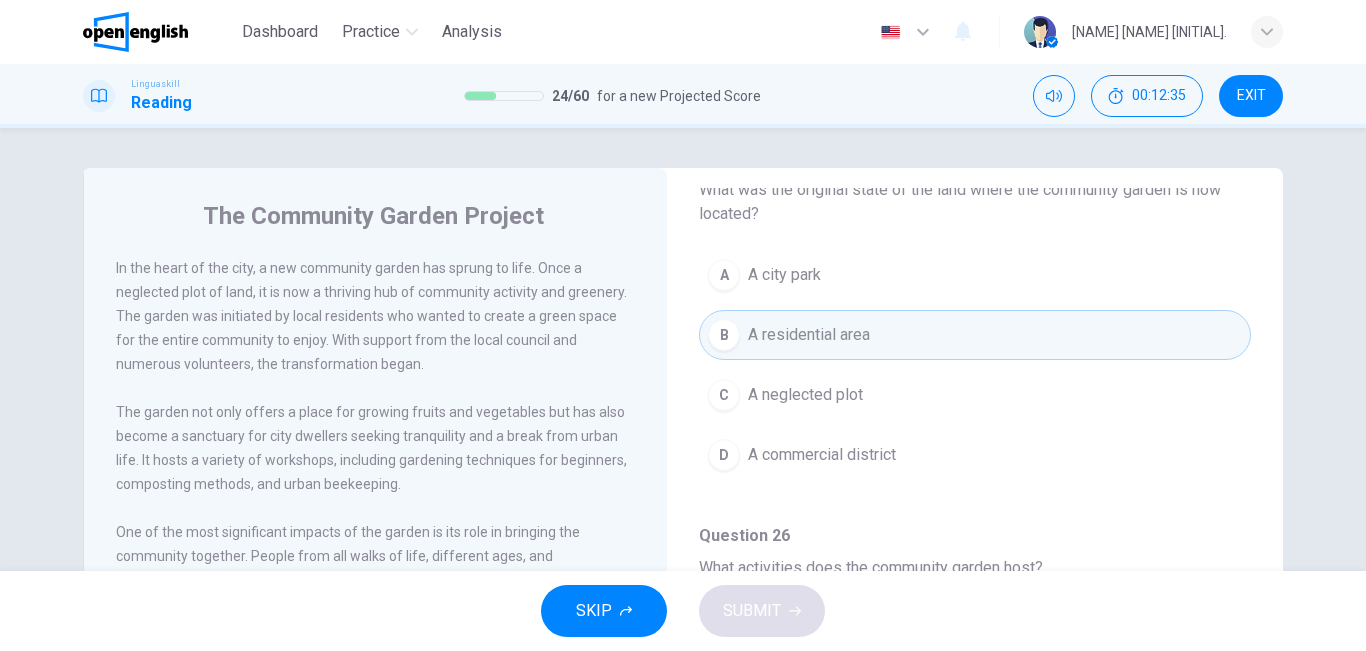 drag, startPoint x: 1250, startPoint y: 357, endPoint x: 1246, endPoint y: 389, distance: 32.24903 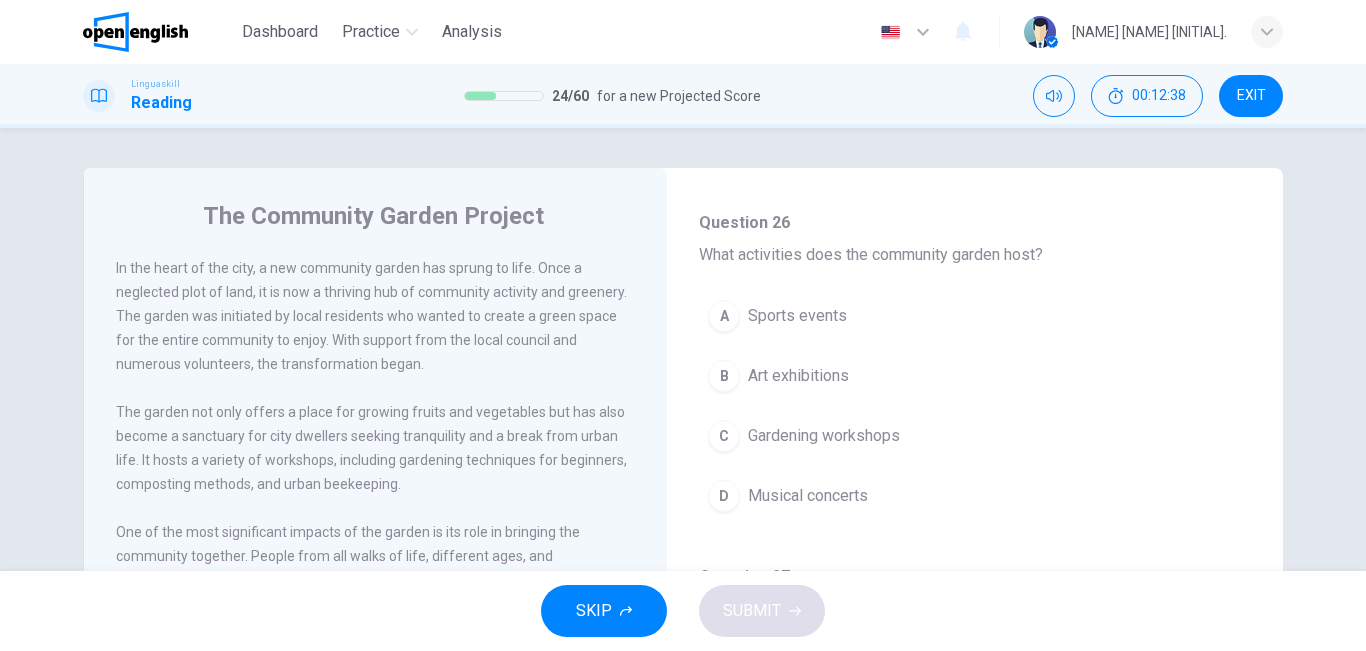 scroll, scrollTop: 501, scrollLeft: 0, axis: vertical 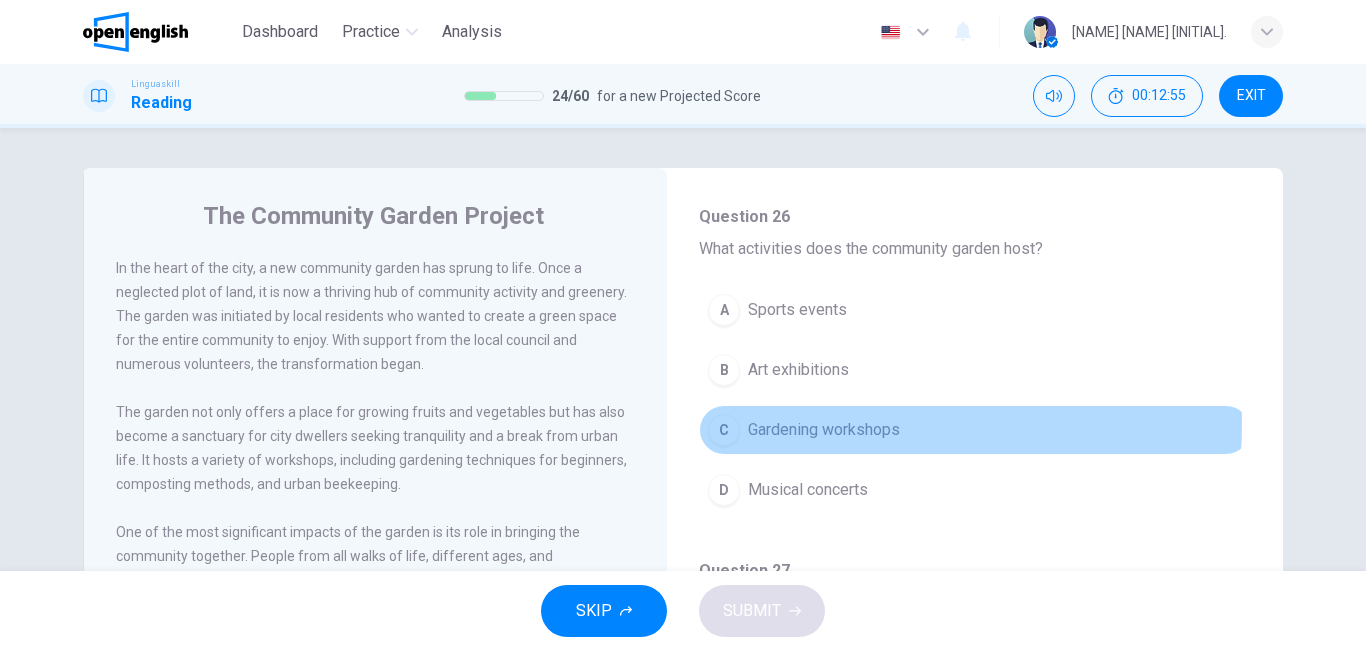 click on "Gardening workshops" at bounding box center [824, 430] 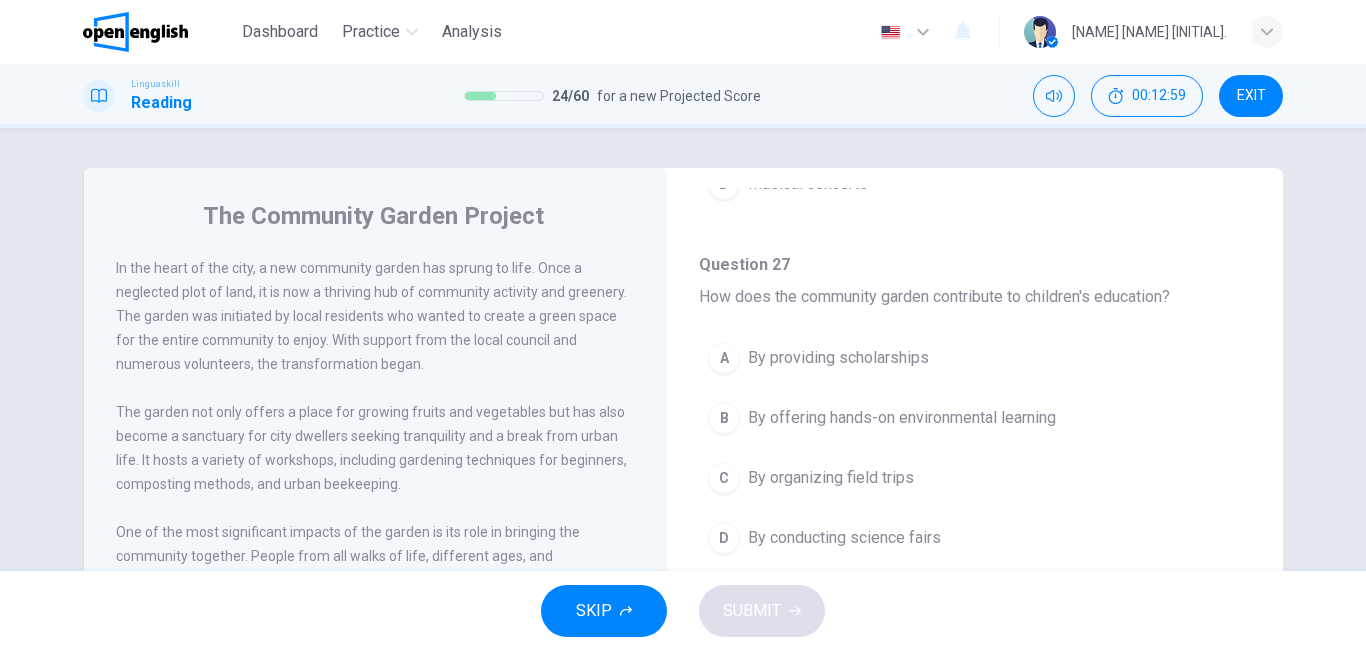 scroll, scrollTop: 804, scrollLeft: 0, axis: vertical 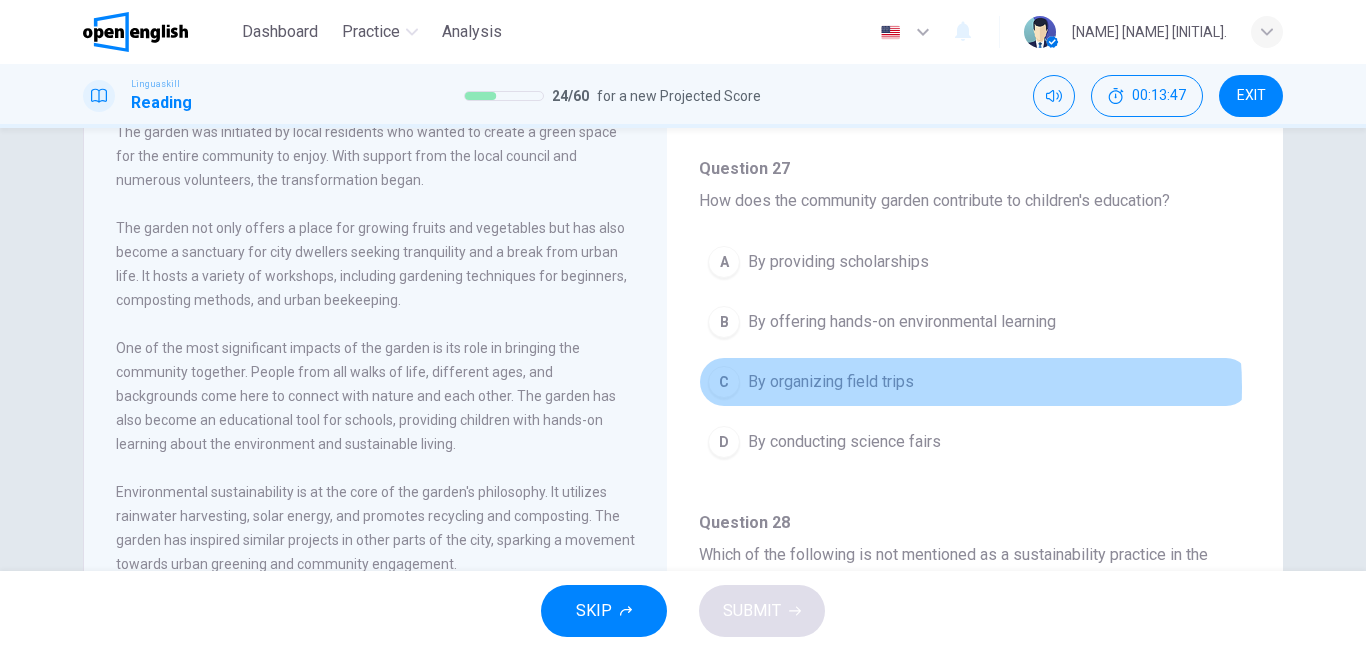 click on "By organizing field trips" at bounding box center [831, 382] 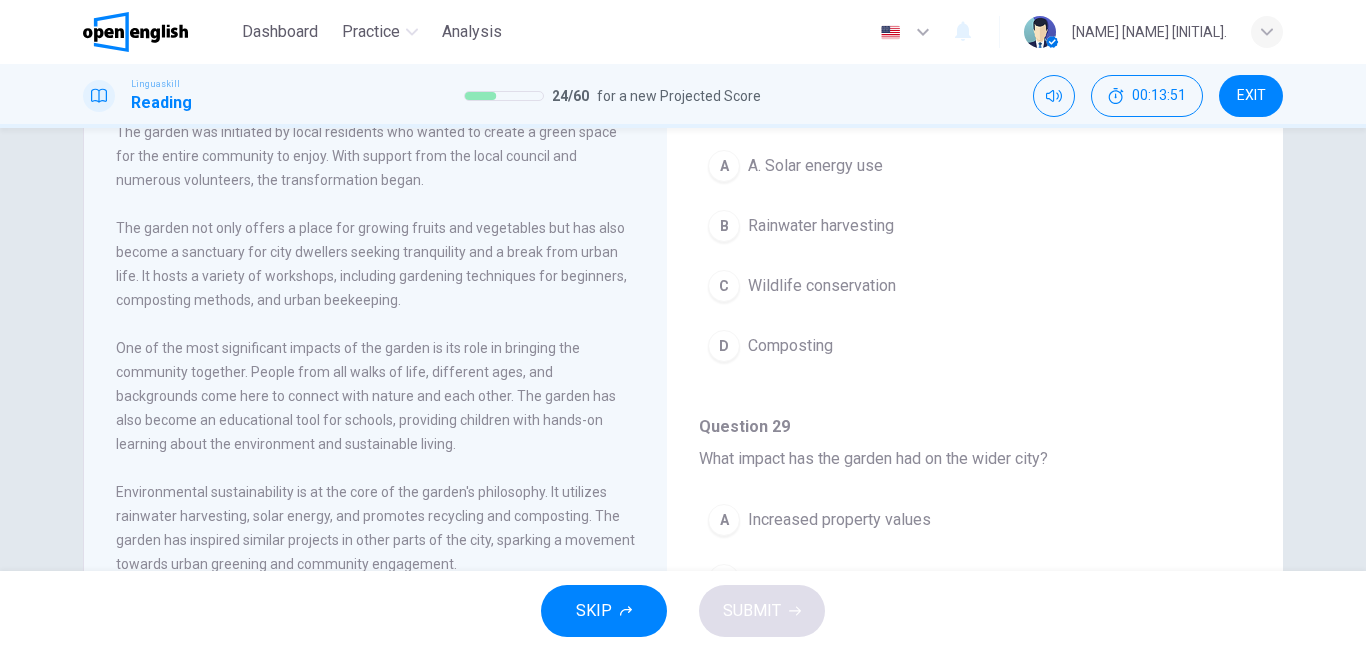 scroll, scrollTop: 1205, scrollLeft: 0, axis: vertical 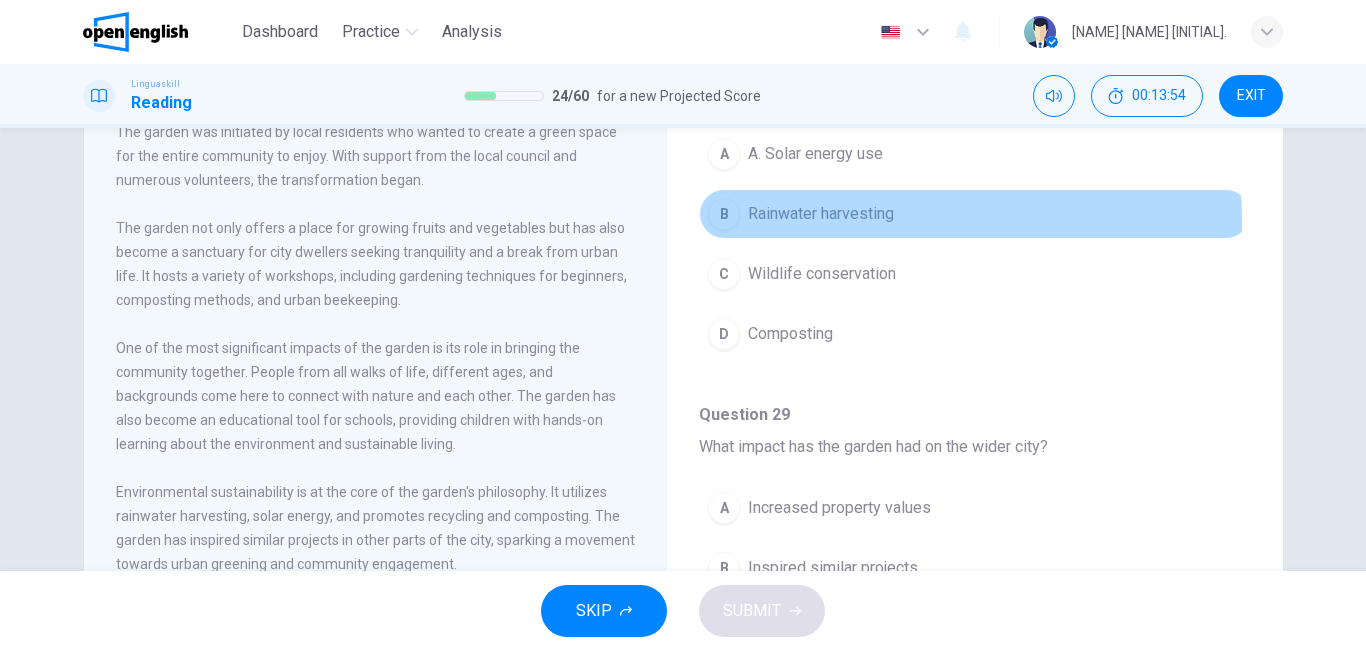 click on "Rainwater harvesting" at bounding box center [821, 214] 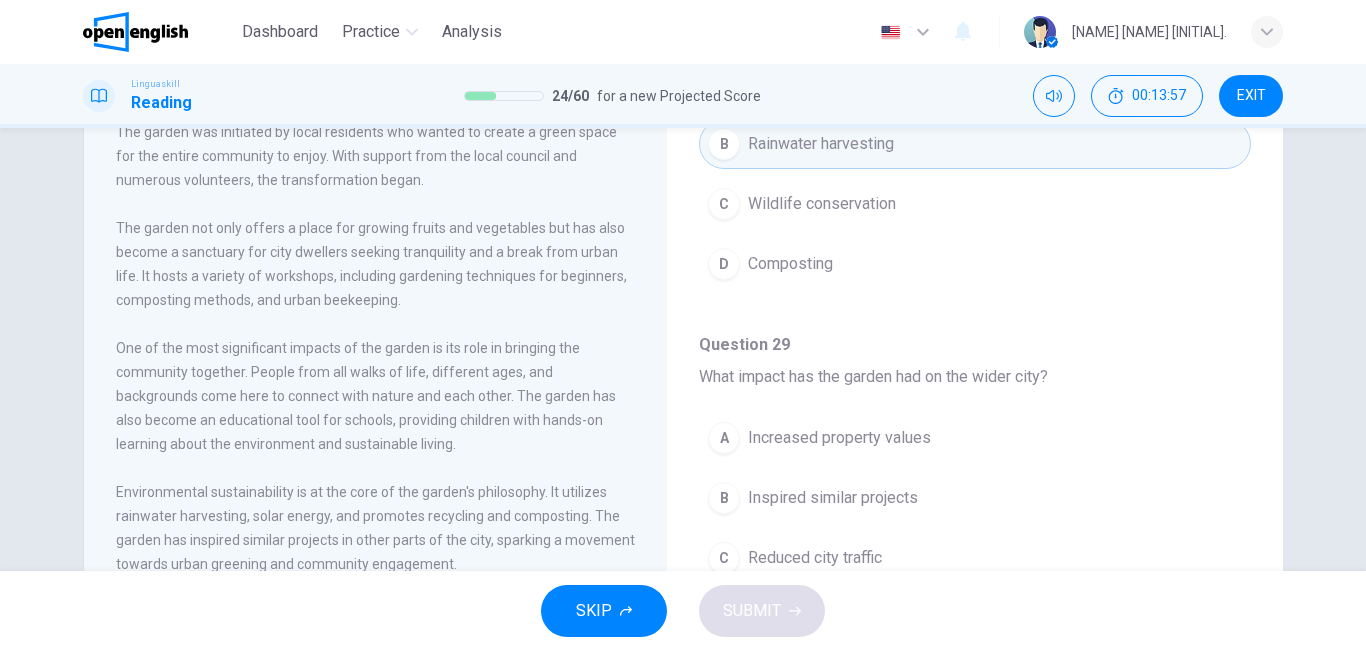 scroll, scrollTop: 1299, scrollLeft: 0, axis: vertical 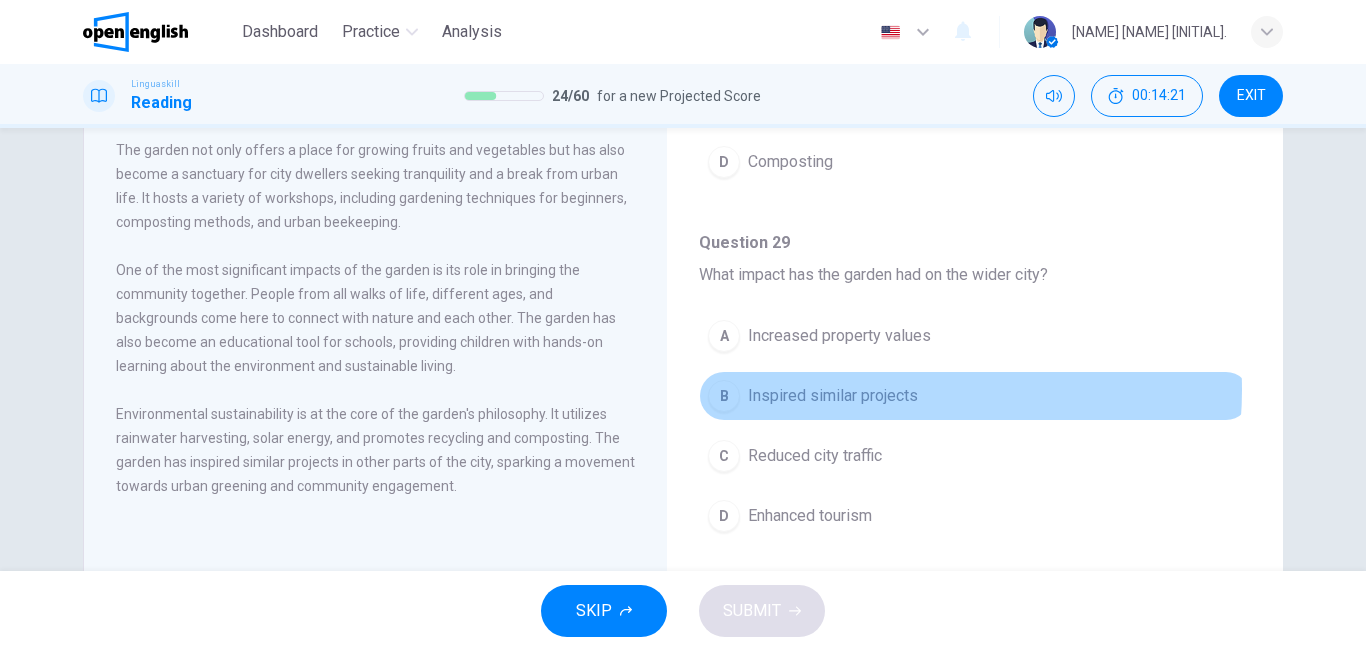 click on "Inspired similar projects" at bounding box center (833, 396) 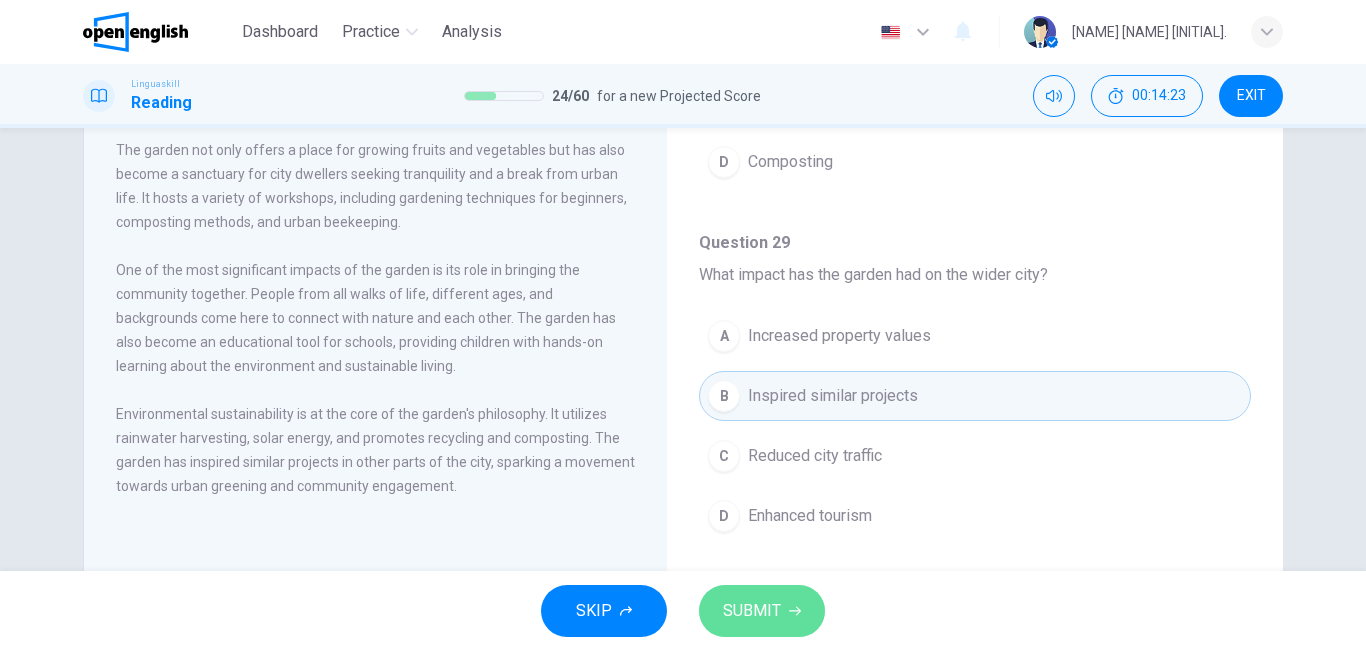 click on "SUBMIT" at bounding box center (762, 611) 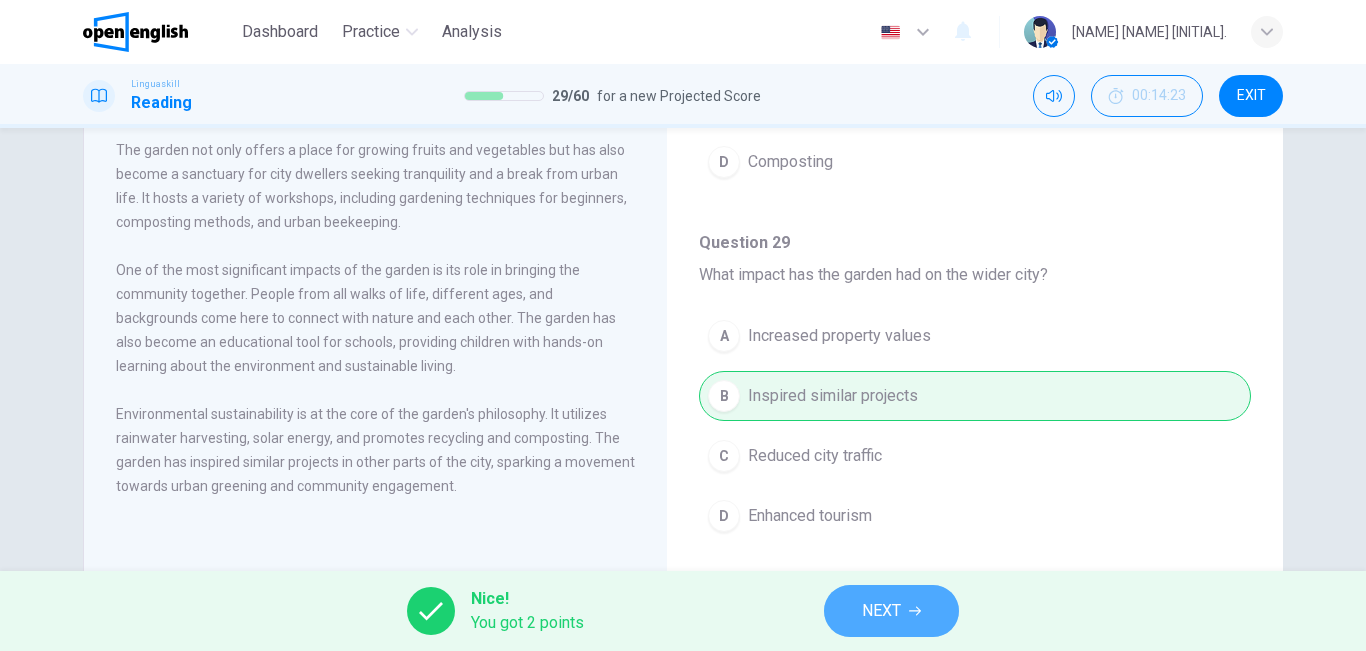 click on "NEXT" at bounding box center [891, 611] 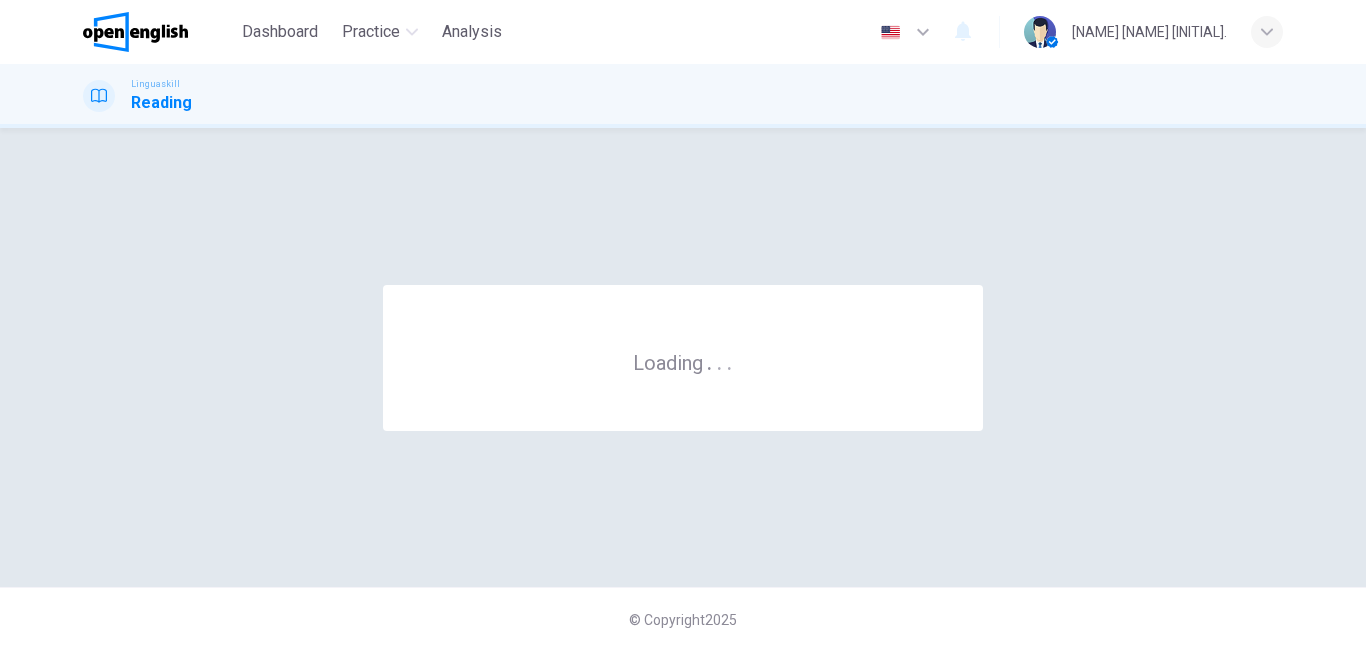scroll, scrollTop: 0, scrollLeft: 0, axis: both 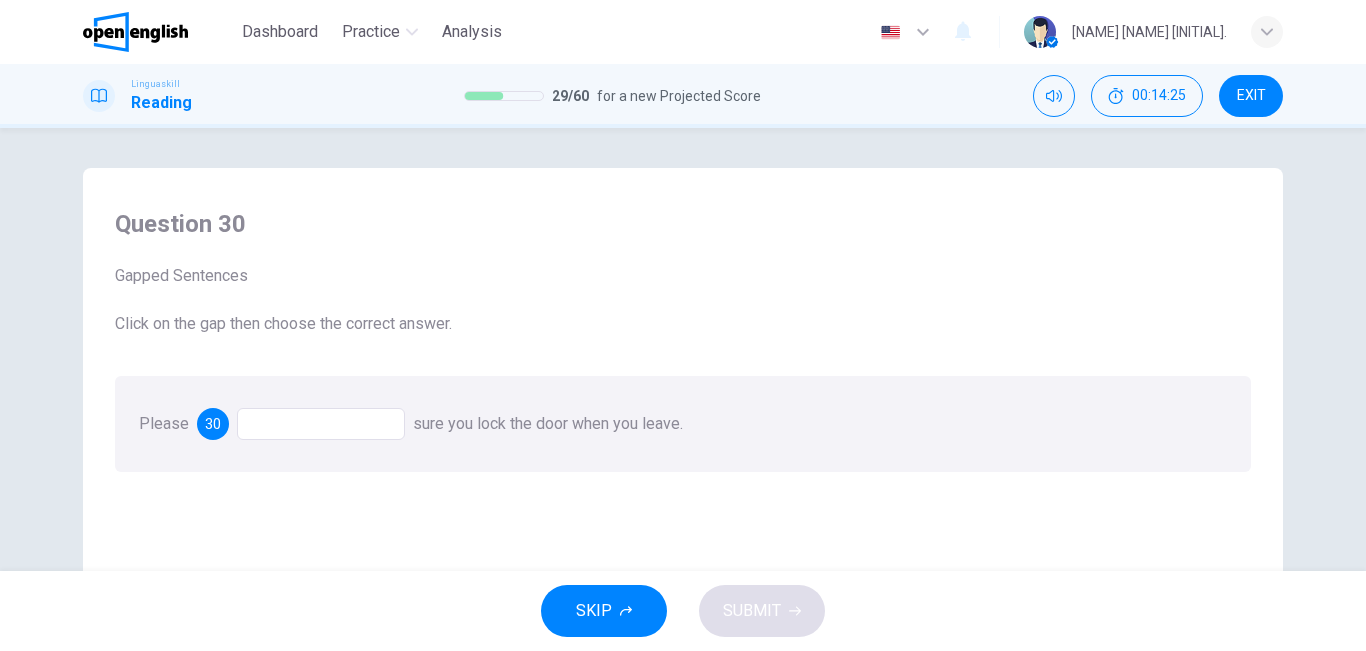 click at bounding box center (321, 424) 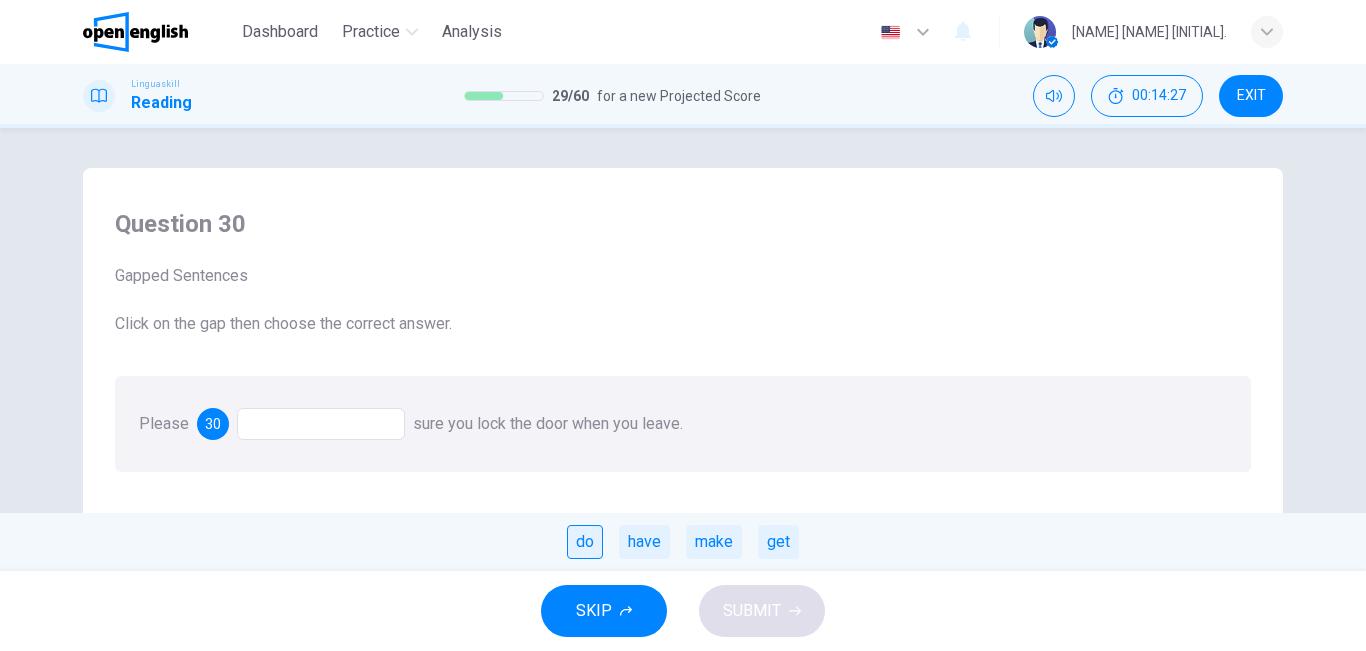 click on "do" at bounding box center (585, 542) 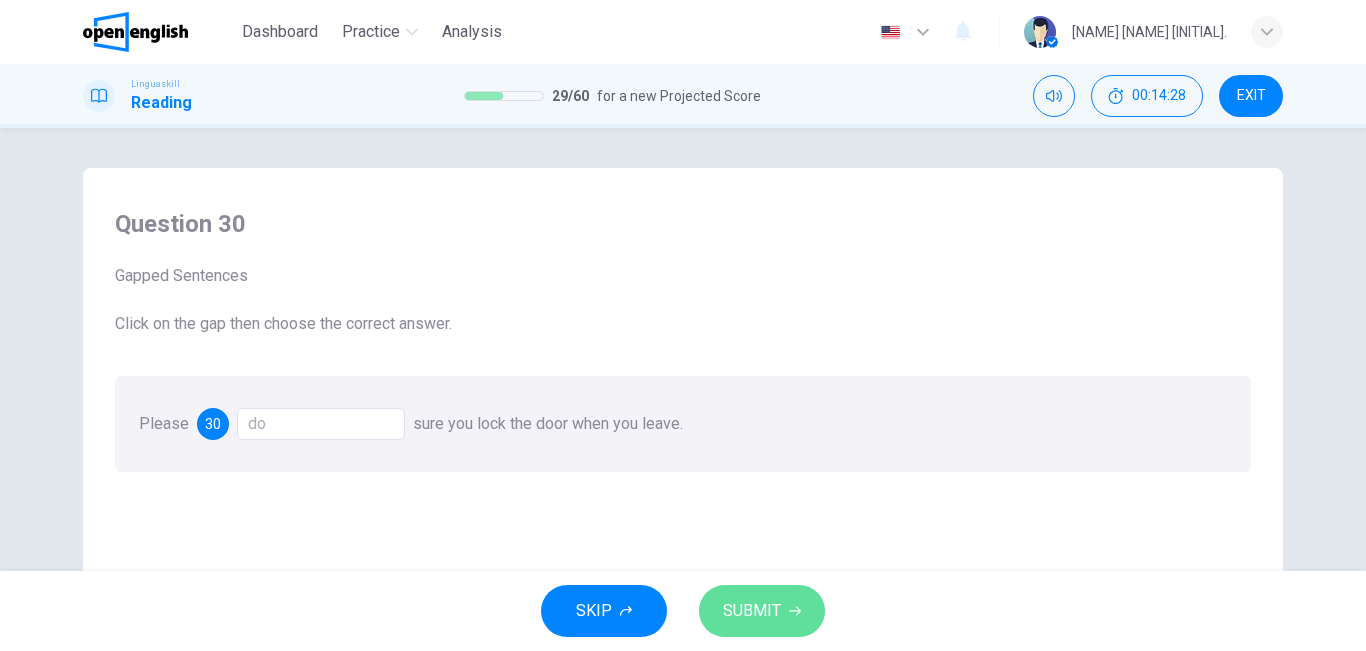click on "SUBMIT" at bounding box center [752, 611] 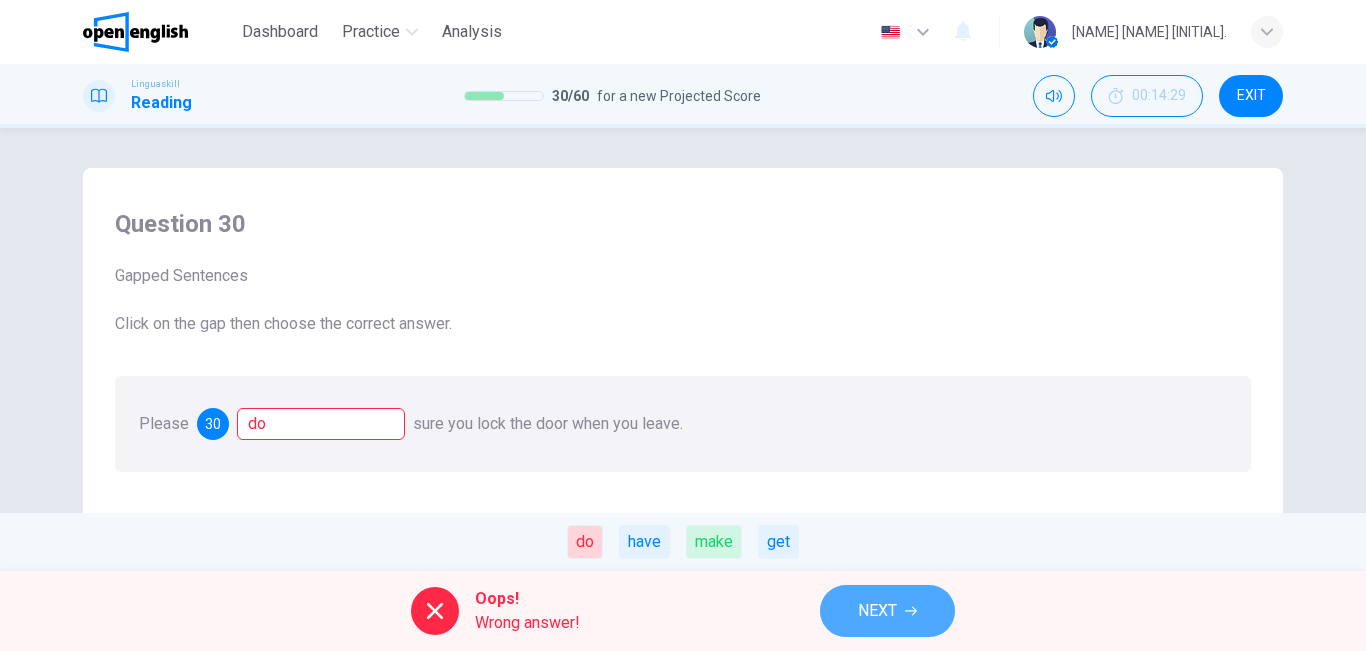 click on "NEXT" at bounding box center [877, 611] 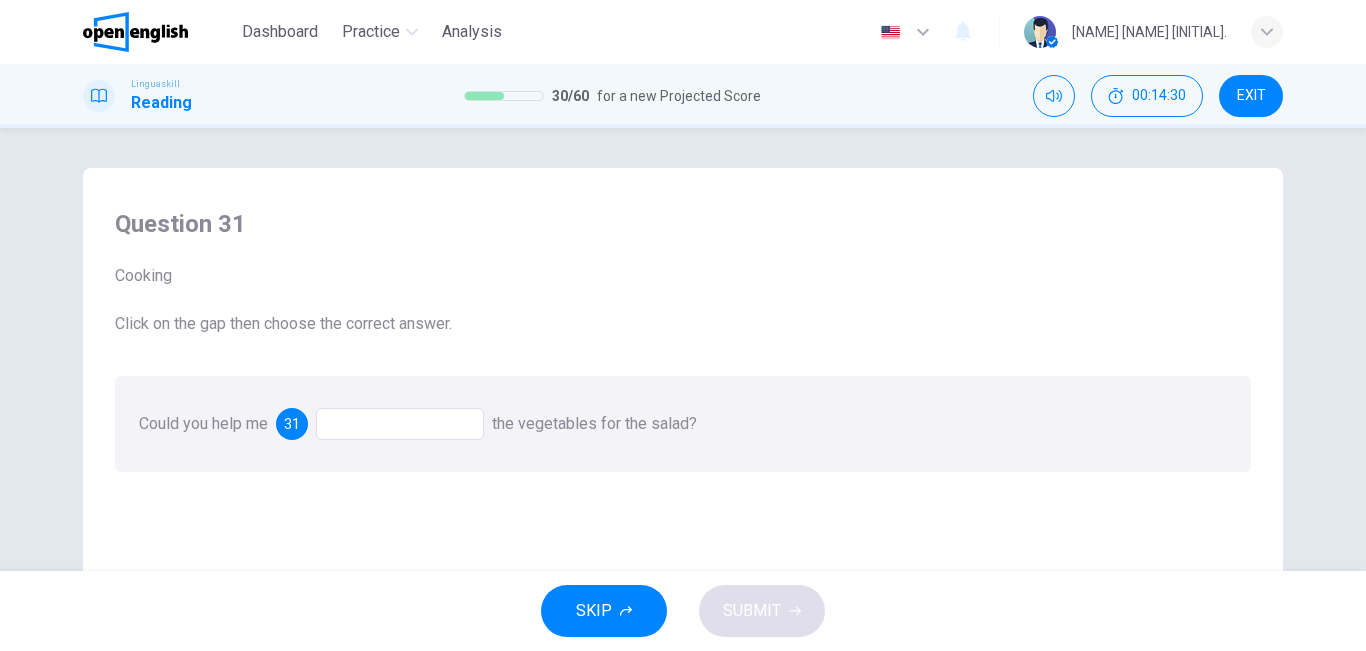 click at bounding box center [400, 424] 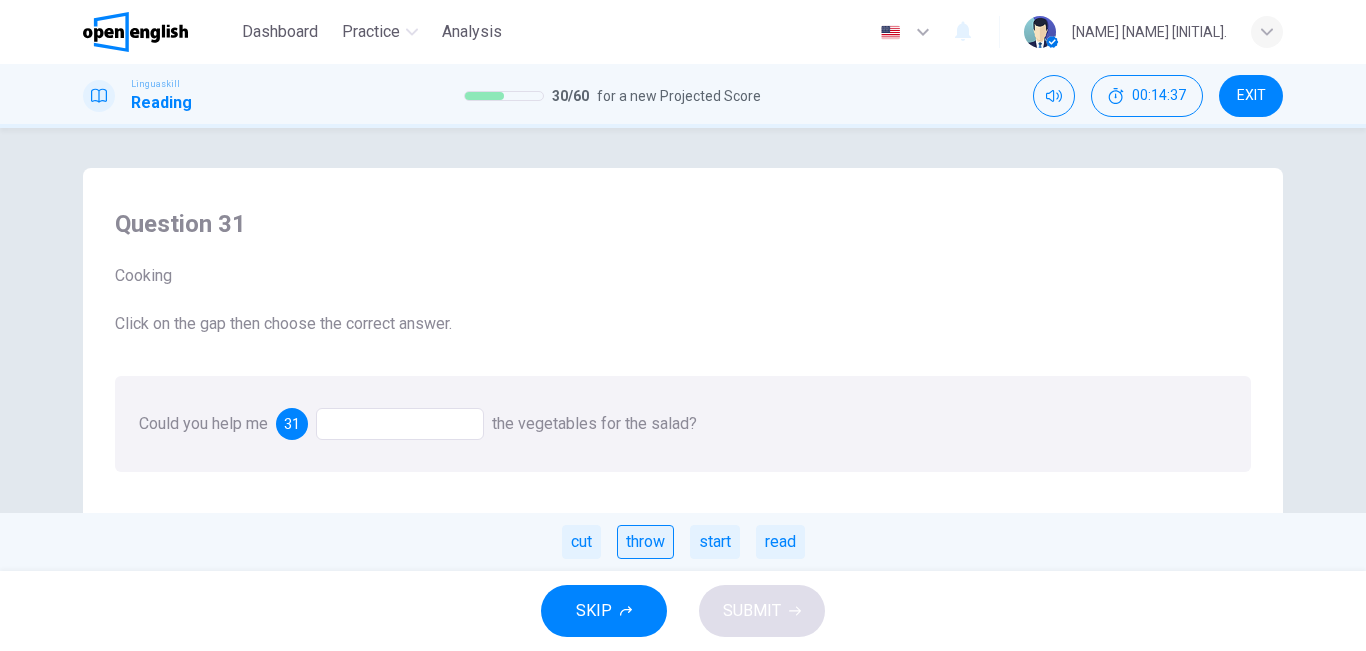 click on "throw" at bounding box center (645, 542) 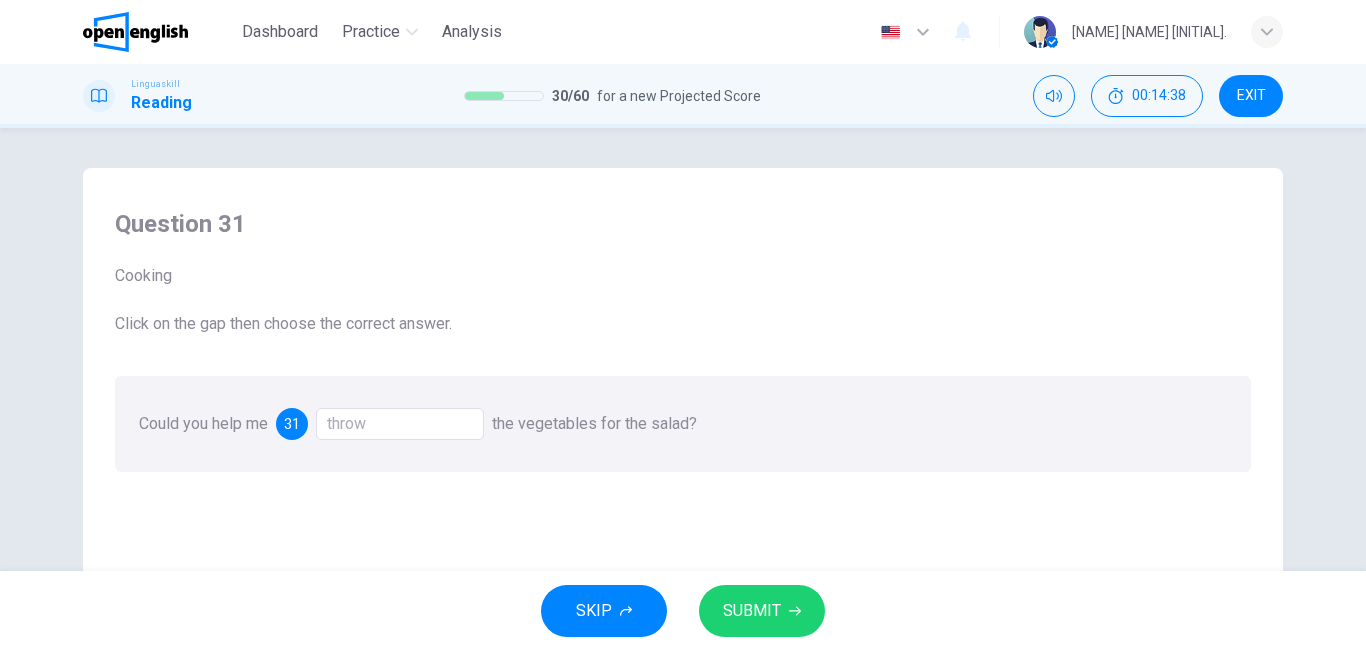 click on "SUBMIT" at bounding box center (752, 611) 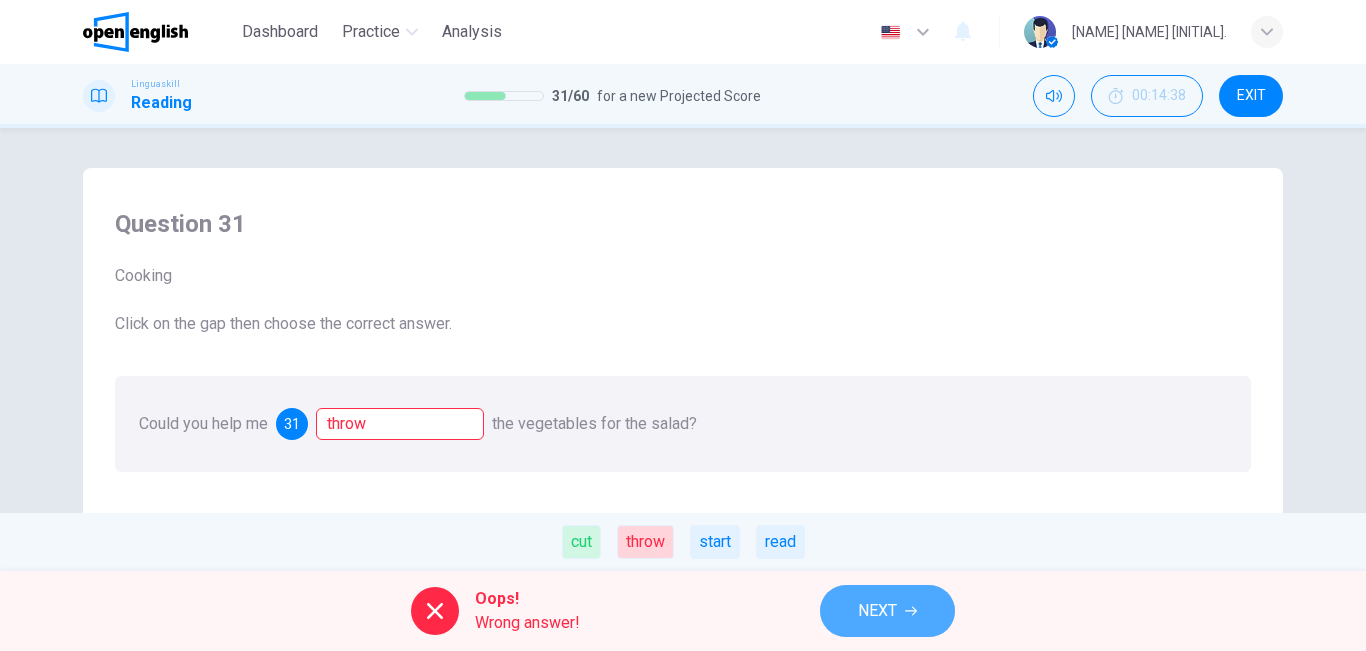 click on "NEXT" at bounding box center (877, 611) 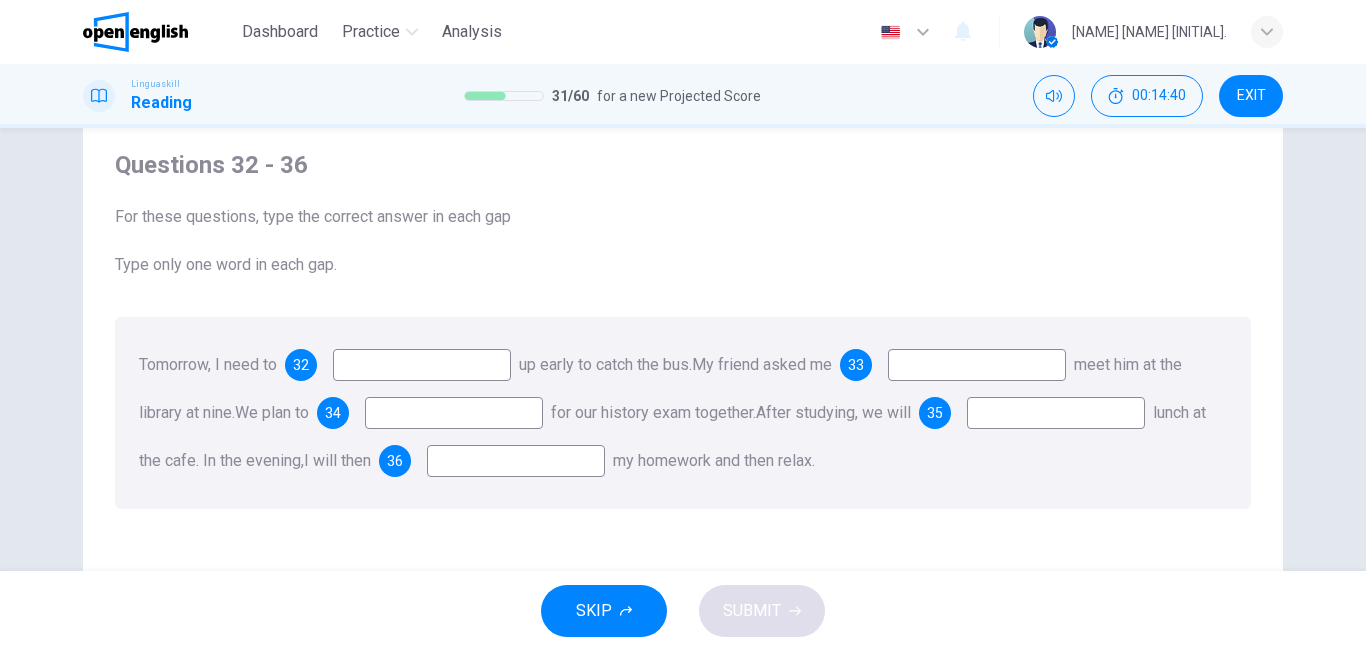scroll, scrollTop: 74, scrollLeft: 0, axis: vertical 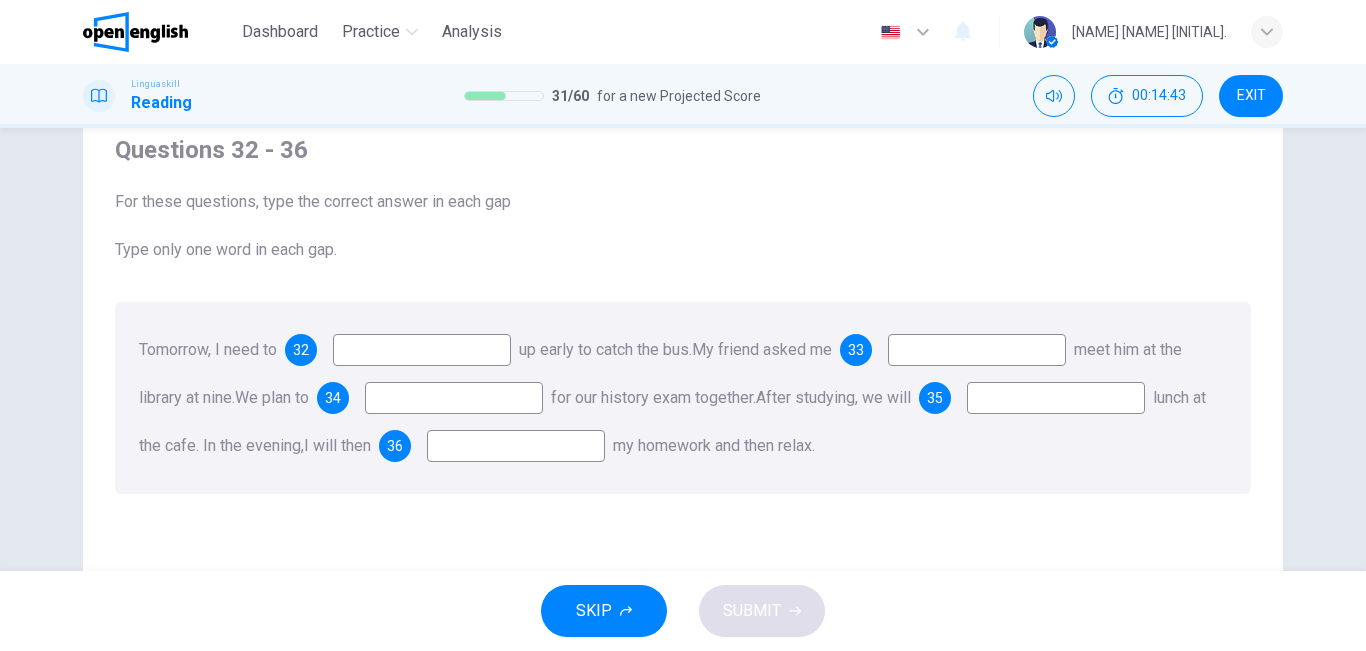 click at bounding box center (422, 350) 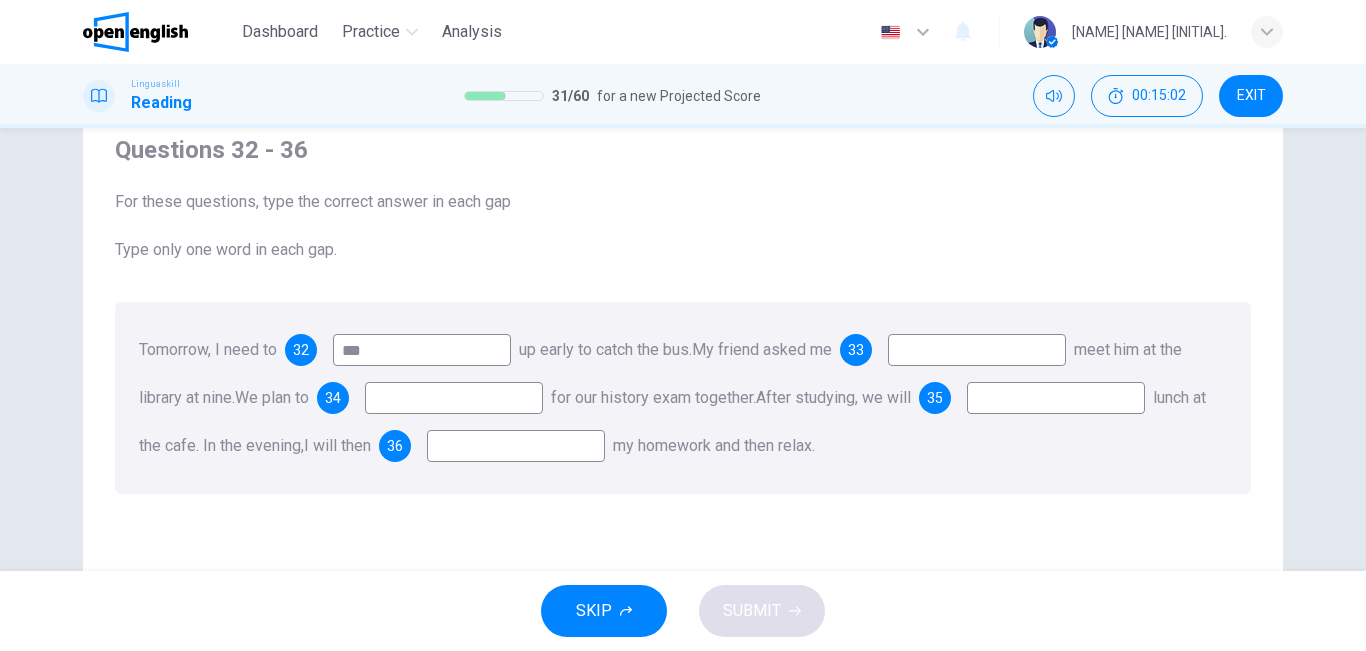 type on "***" 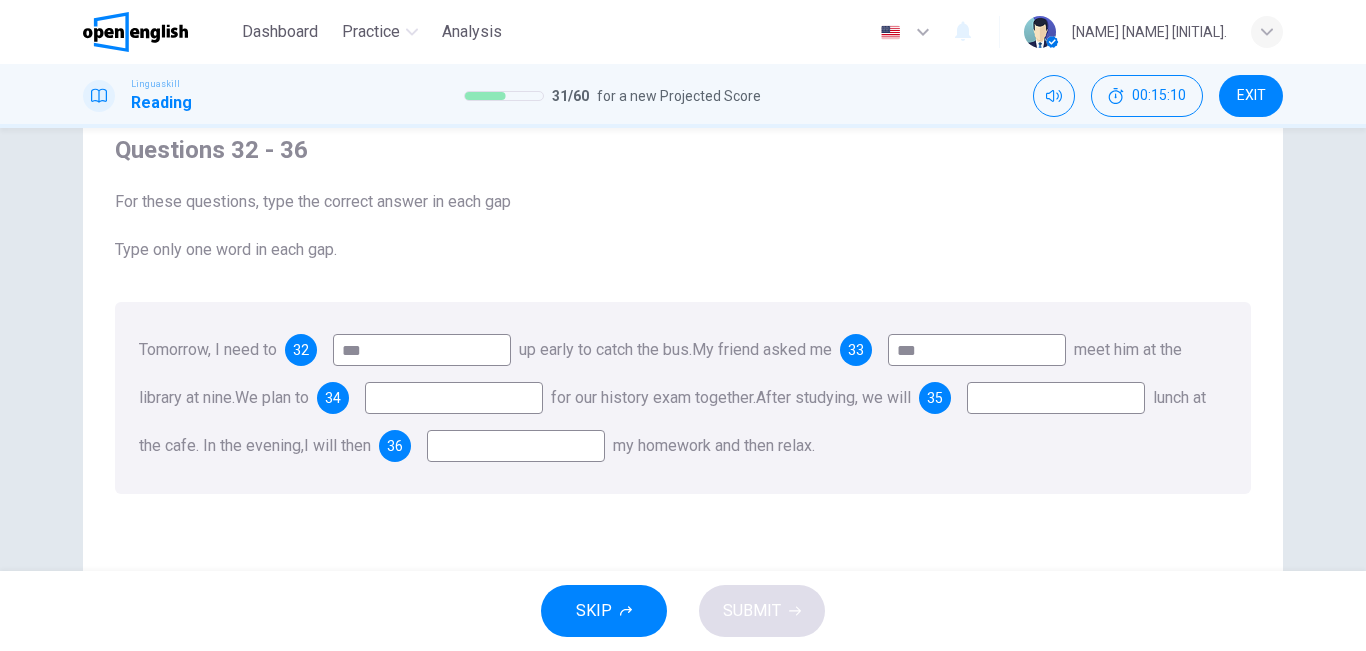 type on "***" 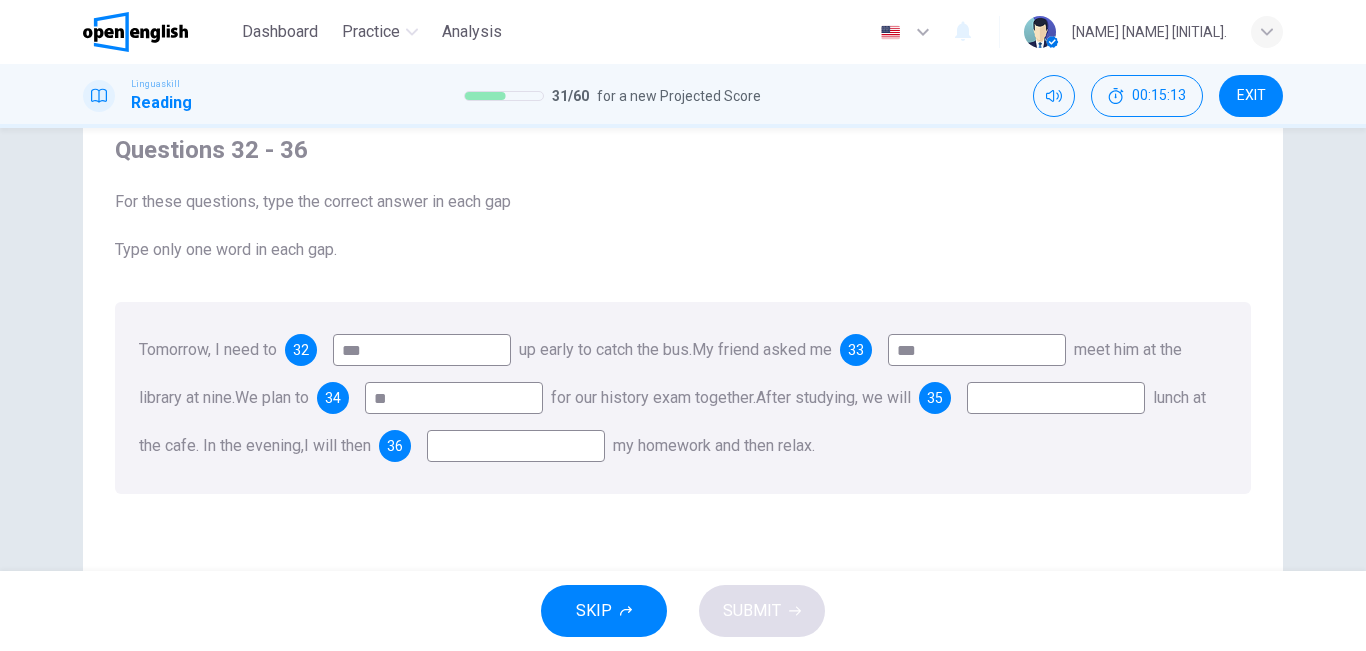 type on "**" 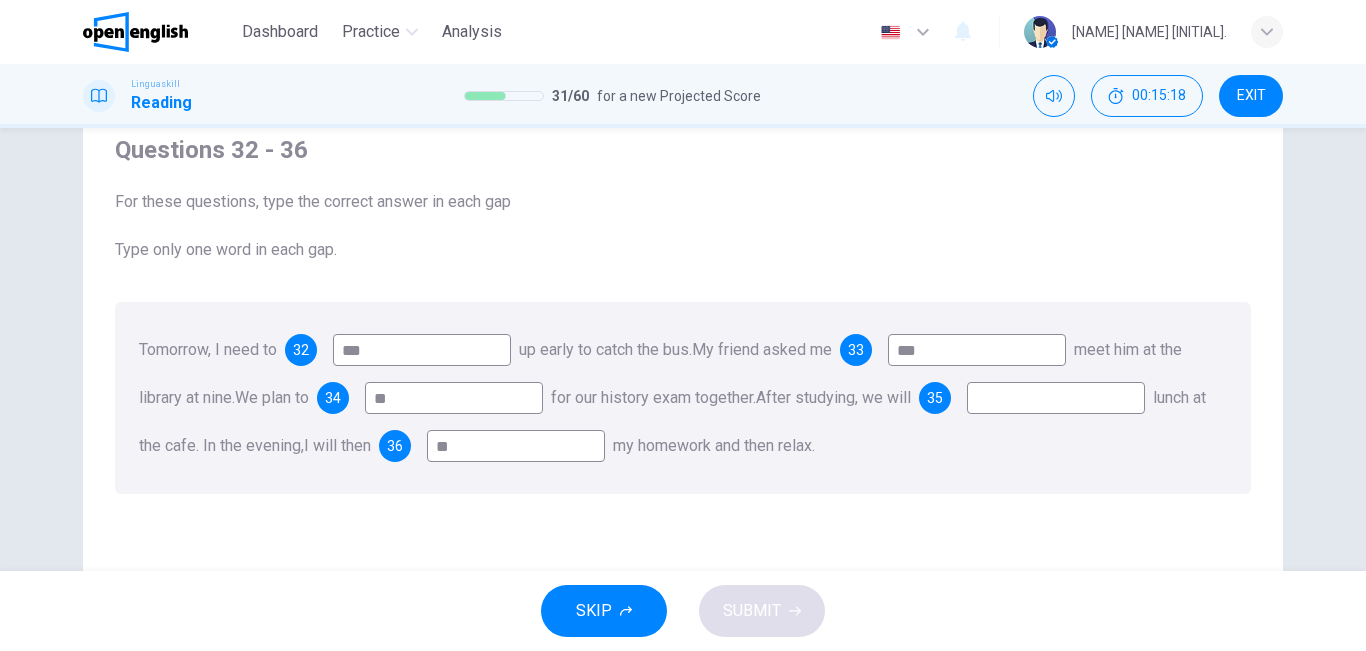 type on "**" 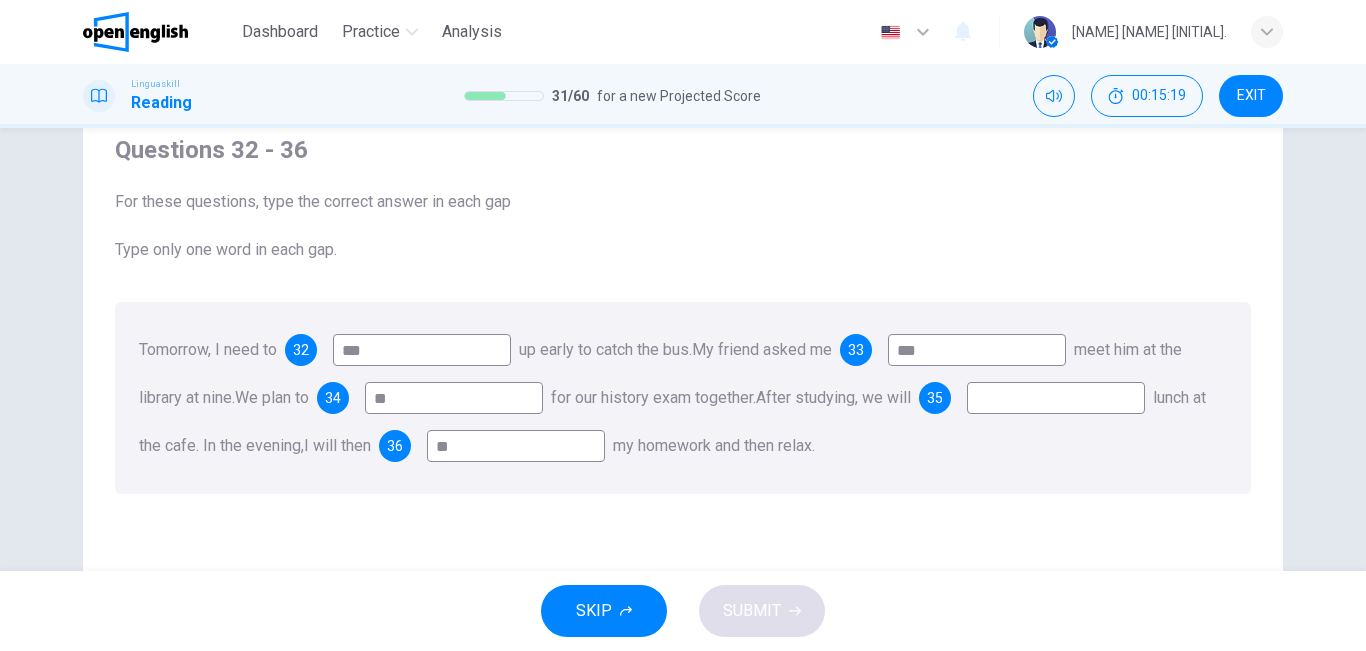 click at bounding box center [1056, 398] 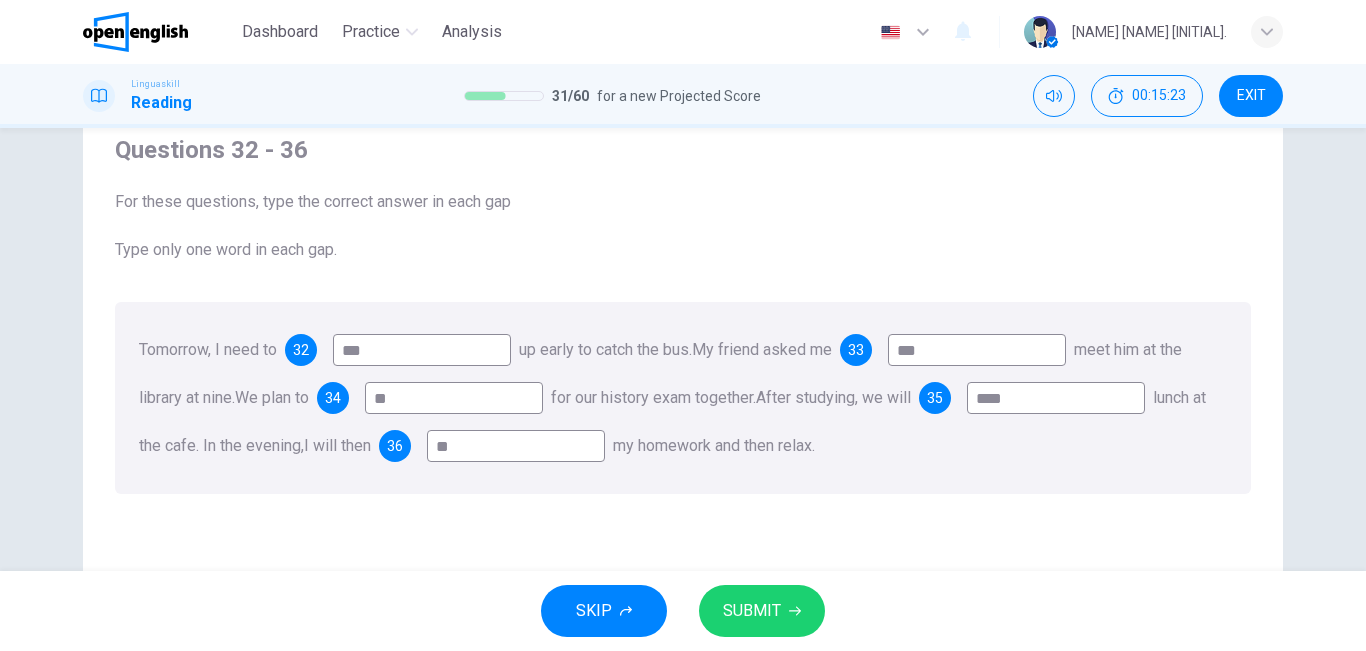 type on "****" 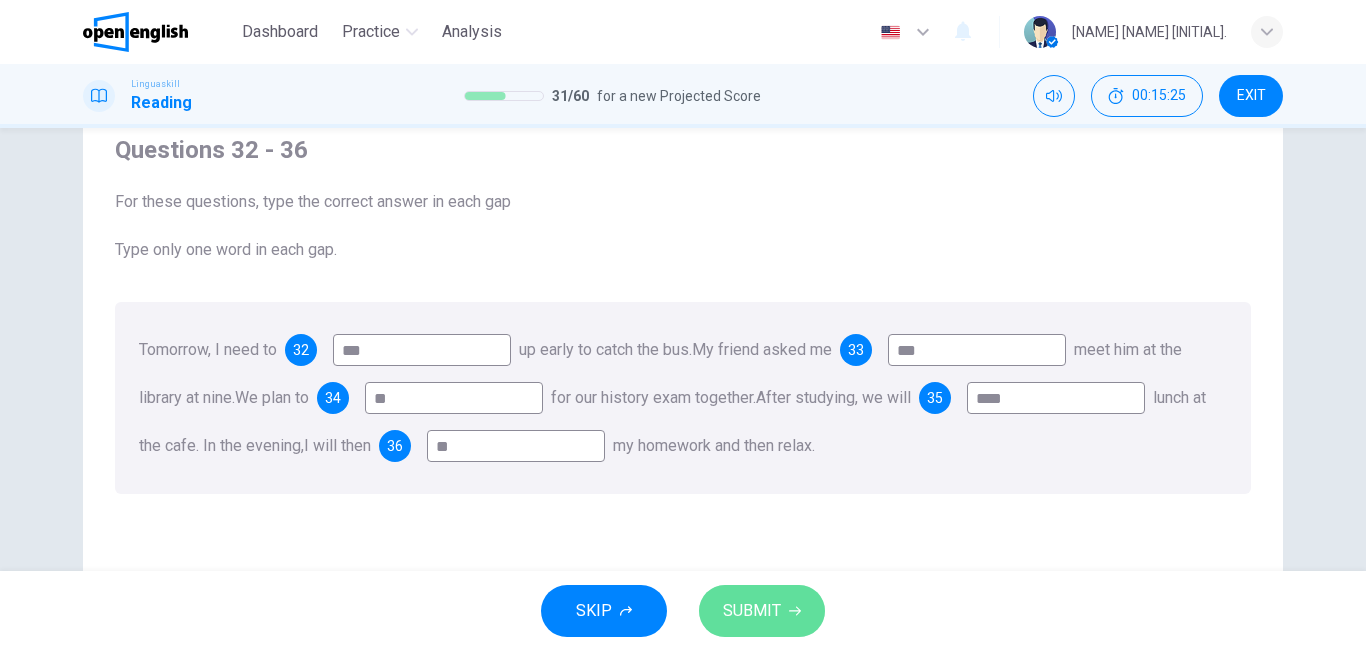 click on "SUBMIT" at bounding box center [752, 611] 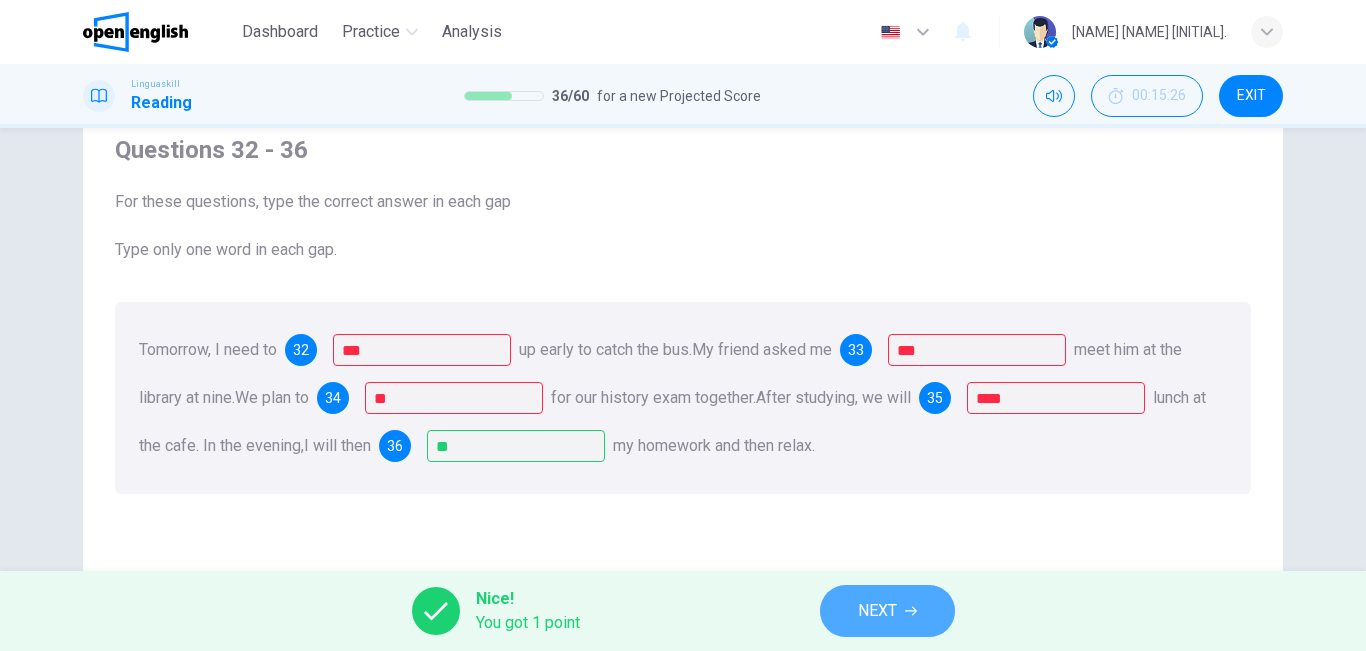 click on "NEXT" at bounding box center (887, 611) 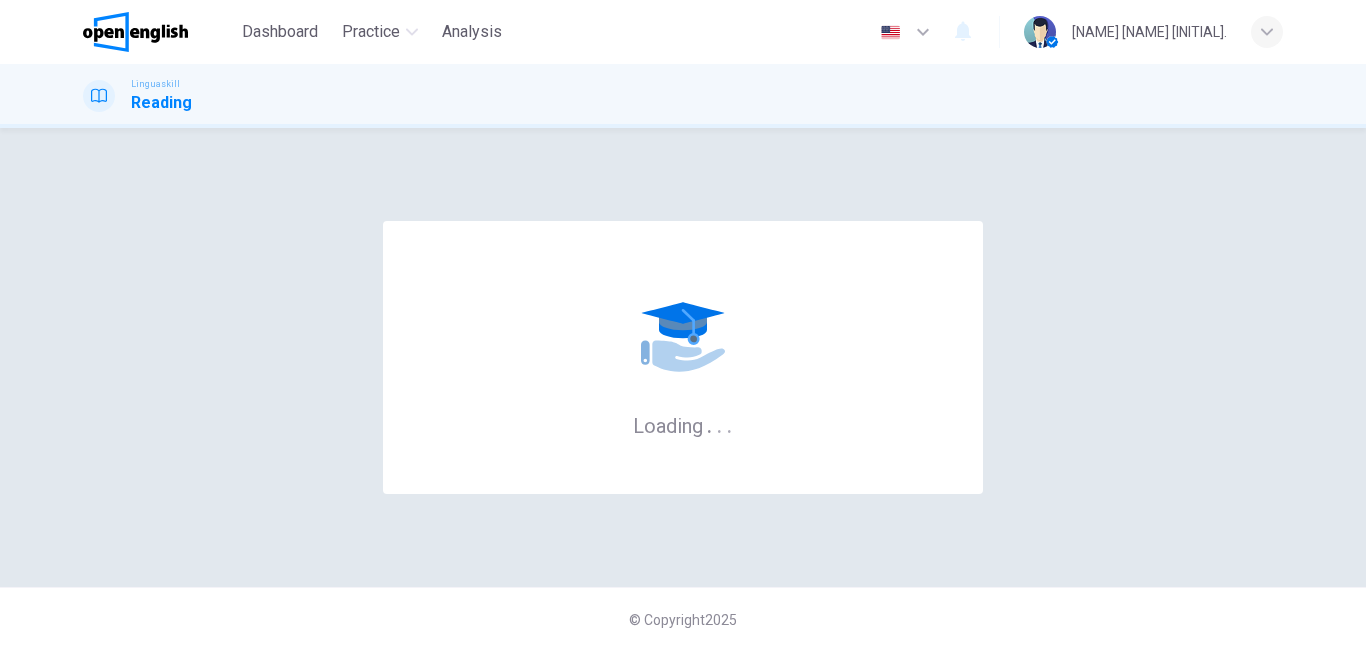 scroll, scrollTop: 0, scrollLeft: 0, axis: both 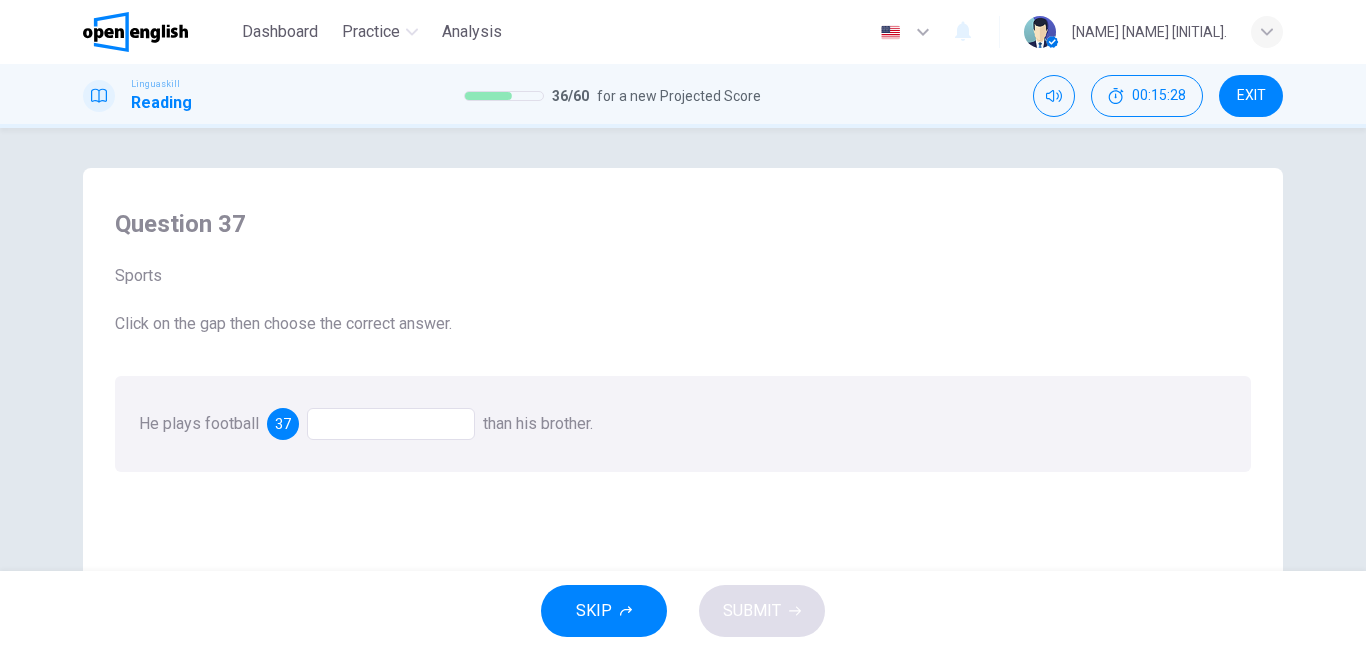 click at bounding box center [391, 424] 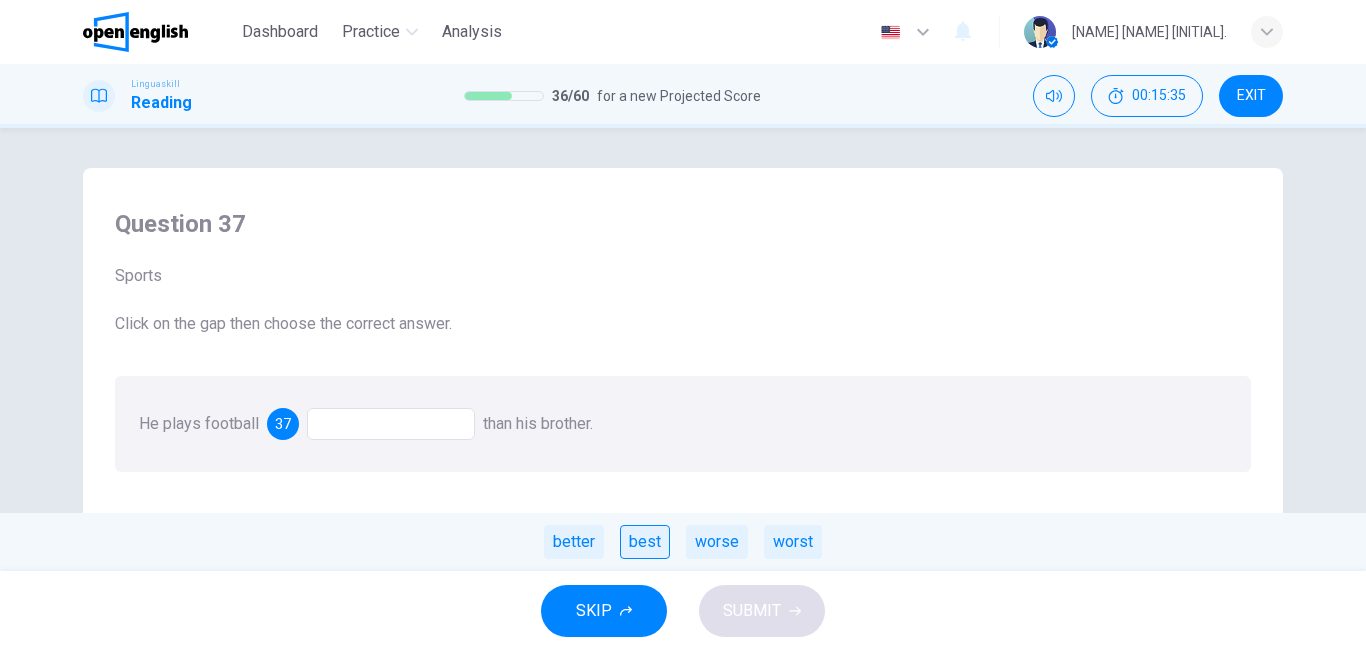 click on "best" at bounding box center (645, 542) 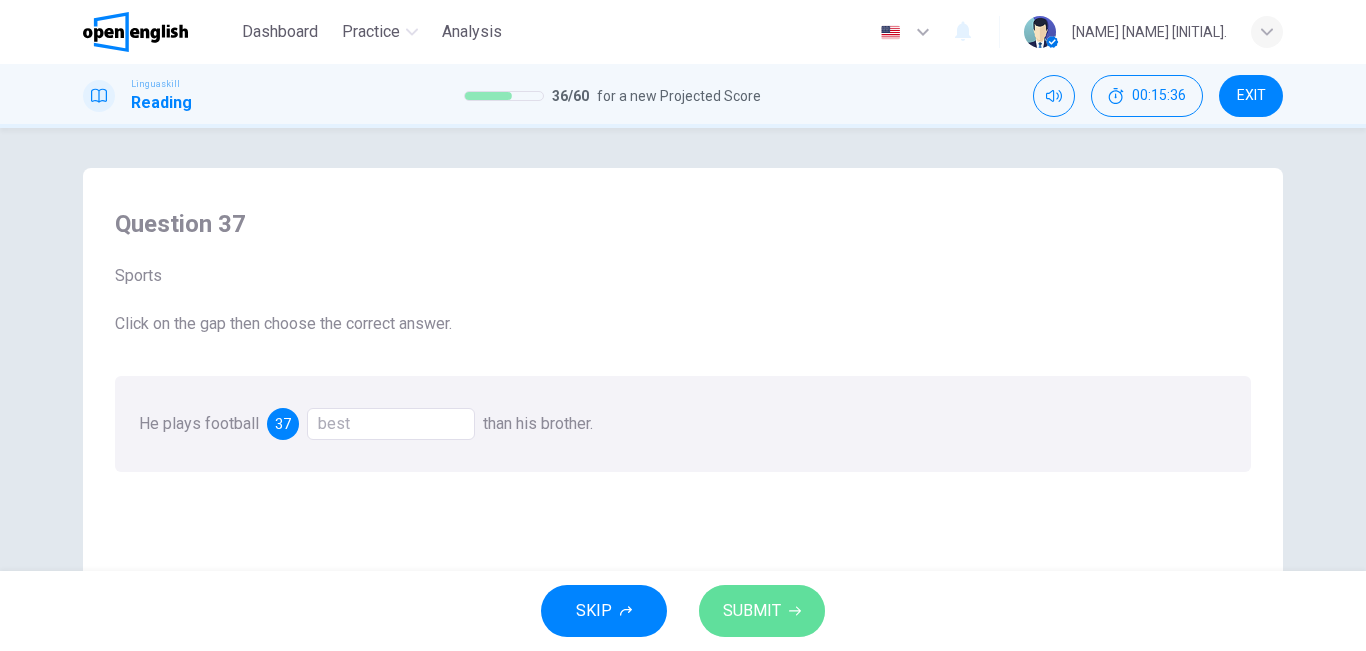 click on "SUBMIT" at bounding box center (752, 611) 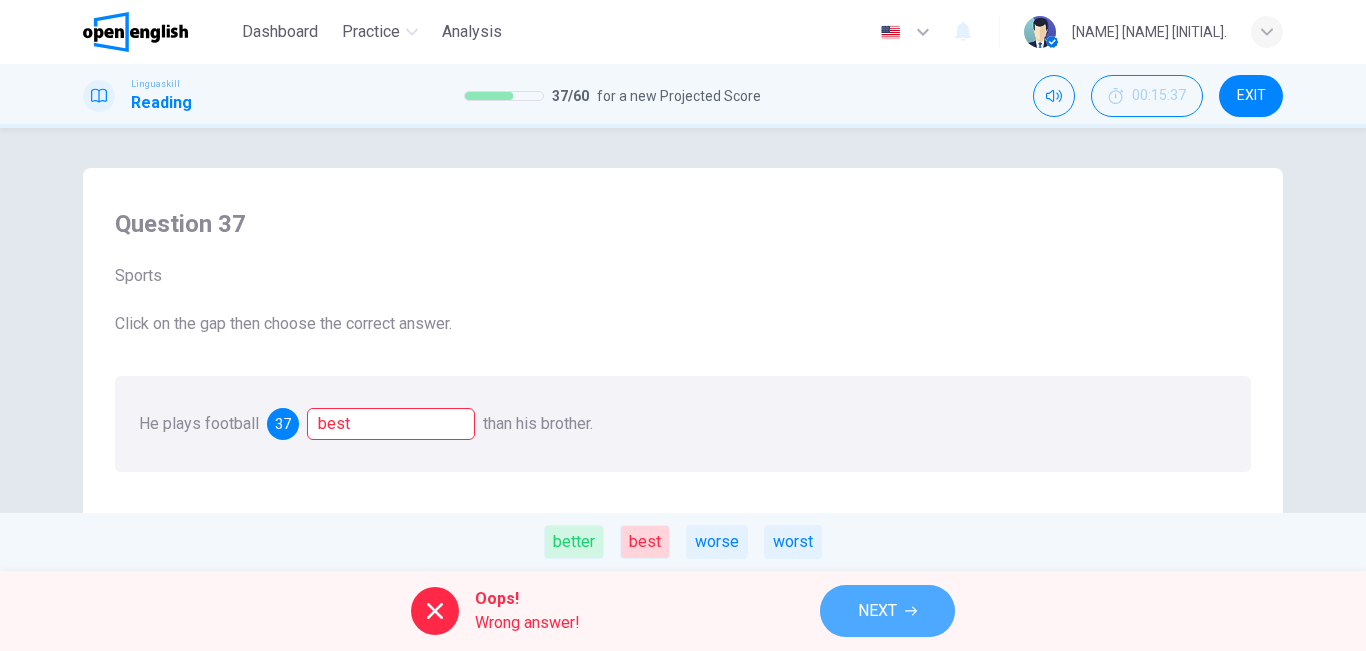 click on "NEXT" at bounding box center (877, 611) 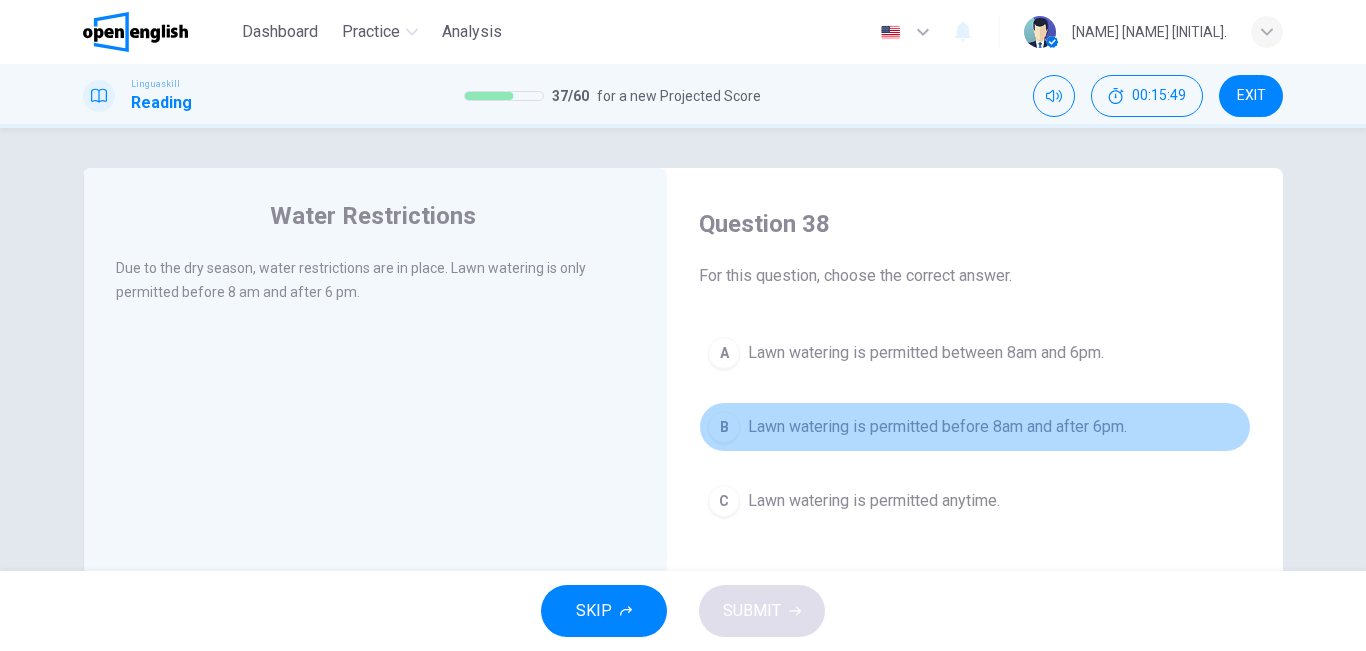 click on "Lawn watering is permitted before 8am and after 6pm." at bounding box center [937, 427] 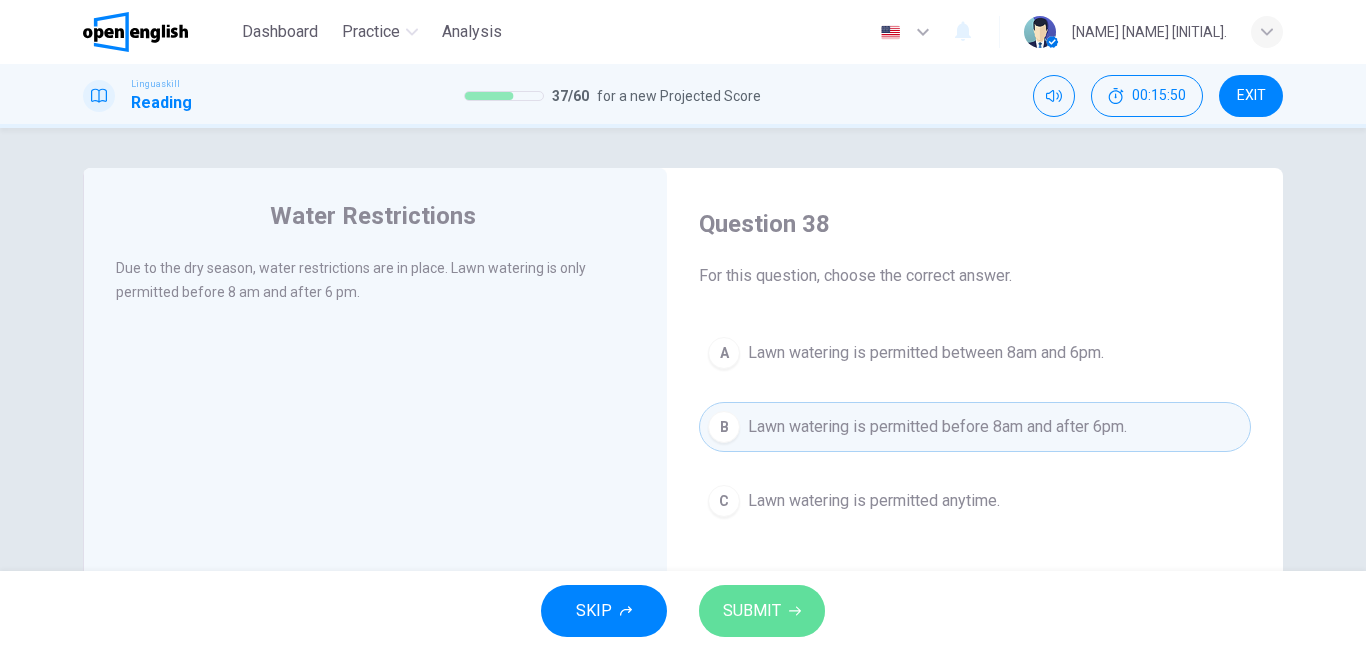 click on "SUBMIT" at bounding box center (762, 611) 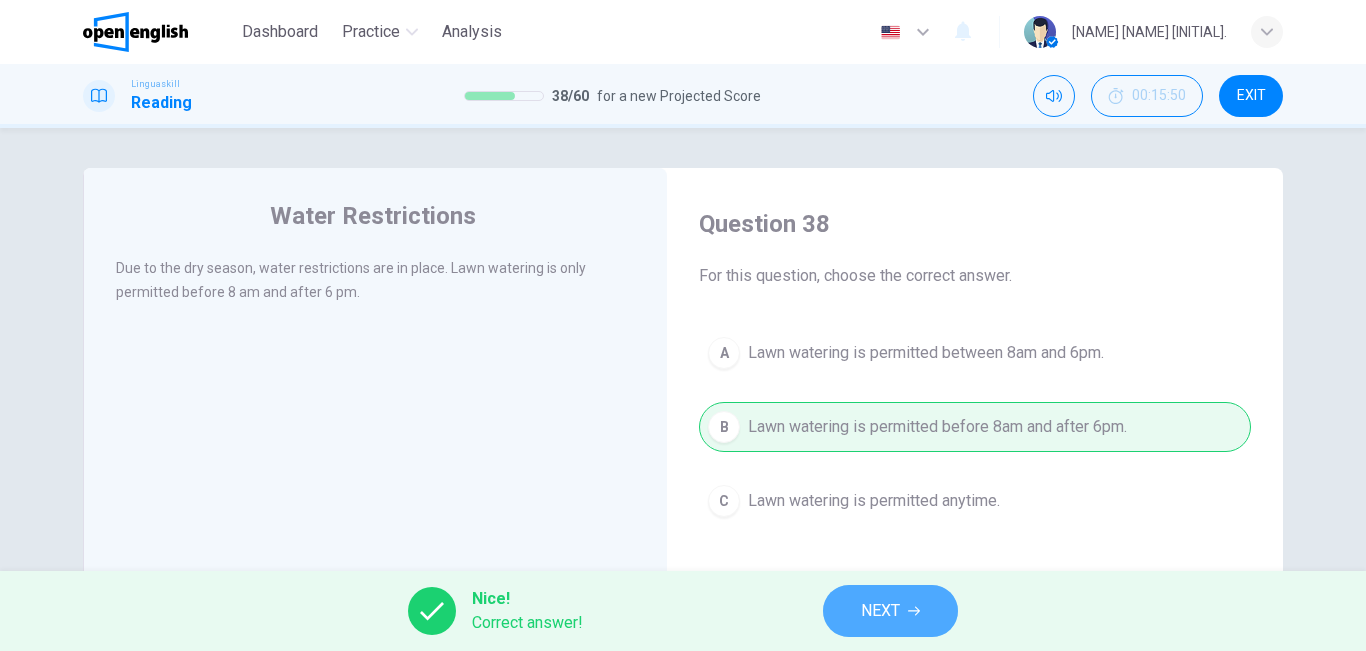 click on "NEXT" at bounding box center [890, 611] 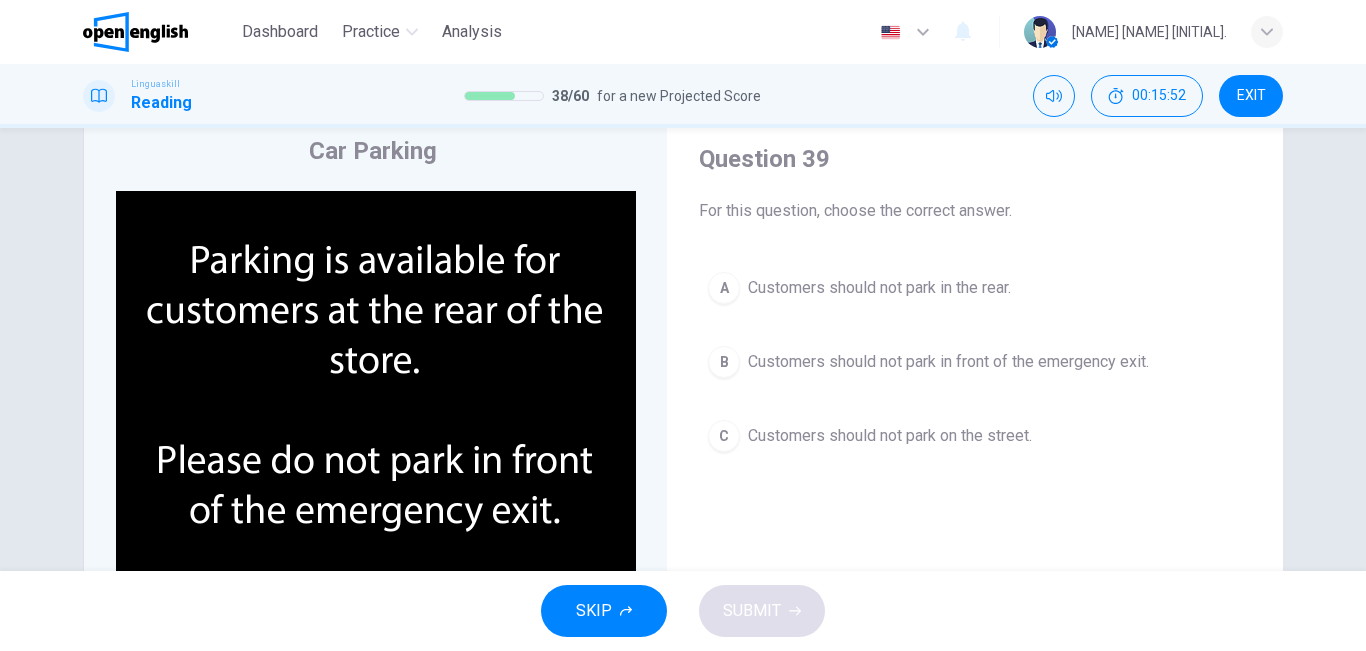 scroll, scrollTop: 69, scrollLeft: 0, axis: vertical 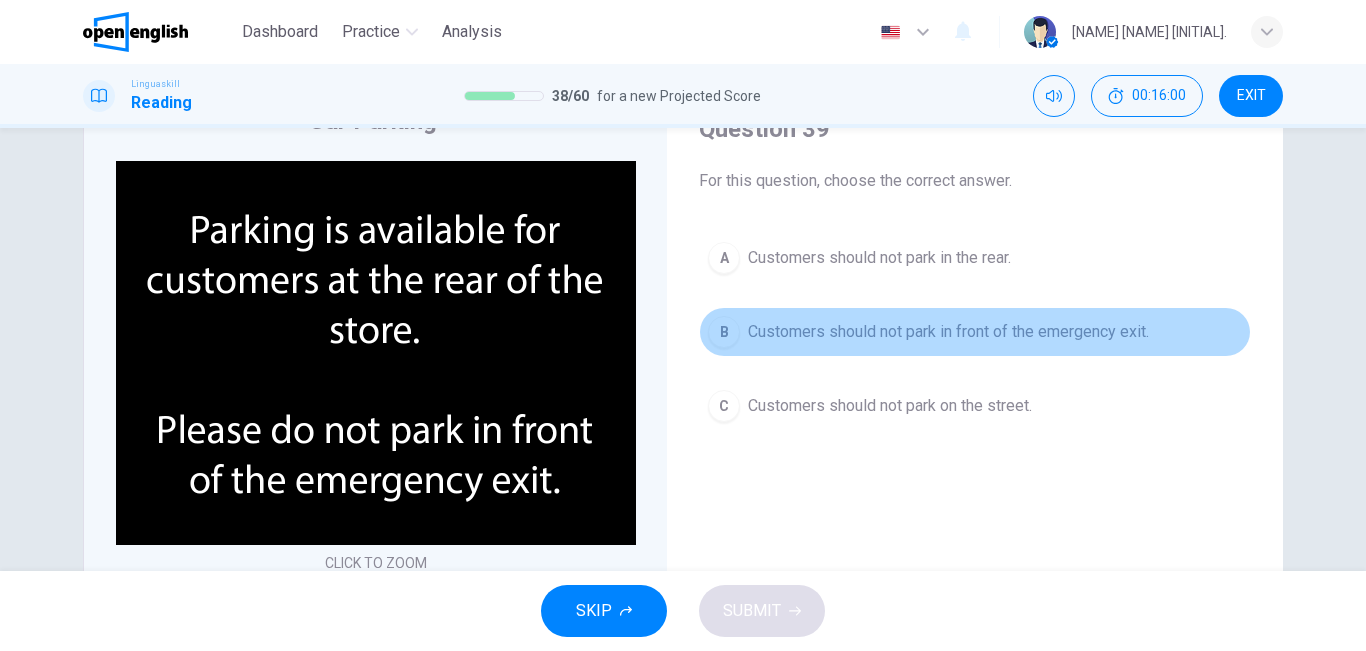 click on "Customers should not park in front of the emergency exit." at bounding box center (948, 332) 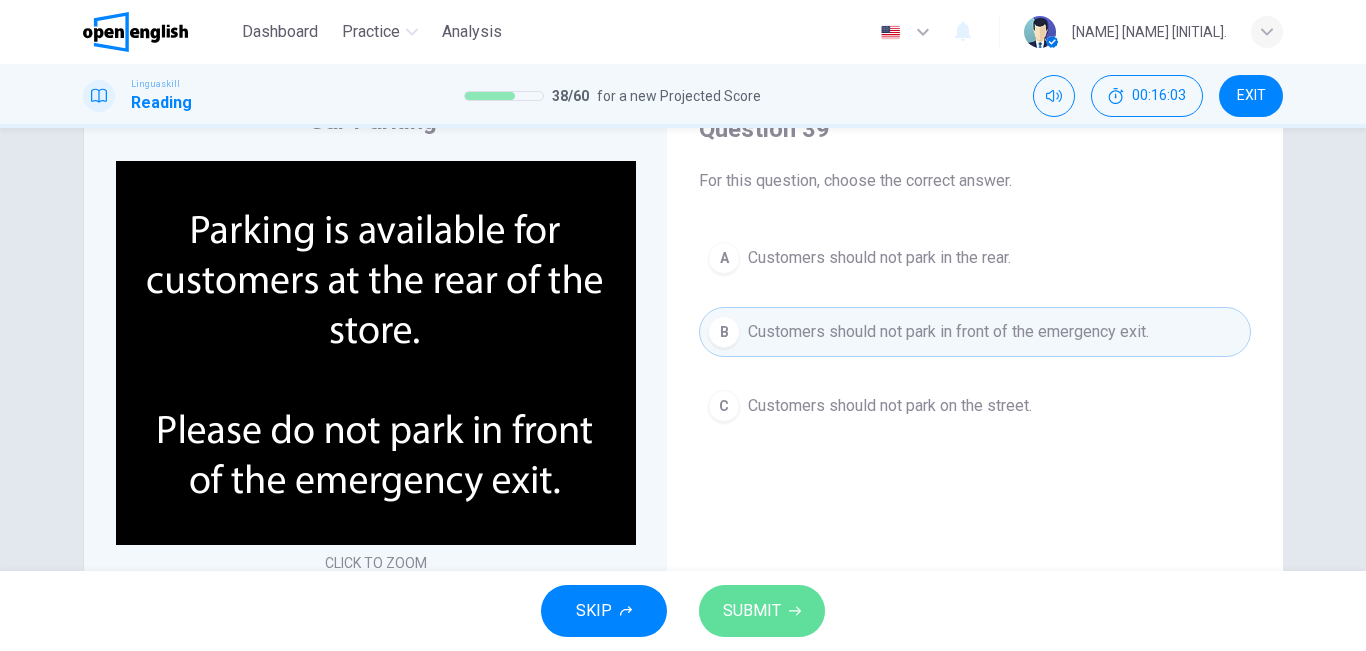 click on "SUBMIT" at bounding box center (752, 611) 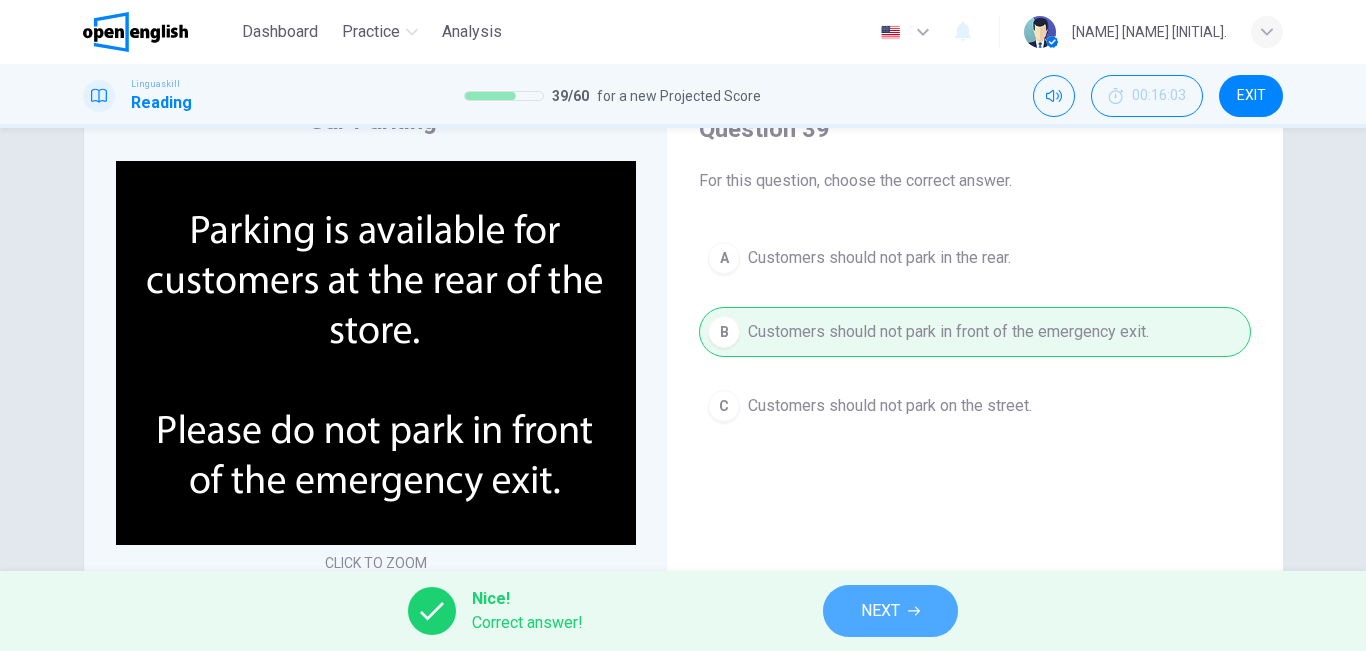 click on "NEXT" at bounding box center (880, 611) 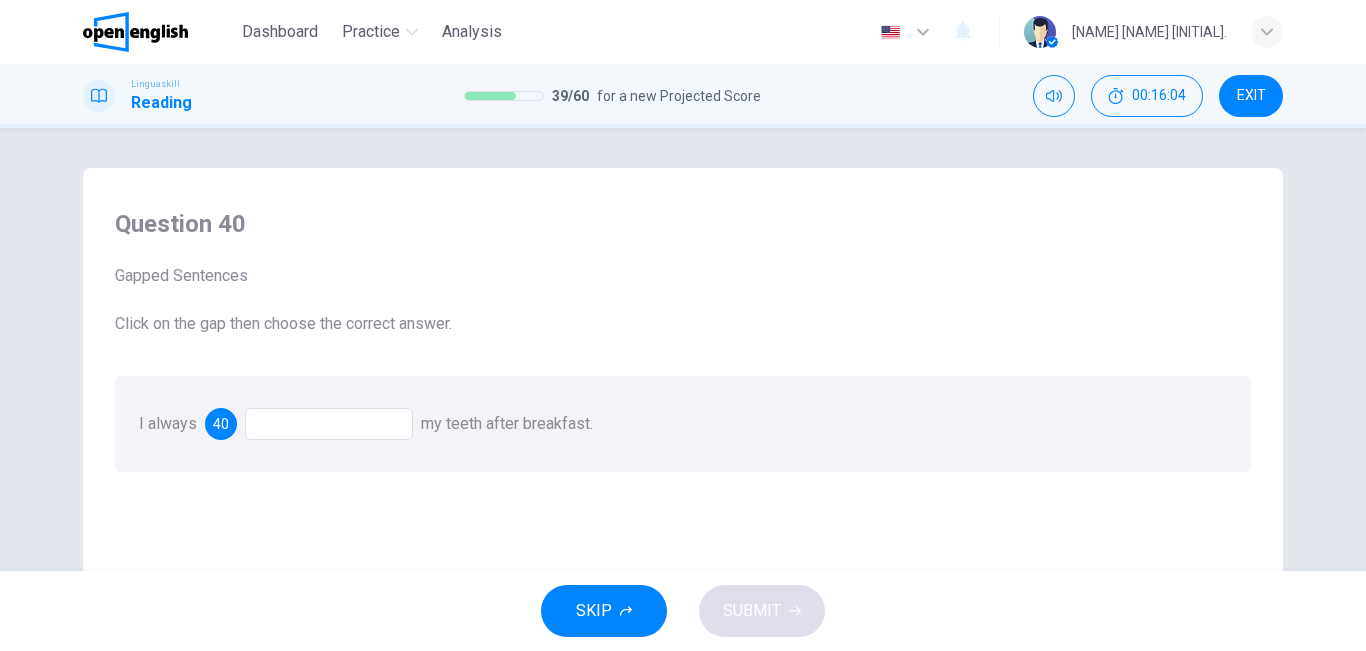 click on "I always  40  my teeth after breakfast." at bounding box center [683, 424] 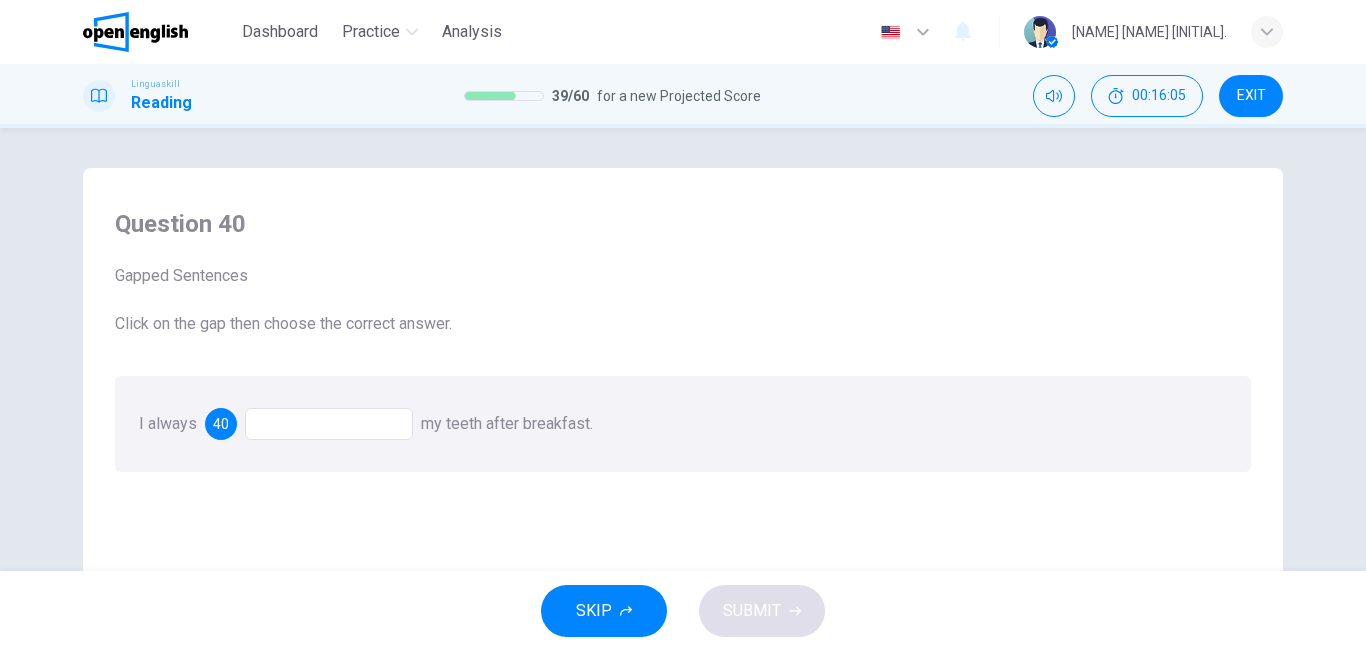 click at bounding box center [329, 424] 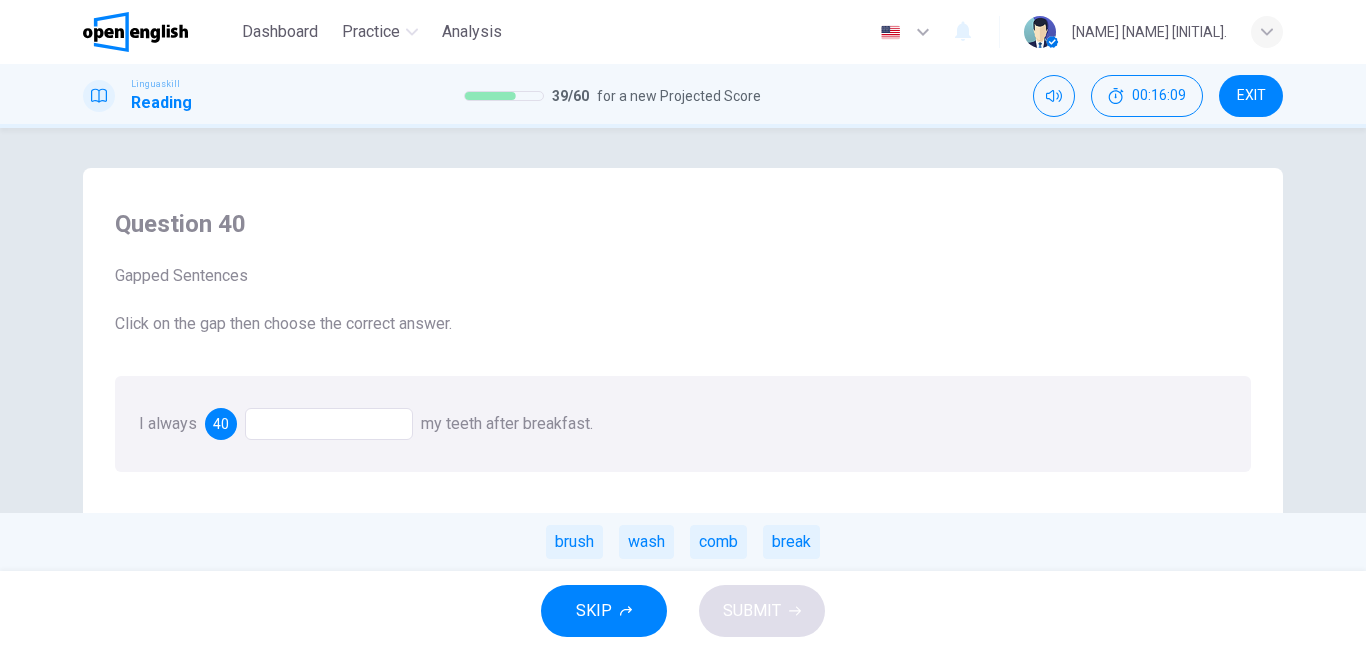 click on "brush" at bounding box center (574, 542) 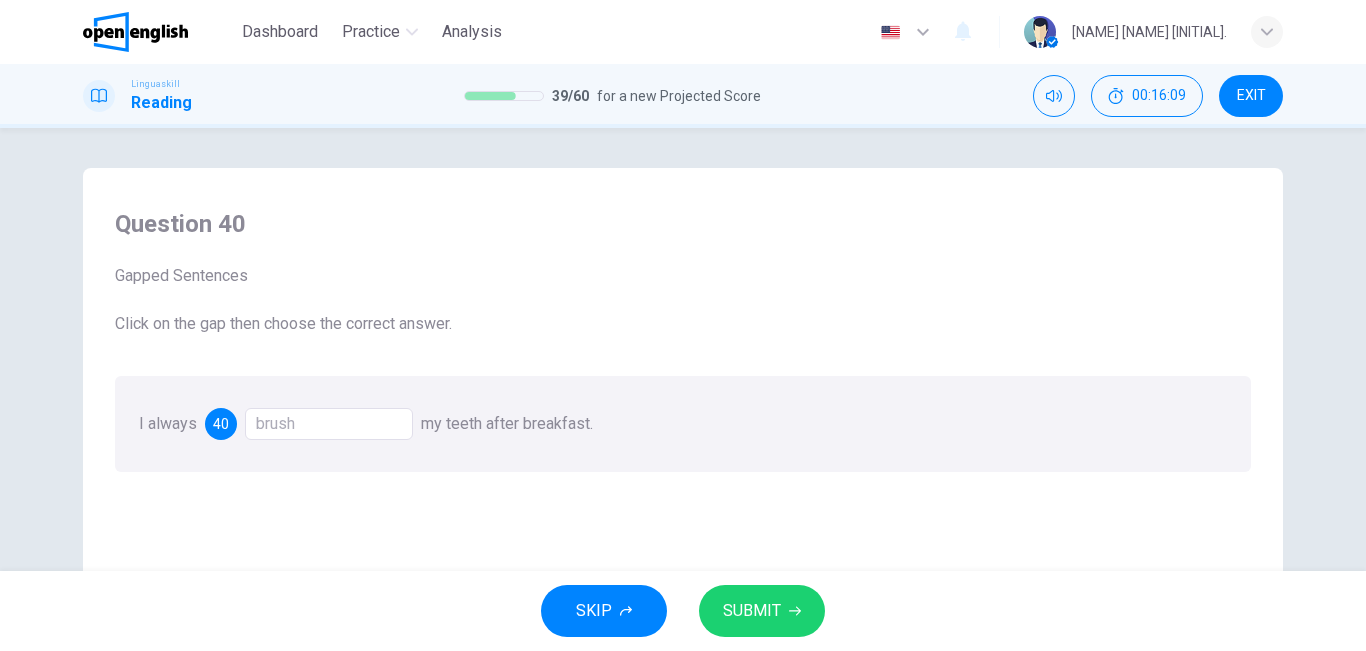click on "Question 40 Gapped Sentences Click on the gap then choose the correct answer. I always  40 brush  my teeth after breakfast." at bounding box center (683, 525) 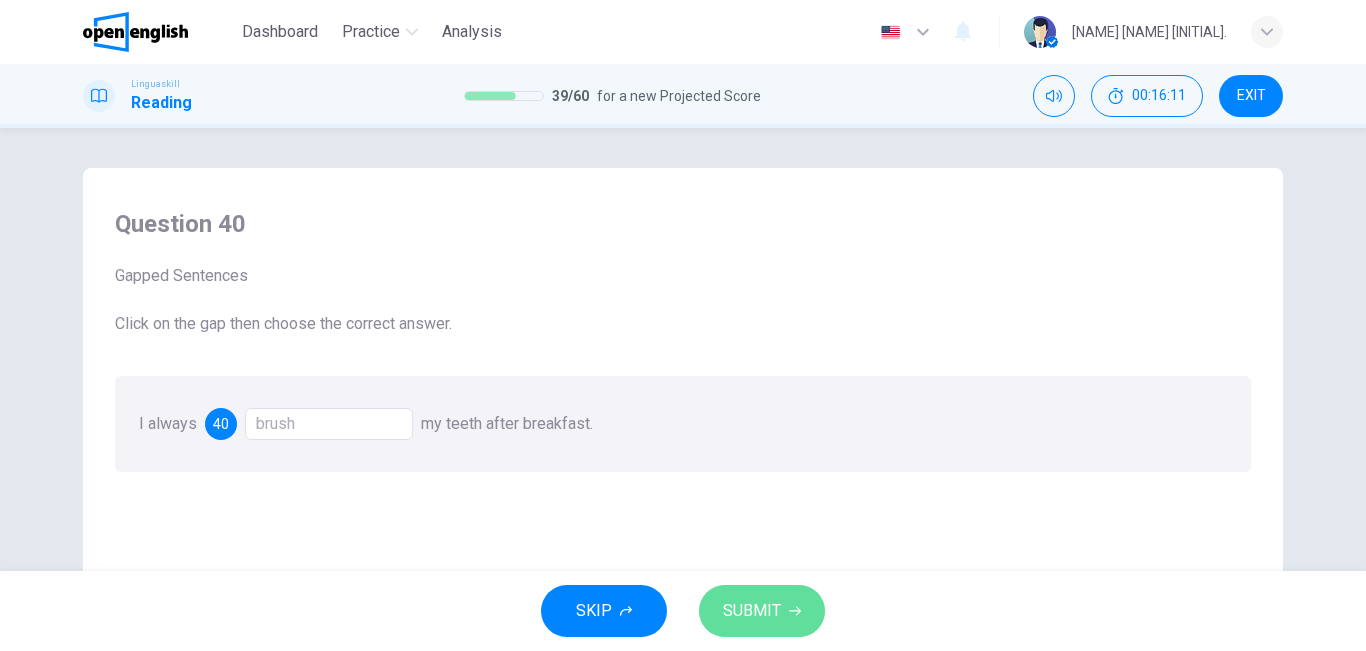 click on "SUBMIT" at bounding box center (752, 611) 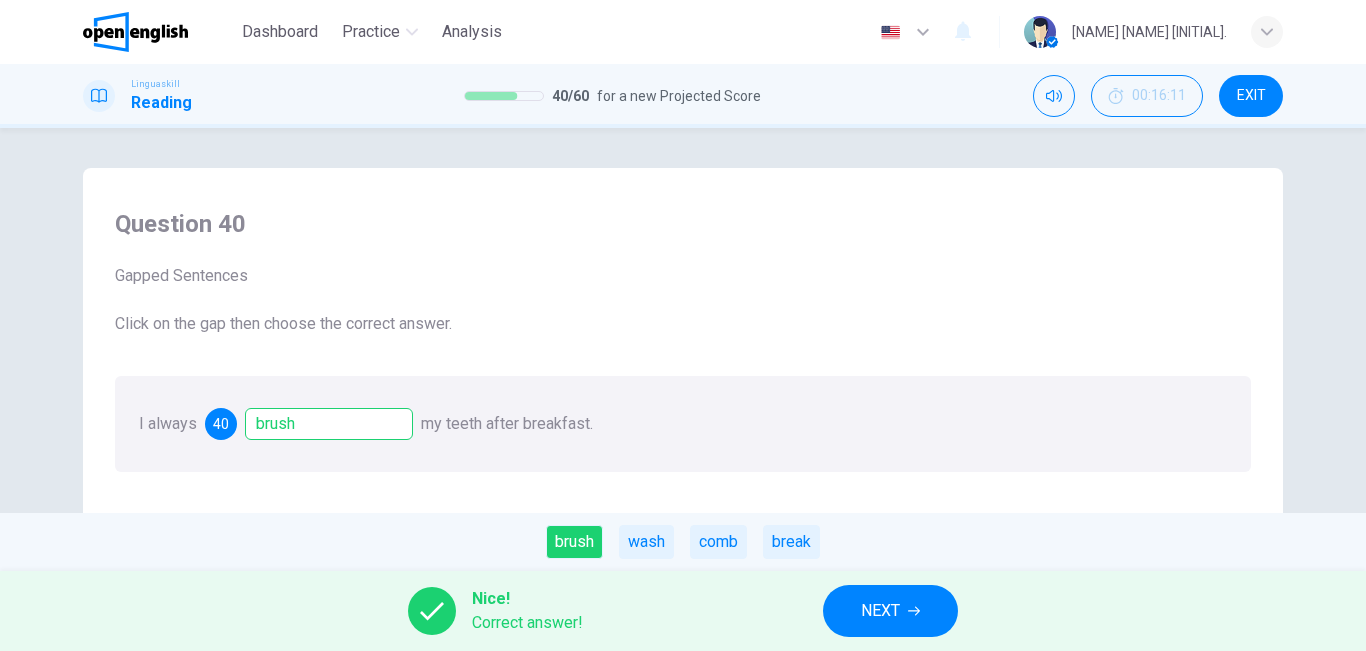 click on "NEXT" at bounding box center [890, 611] 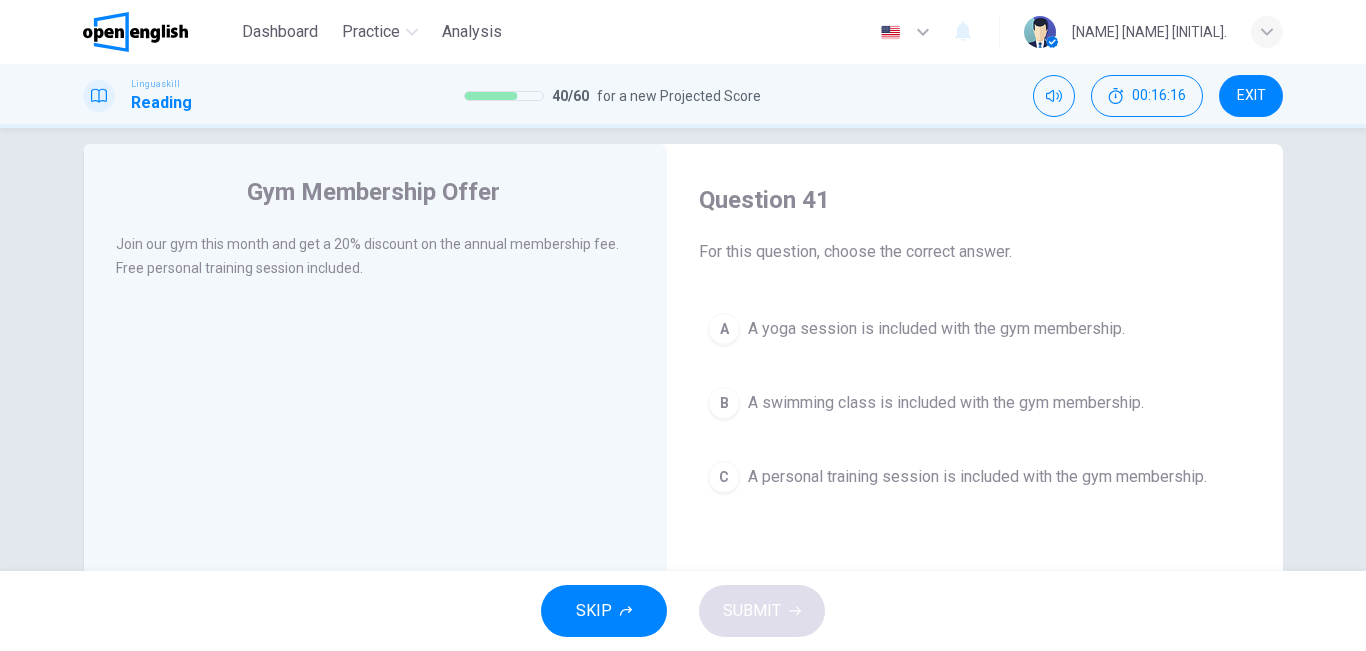 scroll, scrollTop: 35, scrollLeft: 0, axis: vertical 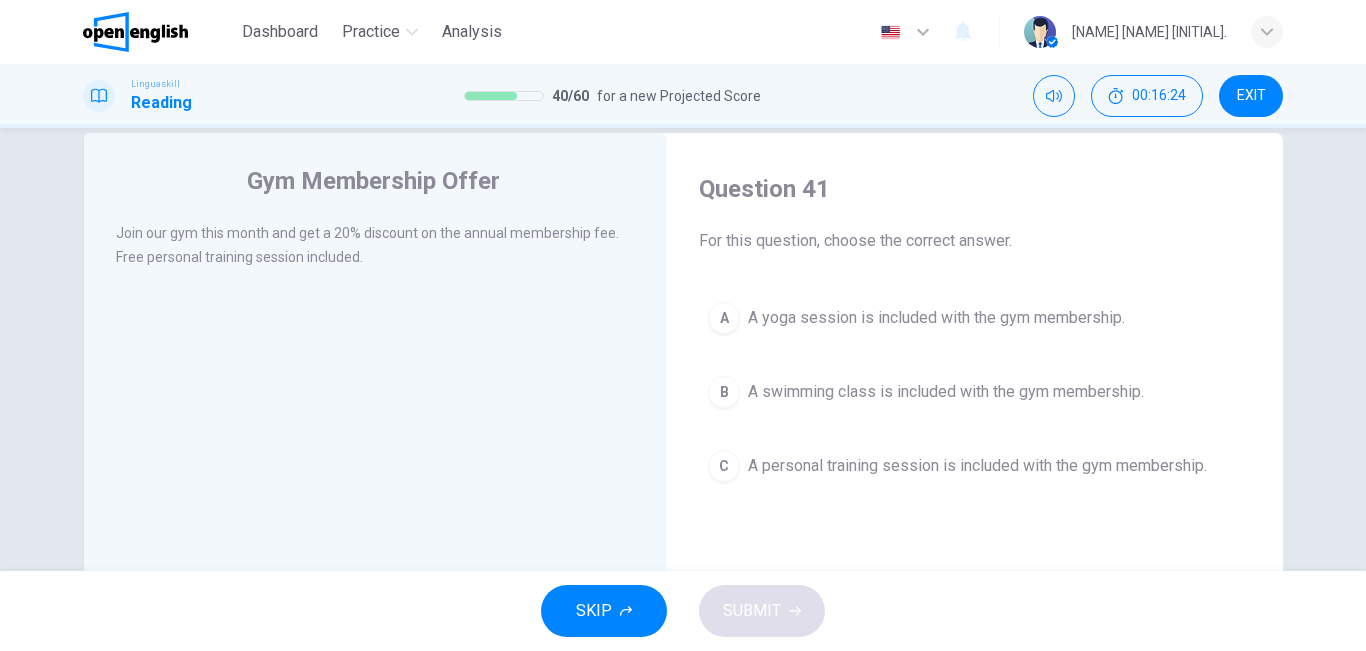 drag, startPoint x: 1025, startPoint y: 423, endPoint x: 1004, endPoint y: 459, distance: 41.677334 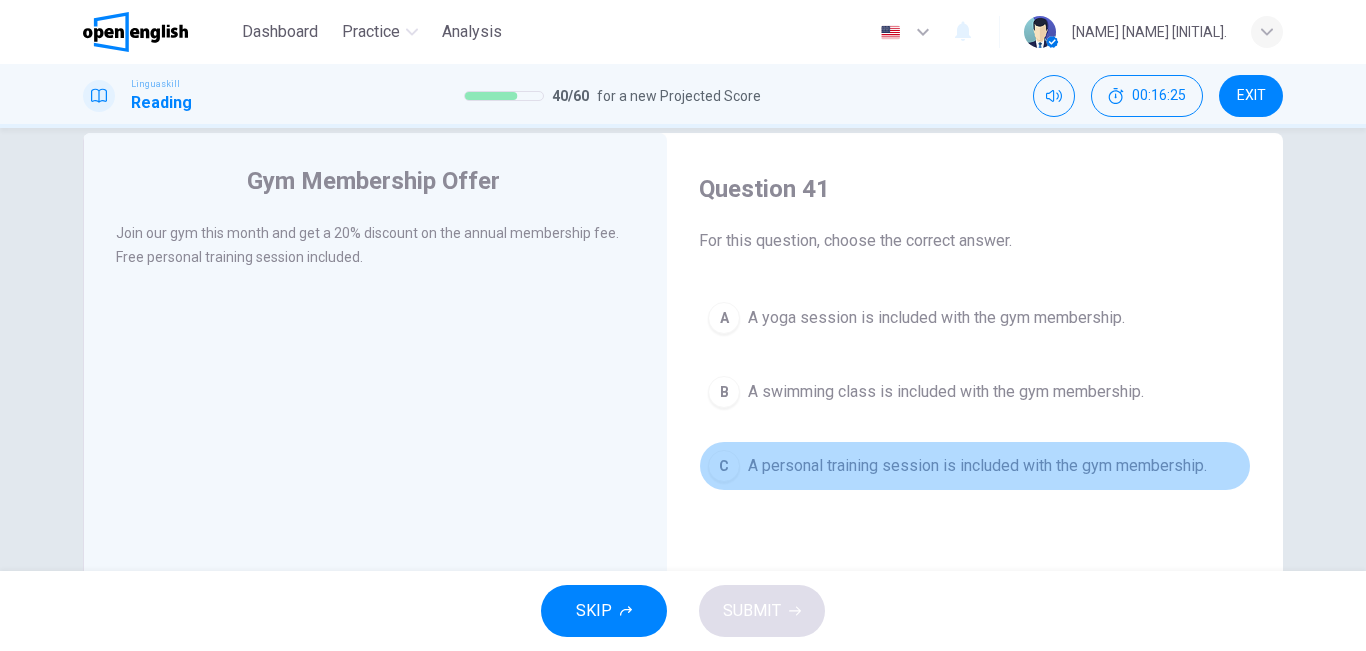 click on "A personal training session is included with the gym membership." at bounding box center [977, 466] 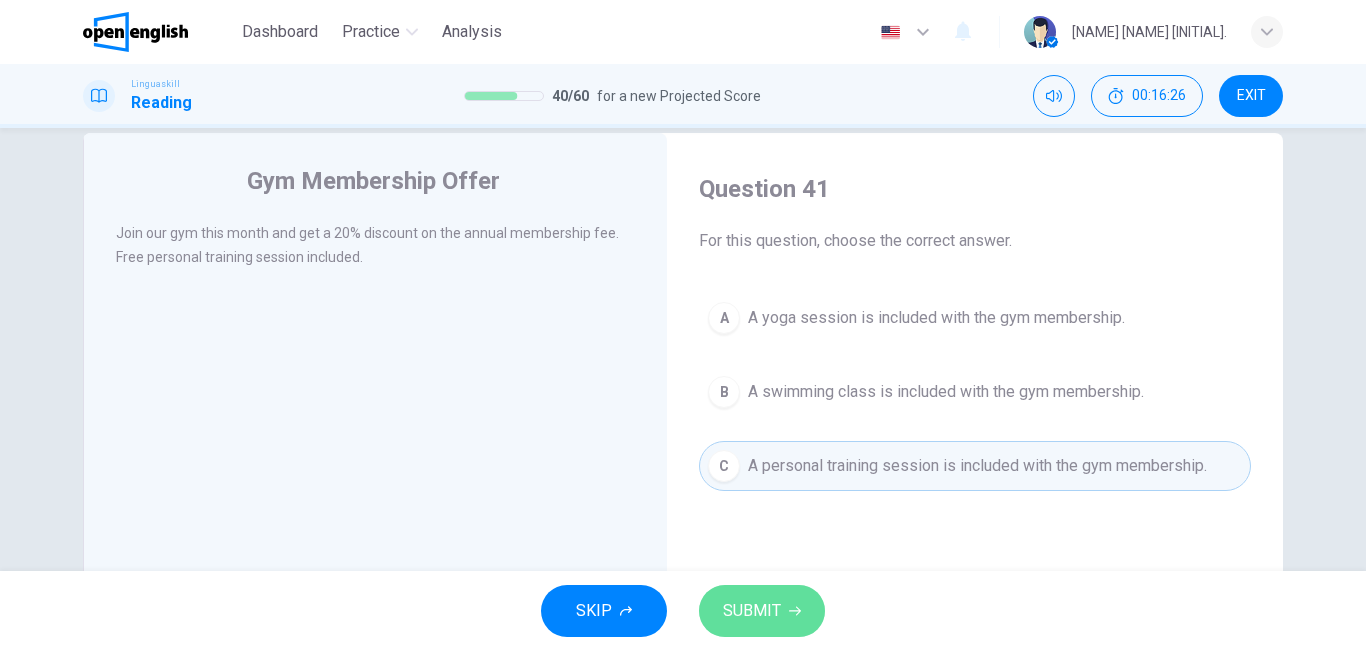 click on "SUBMIT" at bounding box center (752, 611) 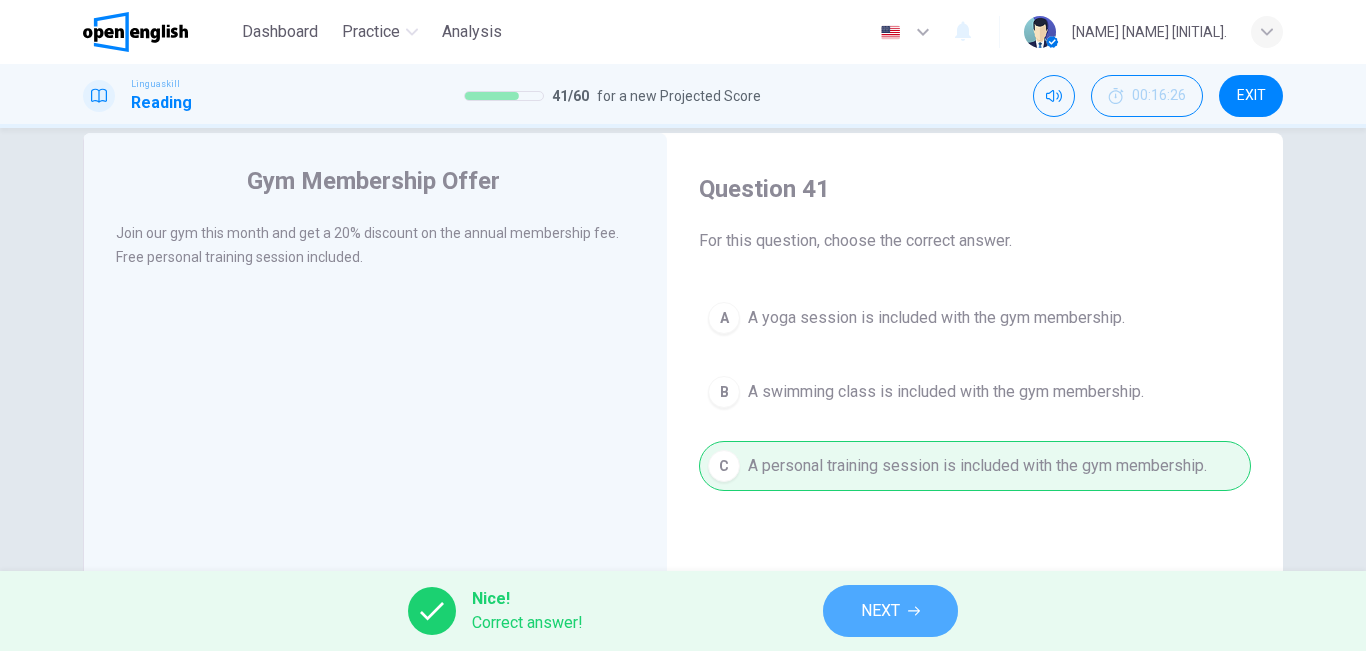 click on "NEXT" at bounding box center (880, 611) 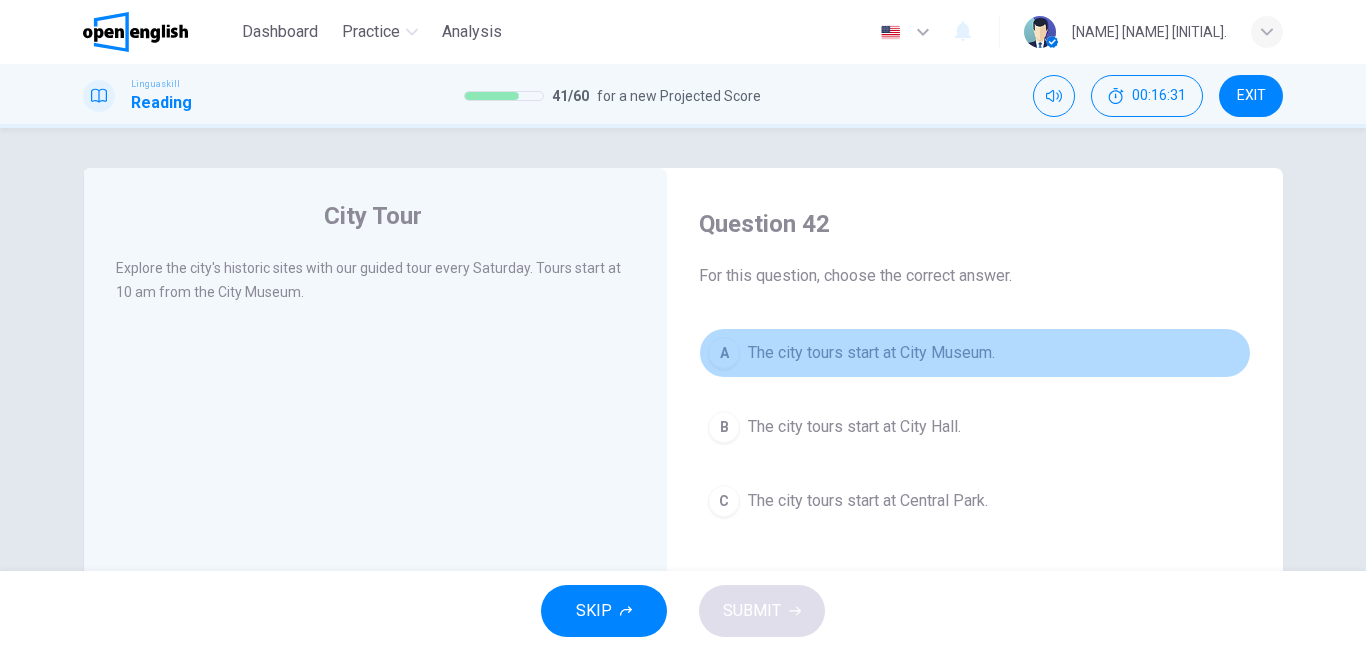 click on "The city tours start at City Museum." at bounding box center [871, 353] 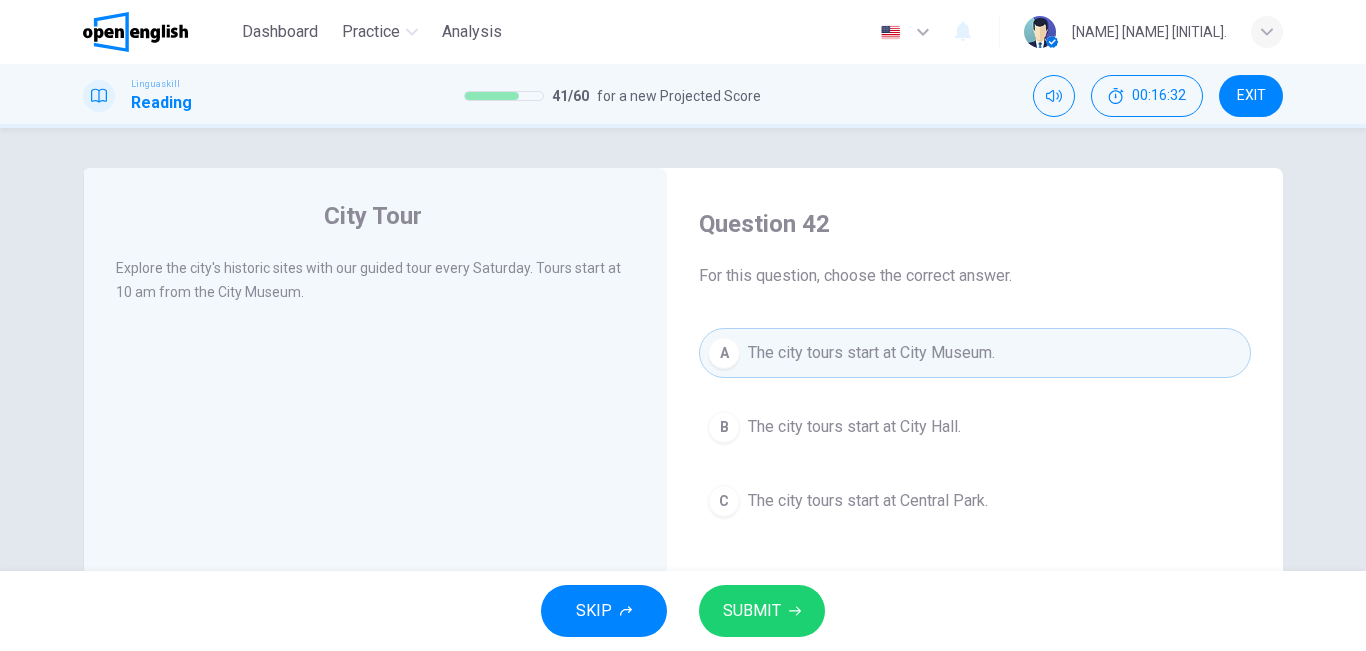 click on "SUBMIT" at bounding box center (752, 611) 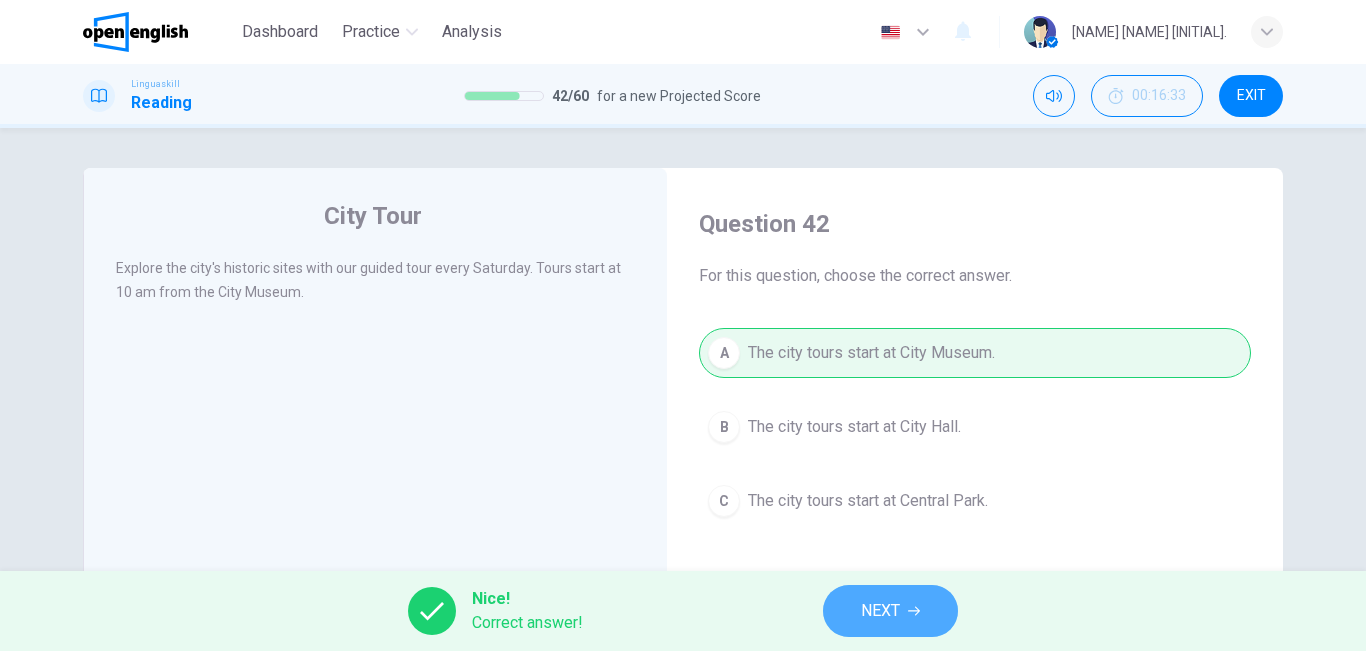 click on "NEXT" at bounding box center (880, 611) 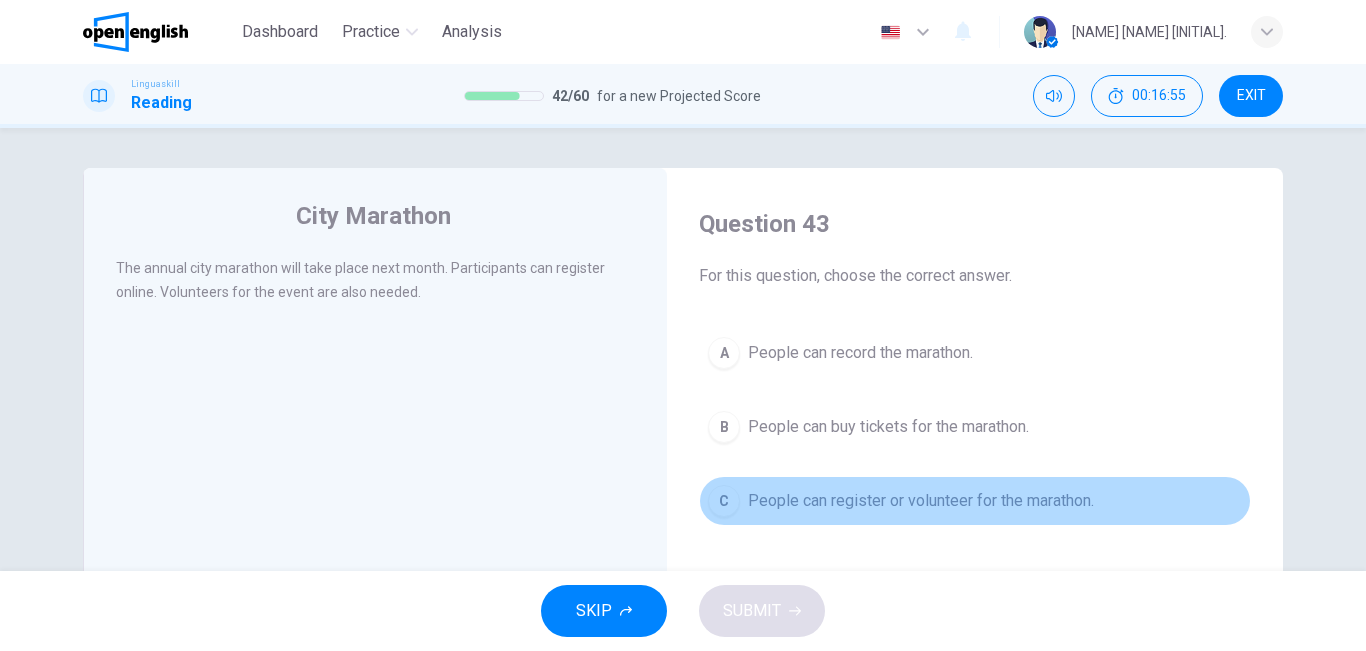 click on "People can register or volunteer for the marathon." at bounding box center (921, 501) 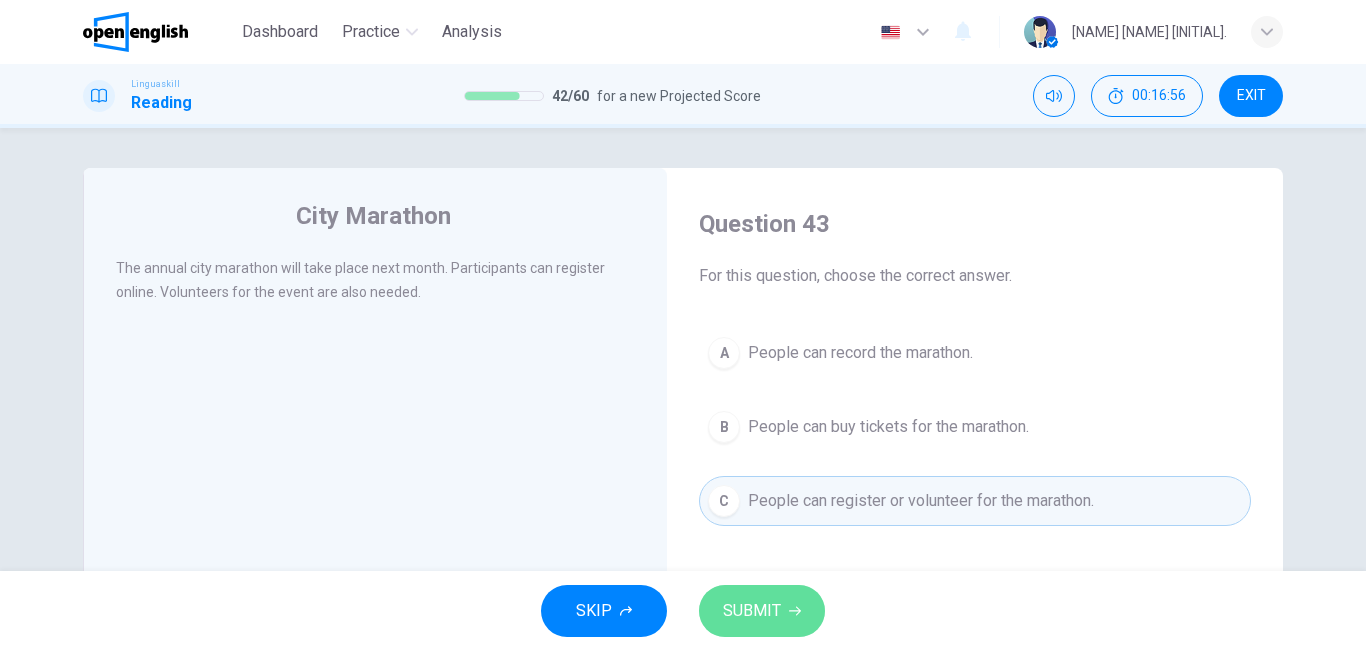 click on "SUBMIT" at bounding box center (752, 611) 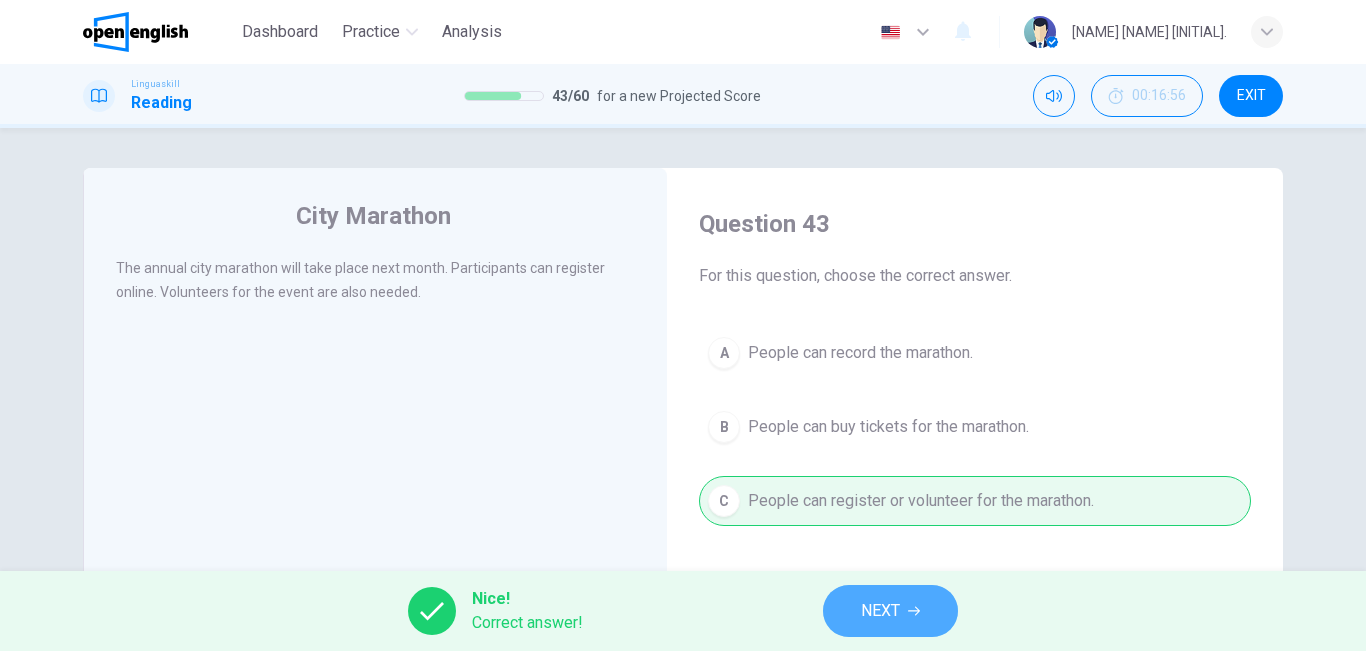 click on "NEXT" at bounding box center [880, 611] 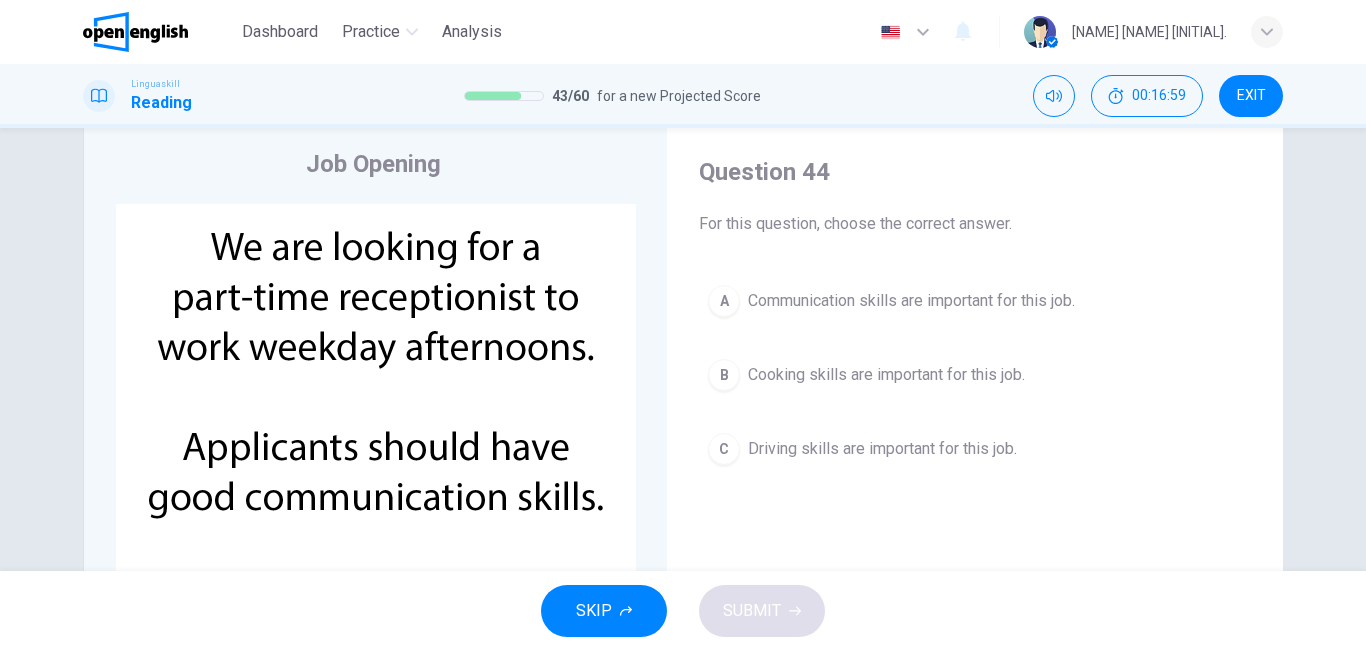 scroll, scrollTop: 61, scrollLeft: 0, axis: vertical 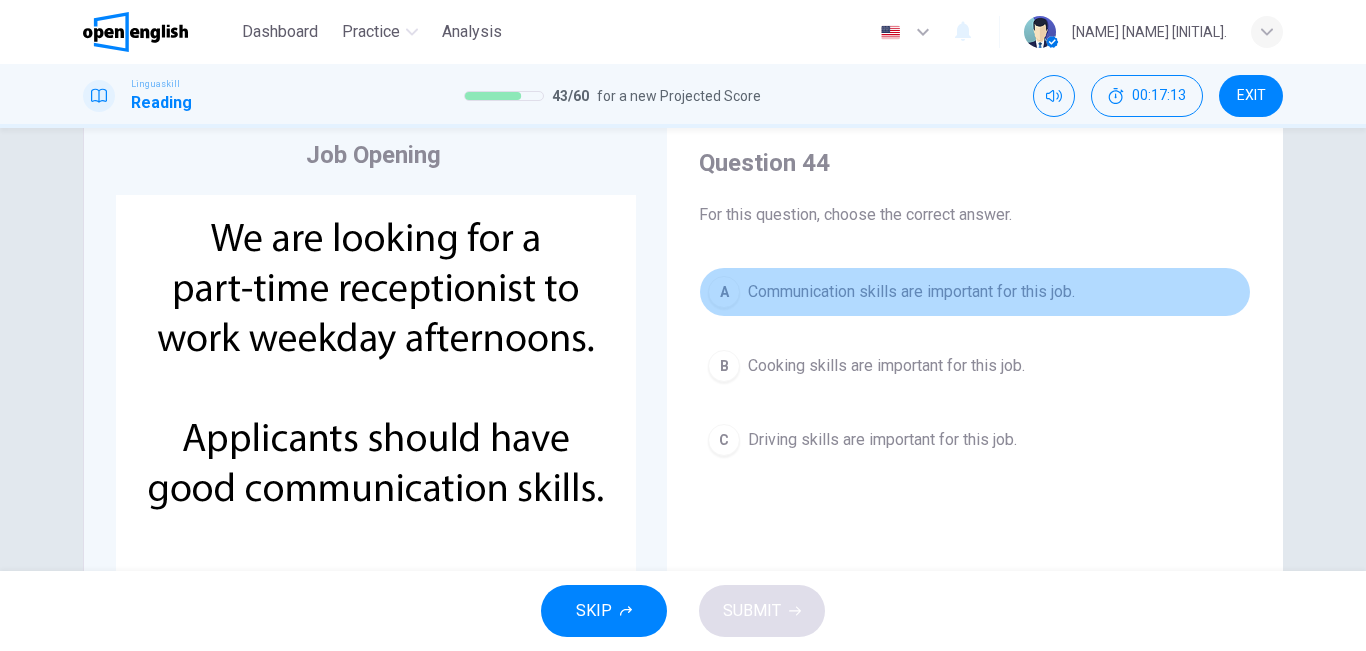 click on "Communication skills are important for this job." at bounding box center (911, 292) 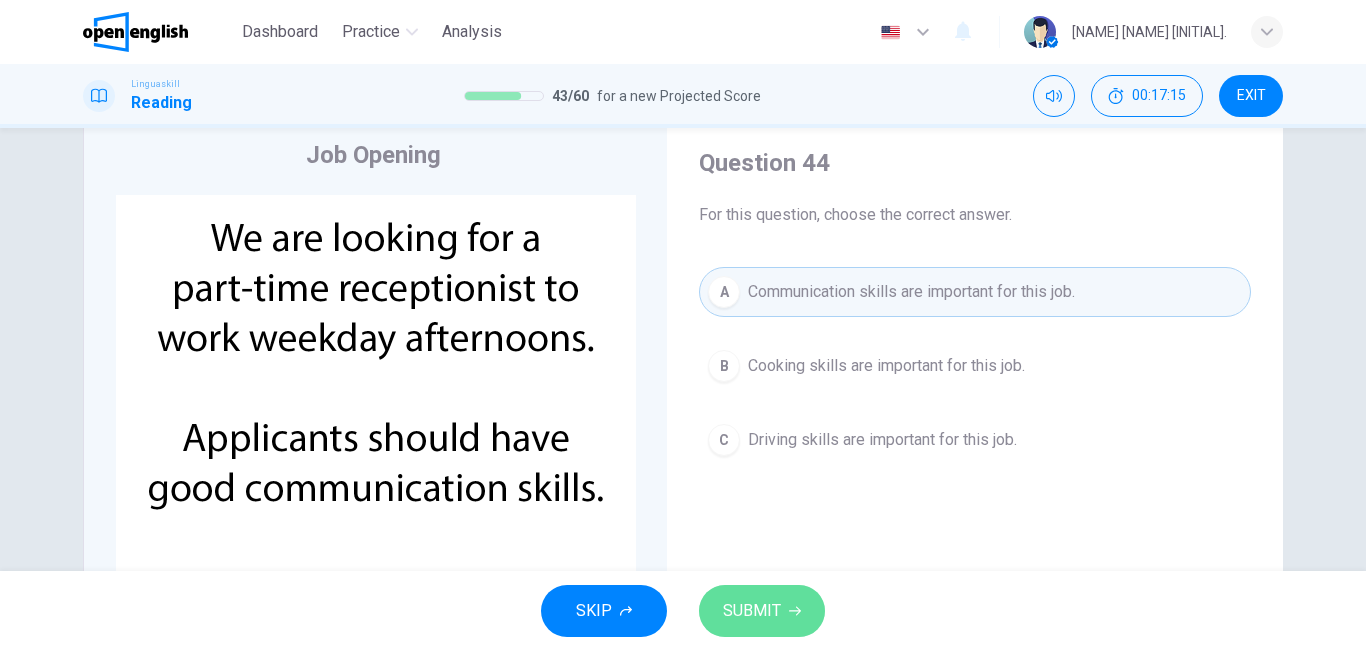 click on "SUBMIT" at bounding box center (752, 611) 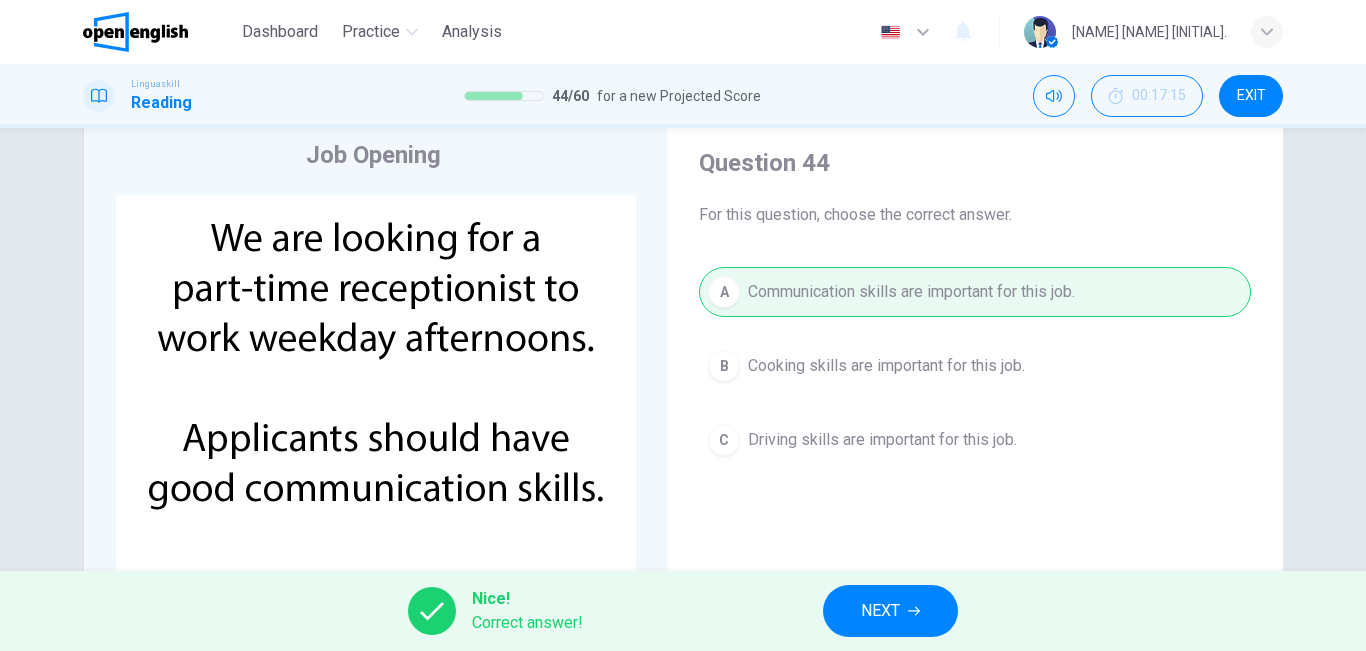 click on "NEXT" at bounding box center (890, 611) 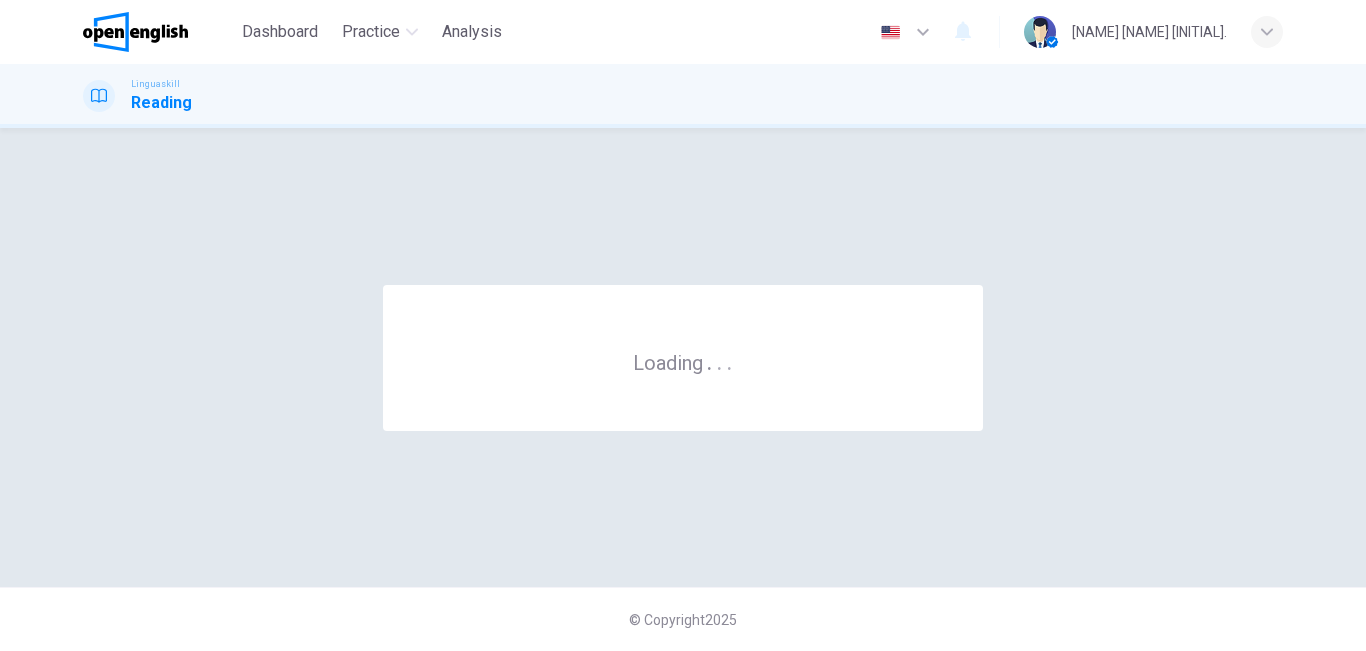scroll, scrollTop: 0, scrollLeft: 0, axis: both 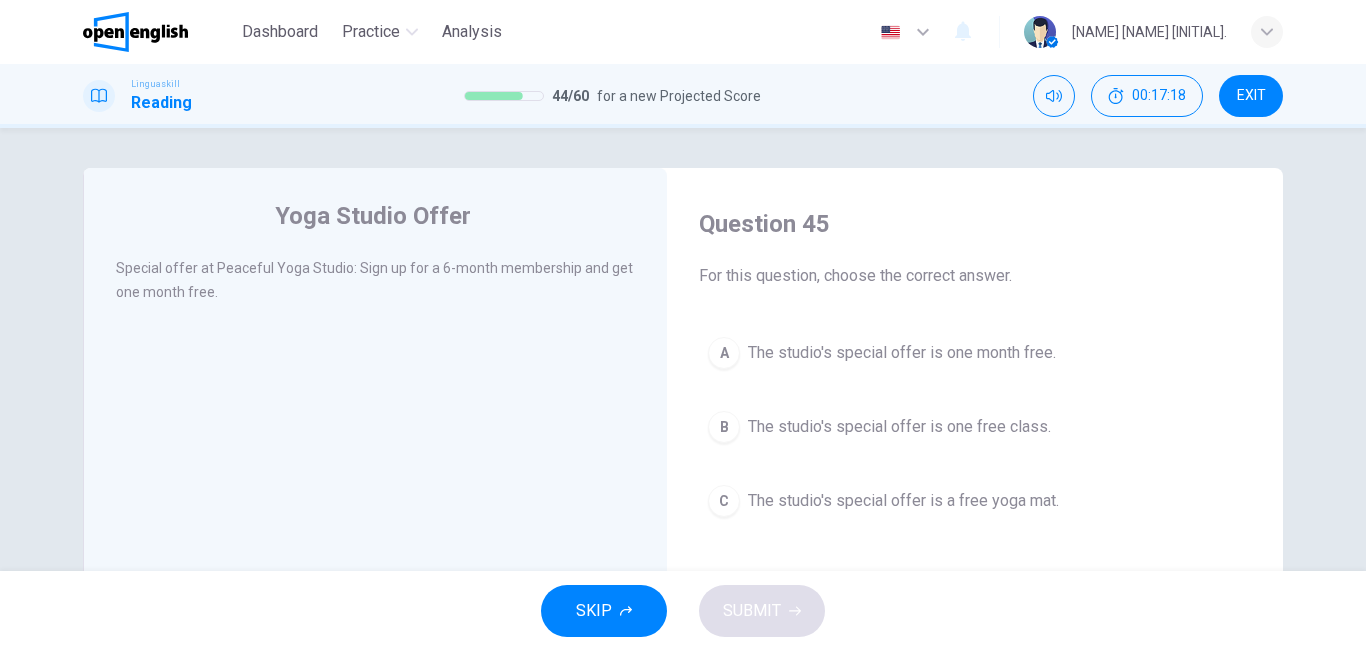 click on "SKIP SUBMIT" at bounding box center (683, 611) 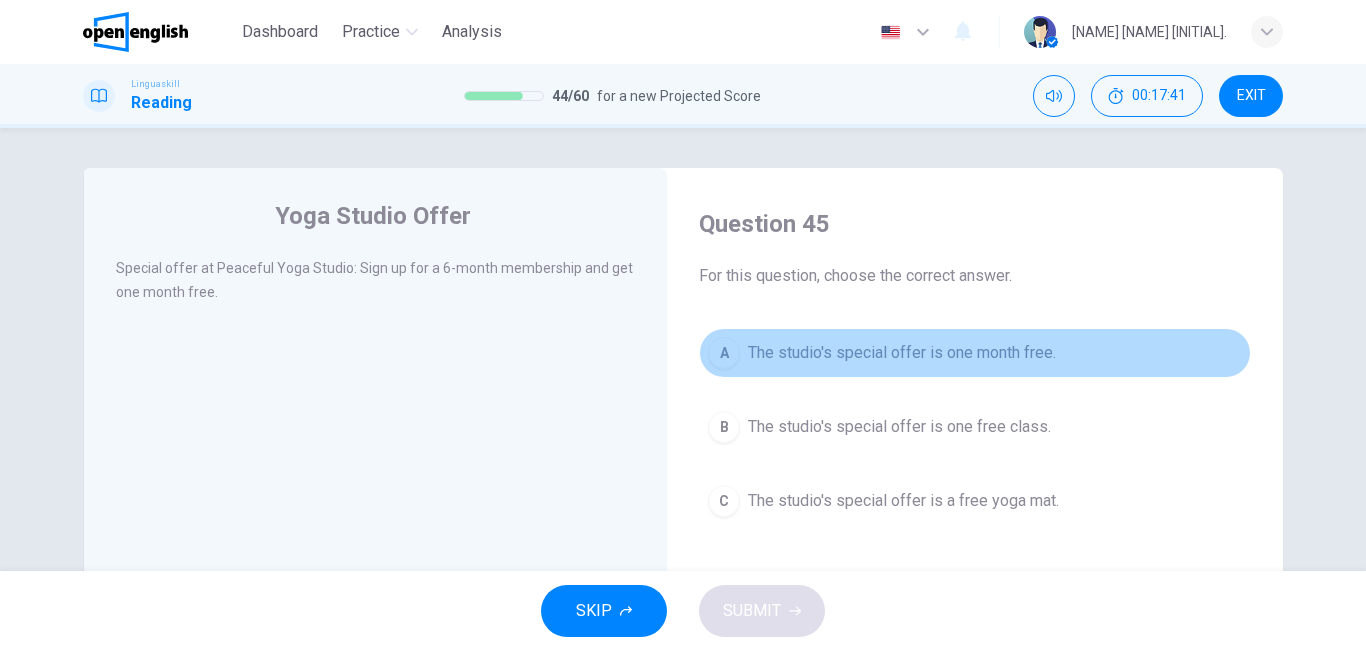 click on "The studio's special offer is one month free." at bounding box center [902, 353] 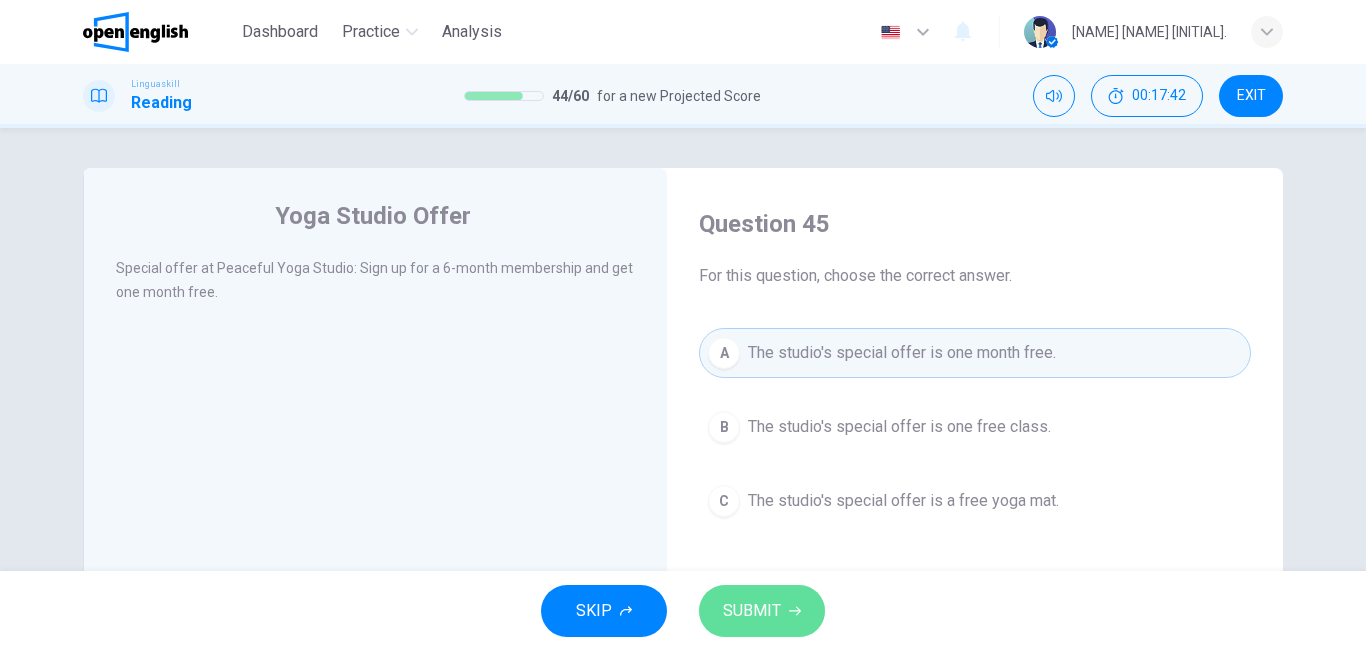 click on "SUBMIT" at bounding box center [762, 611] 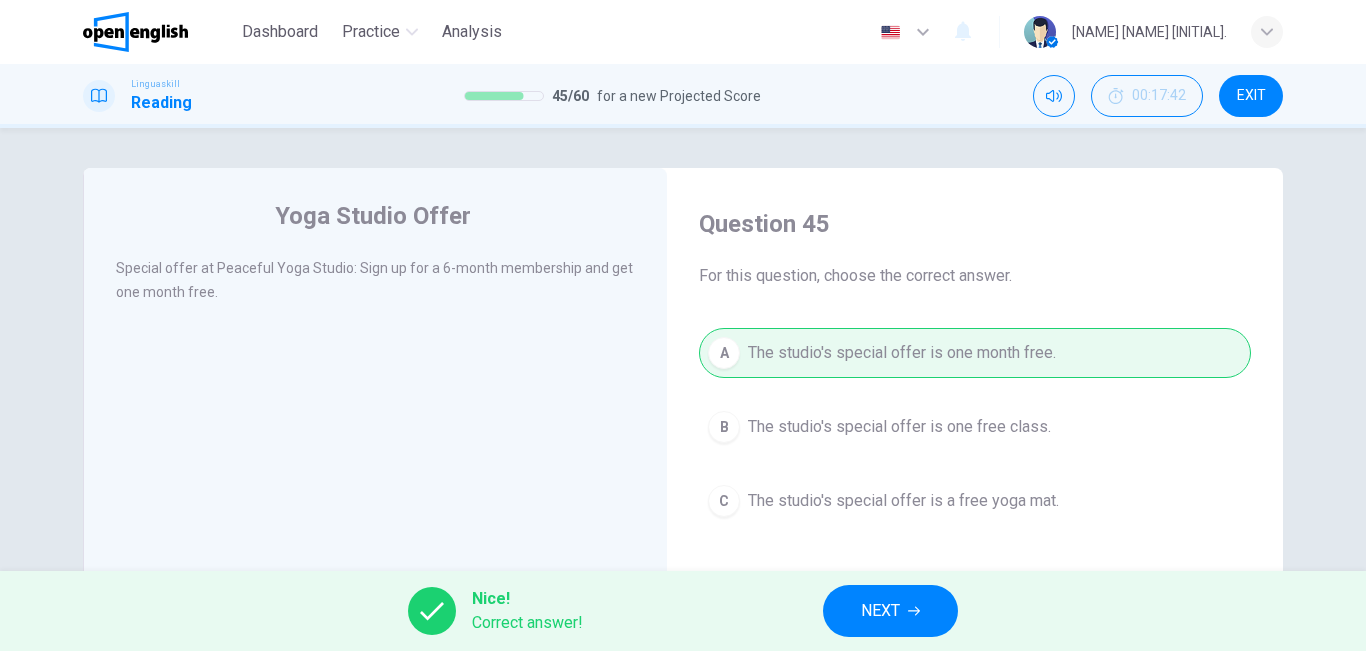 click 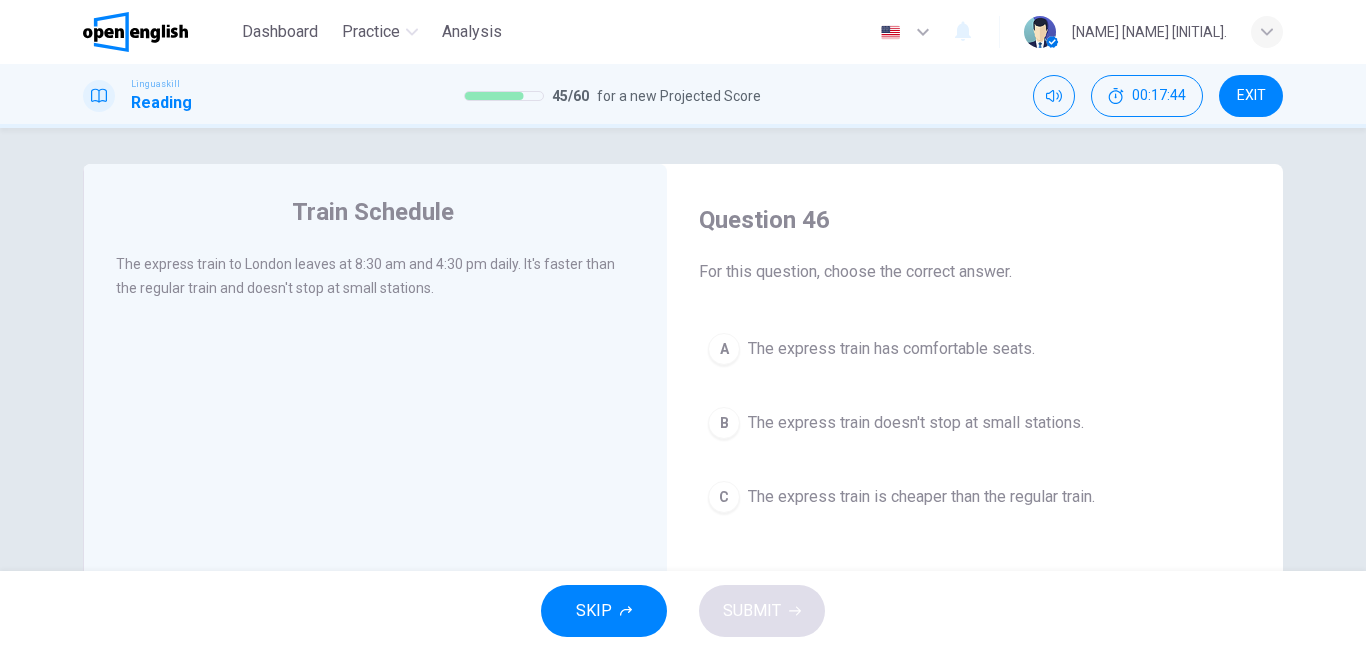 scroll, scrollTop: 17, scrollLeft: 0, axis: vertical 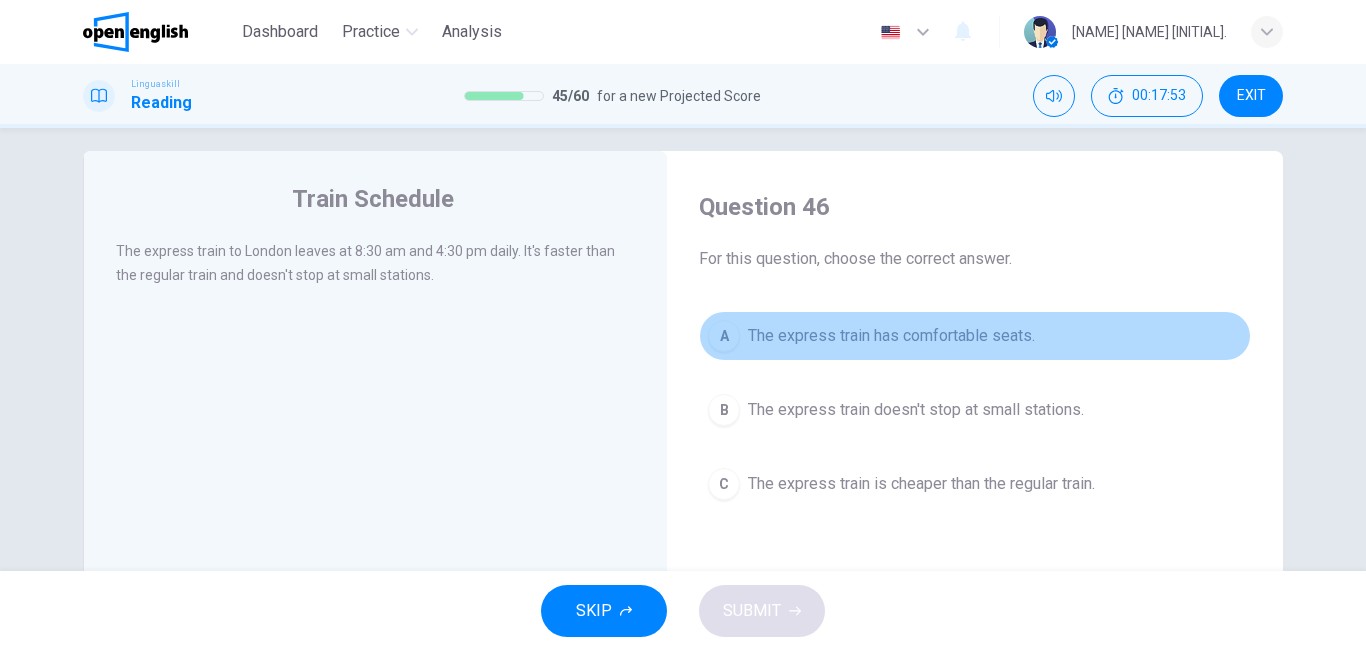 click on "The express train has comfortable seats." at bounding box center (891, 336) 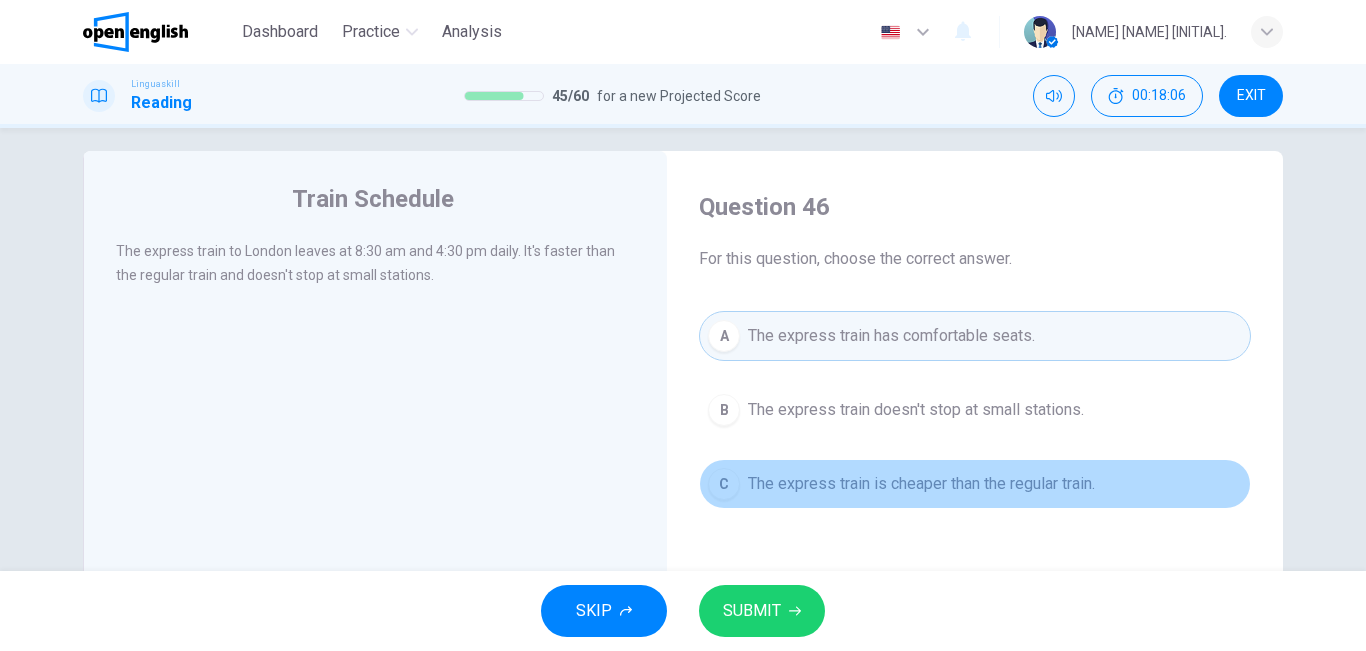 click on "The express train is cheaper than the regular train." at bounding box center (921, 484) 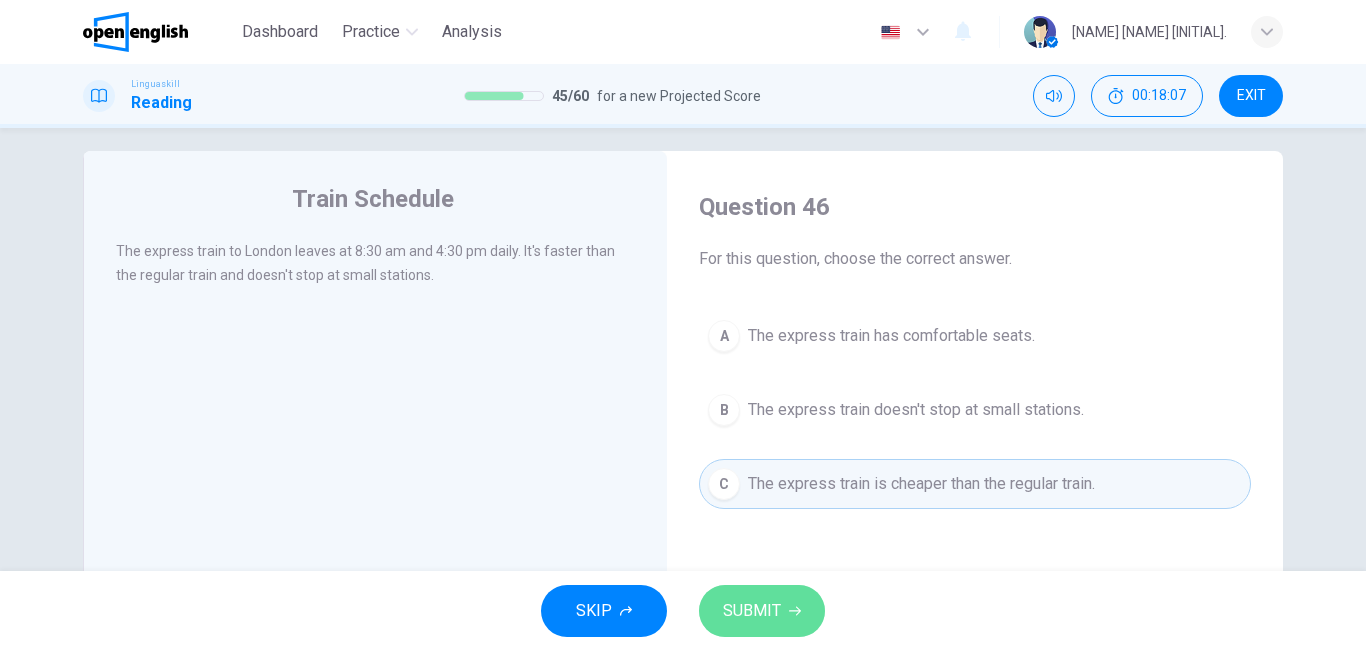 click on "SUBMIT" at bounding box center (752, 611) 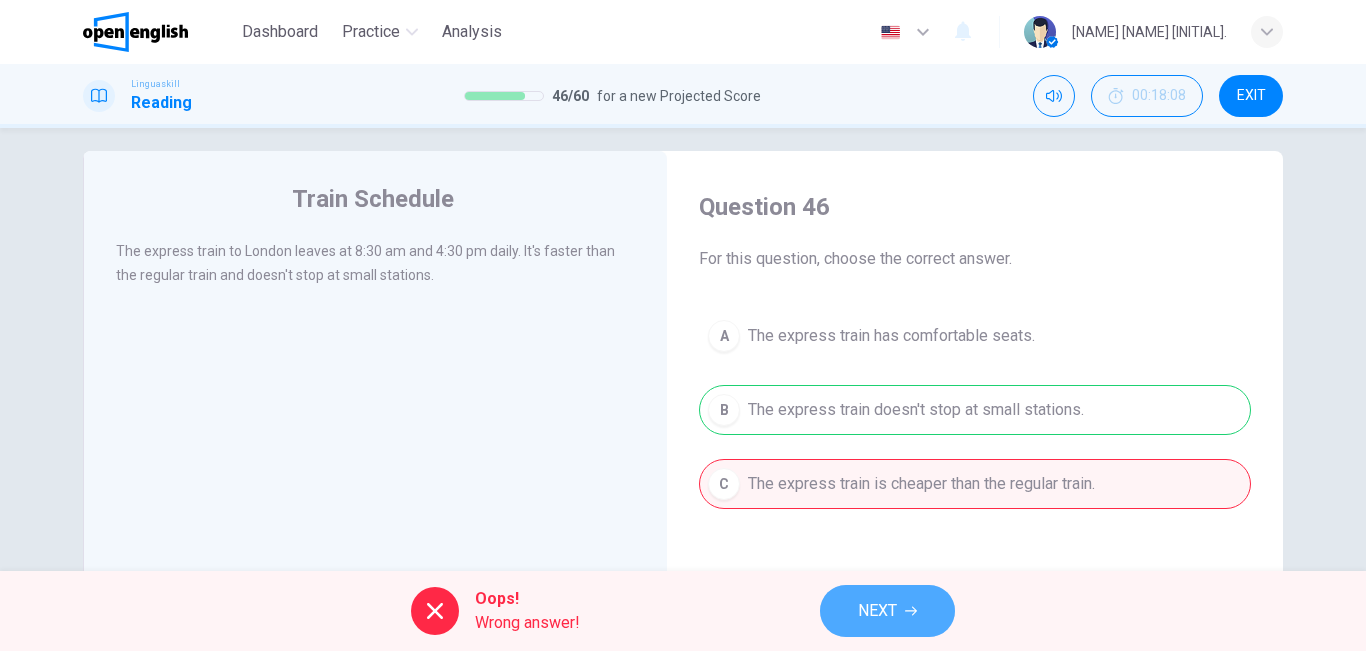 click on "NEXT" at bounding box center (877, 611) 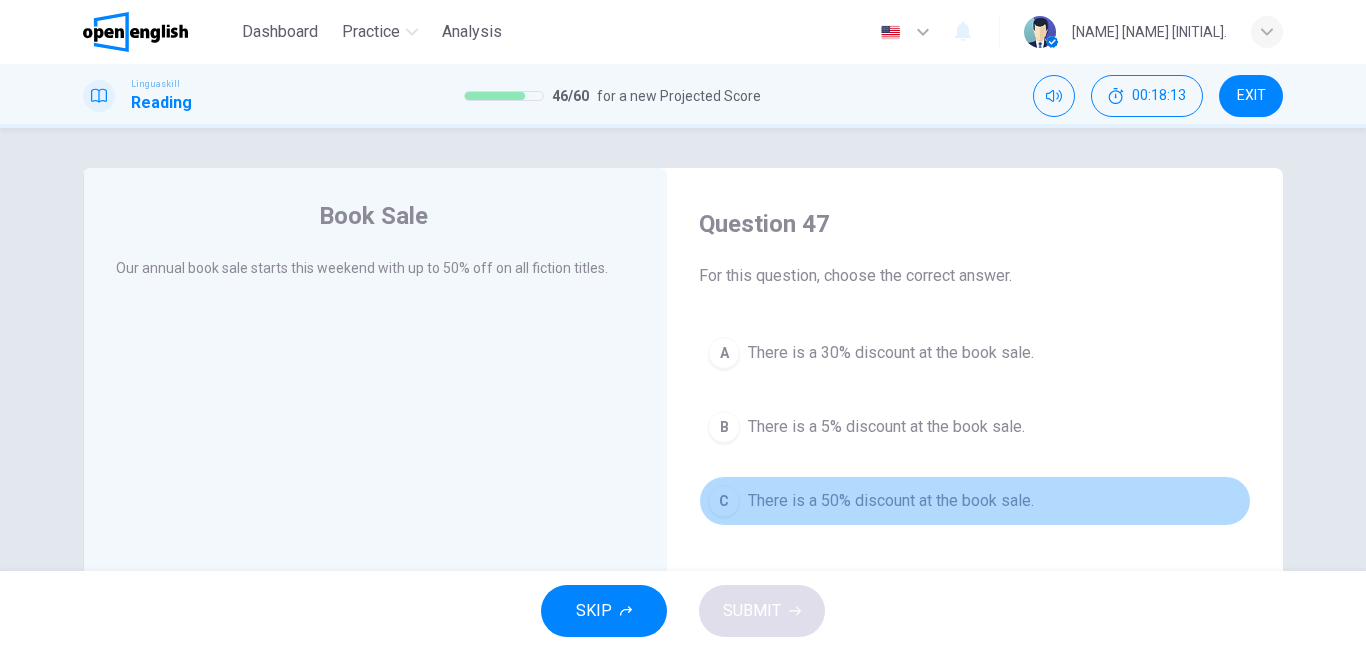 click on "There is a 50% discount at the book sale." at bounding box center (891, 501) 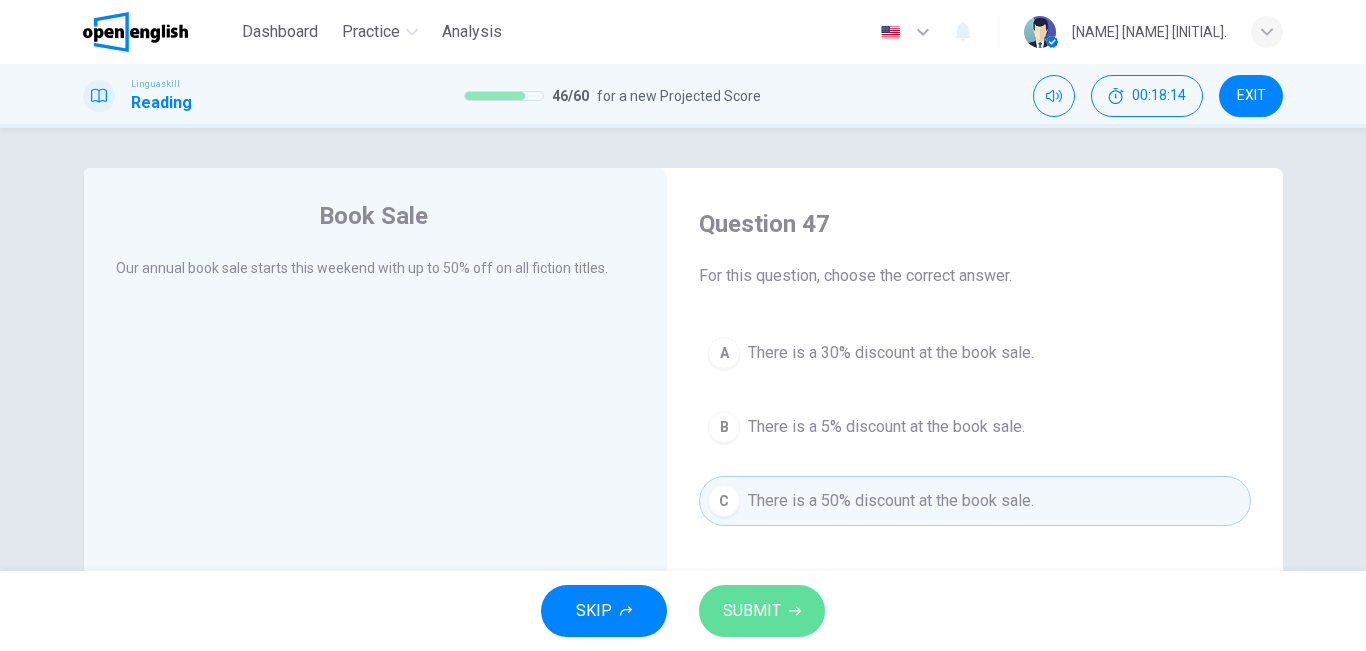 click on "SUBMIT" at bounding box center [752, 611] 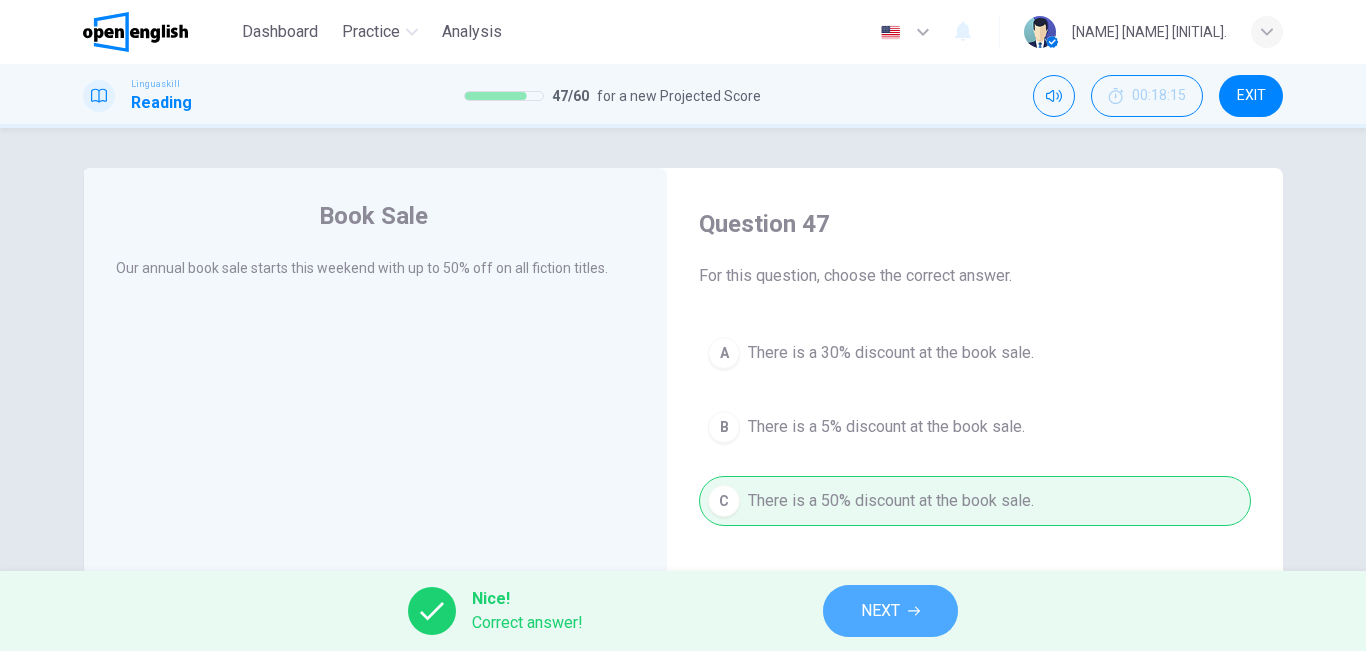 click on "NEXT" at bounding box center [890, 611] 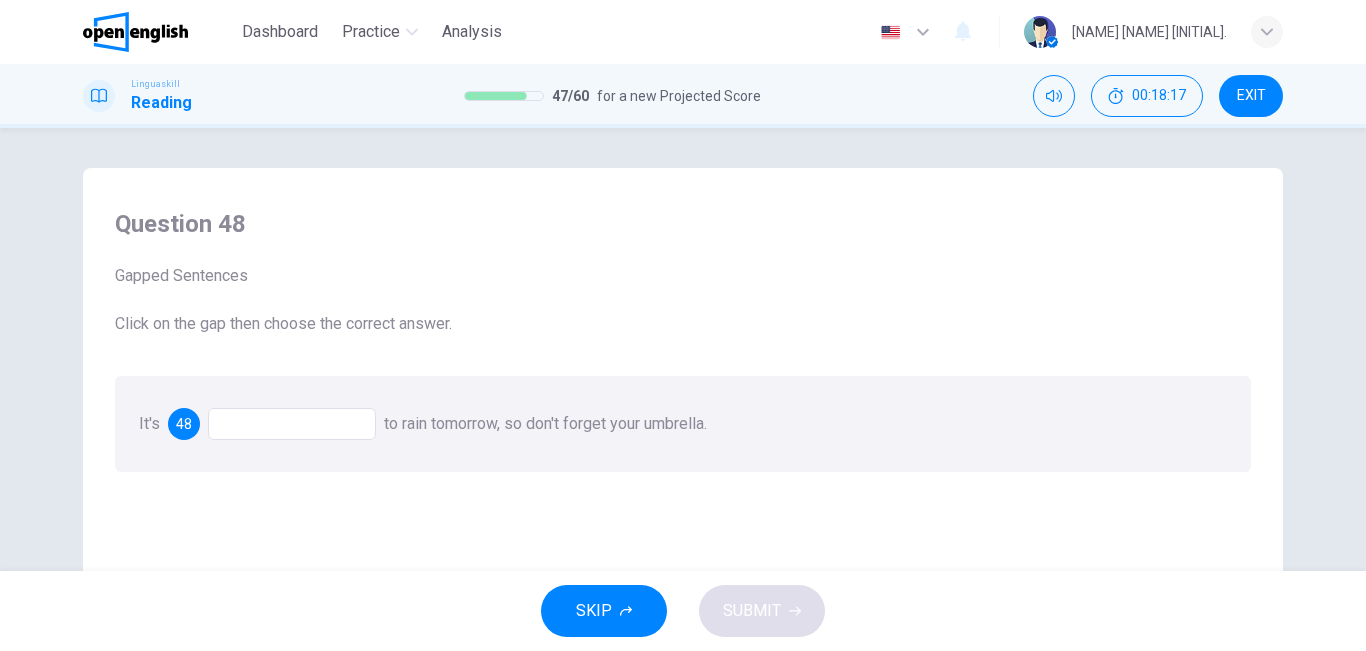 click at bounding box center (292, 424) 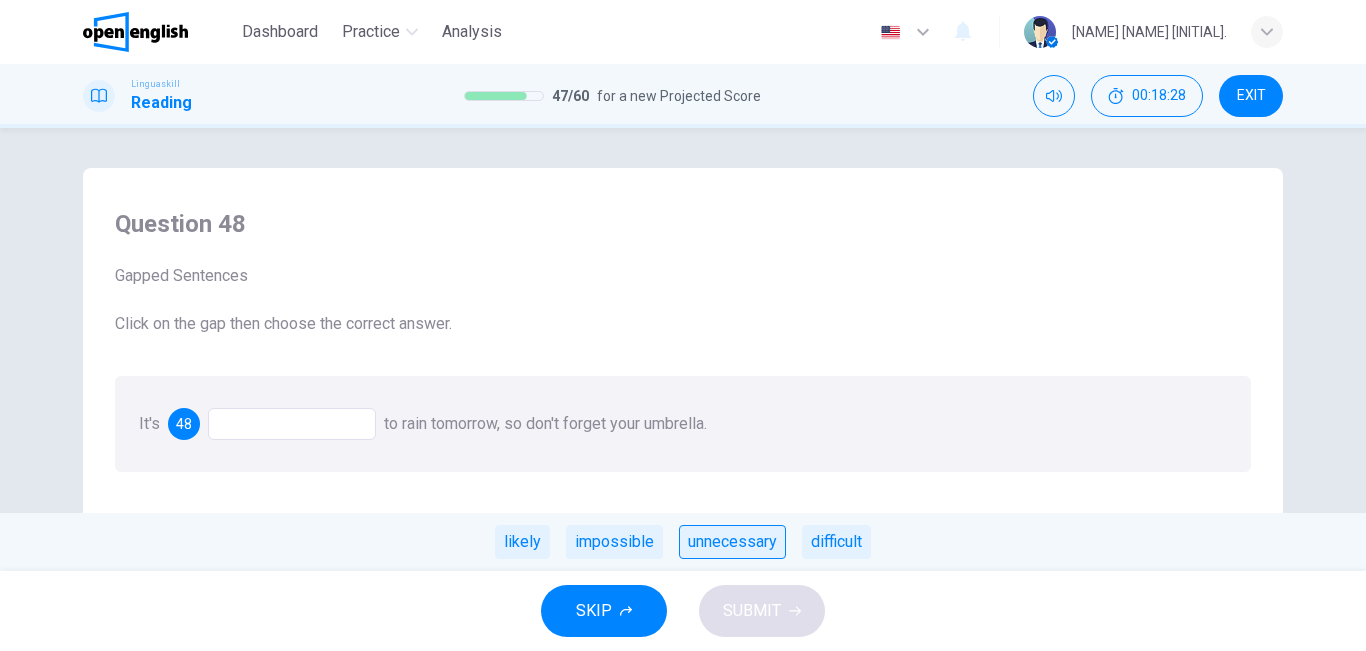 click on "unnecessary" at bounding box center (732, 542) 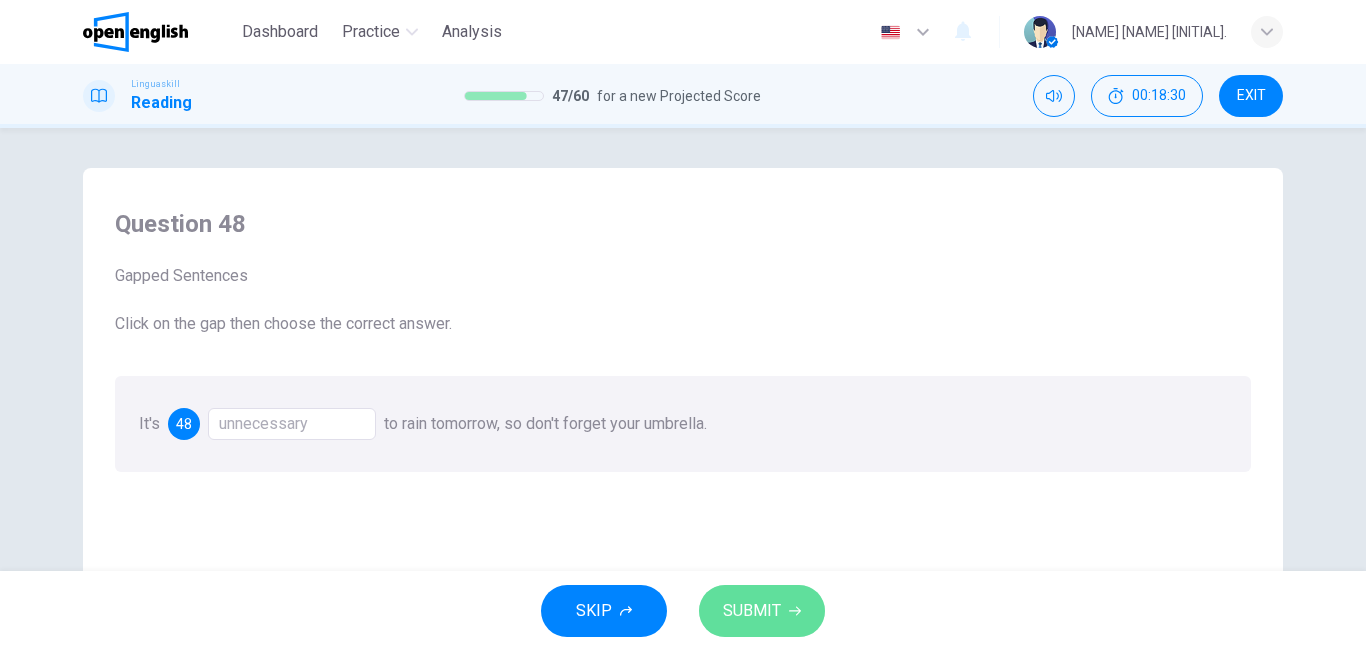 click on "SUBMIT" at bounding box center (752, 611) 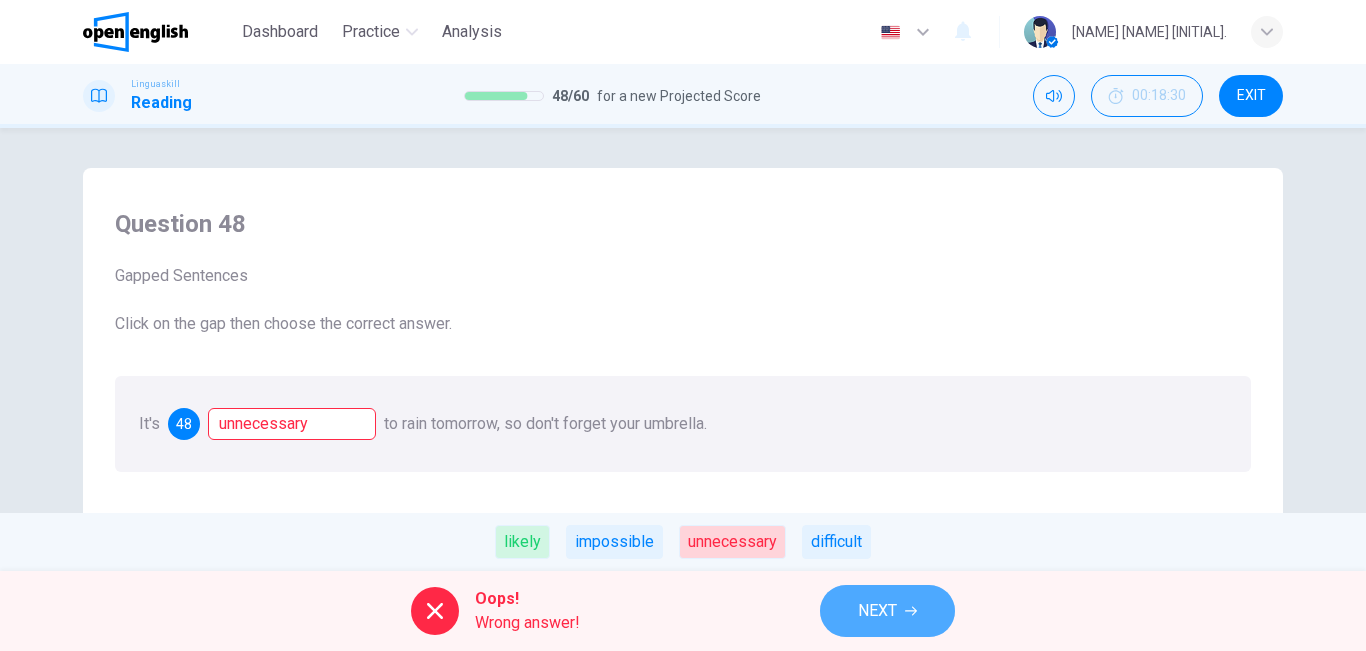 click on "NEXT" at bounding box center [877, 611] 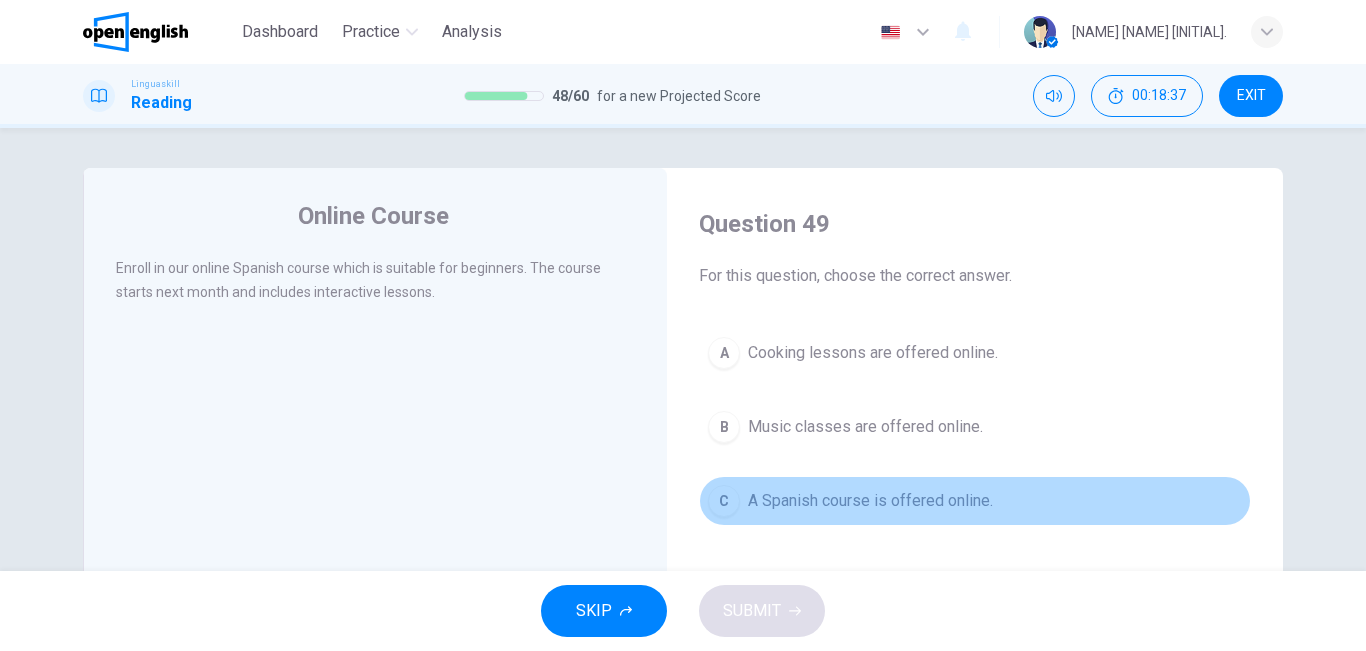 click on "C A Spanish course is offered online." at bounding box center (975, 501) 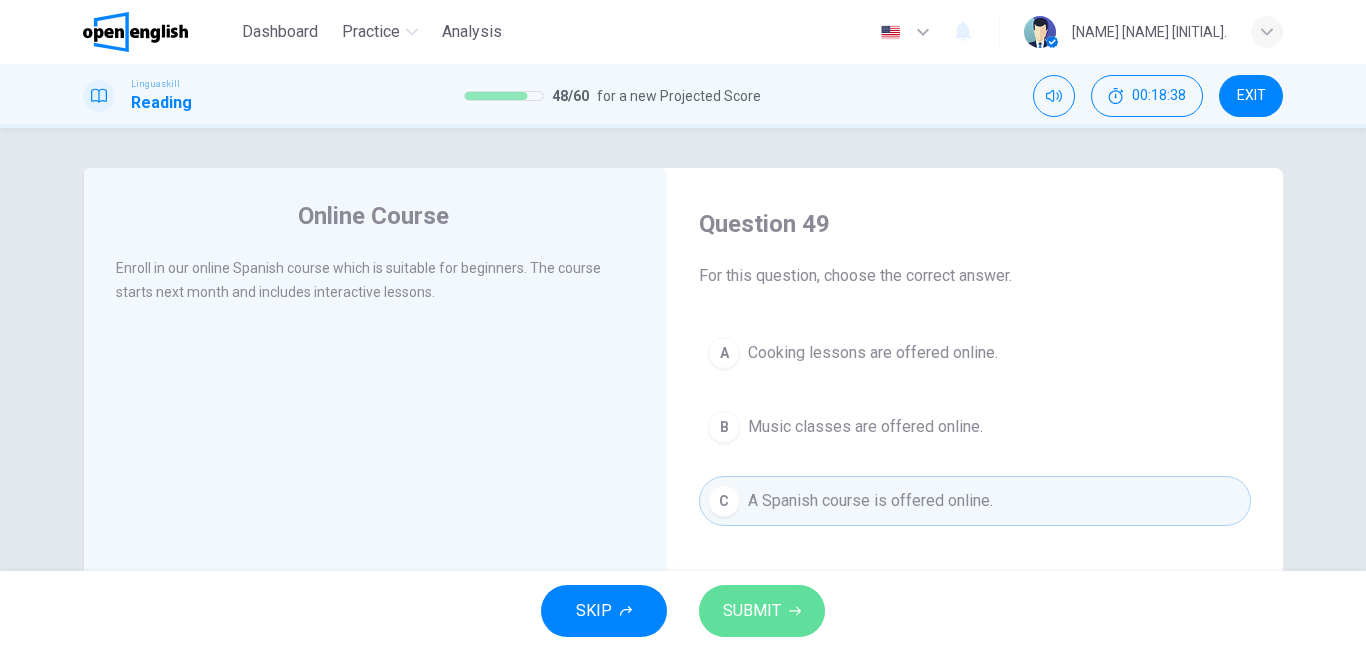 click on "SUBMIT" at bounding box center [762, 611] 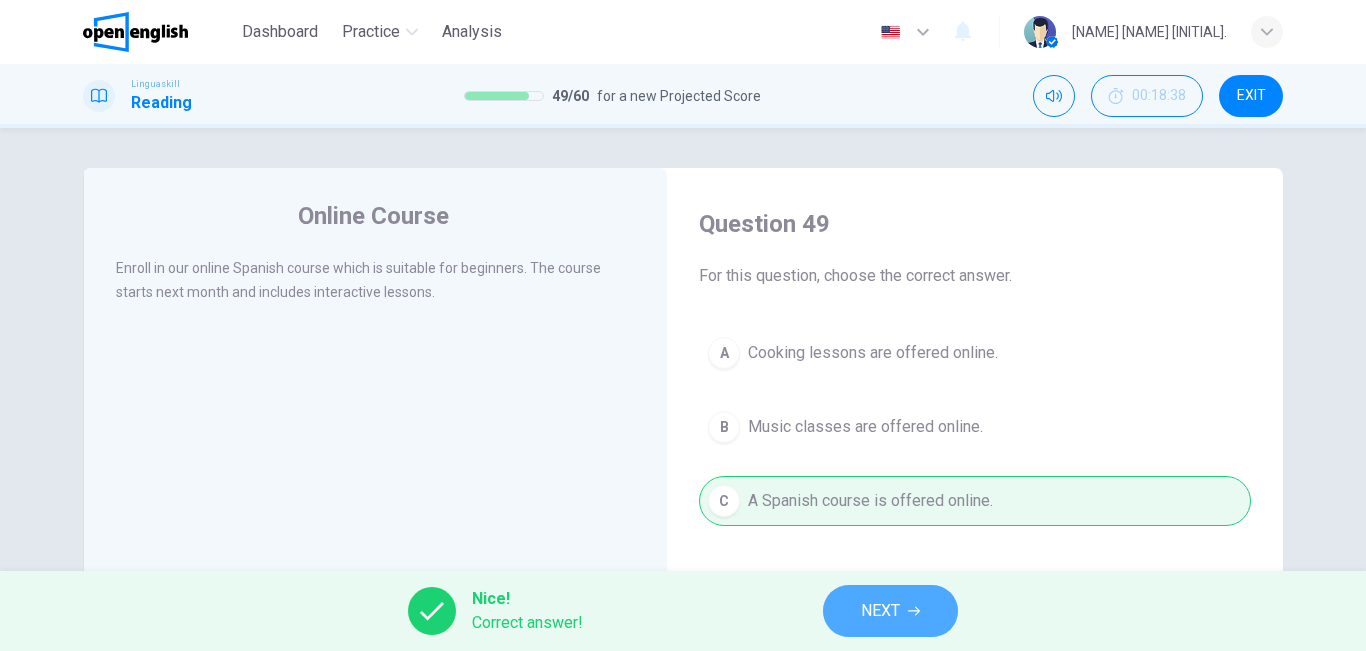 click on "NEXT" at bounding box center (880, 611) 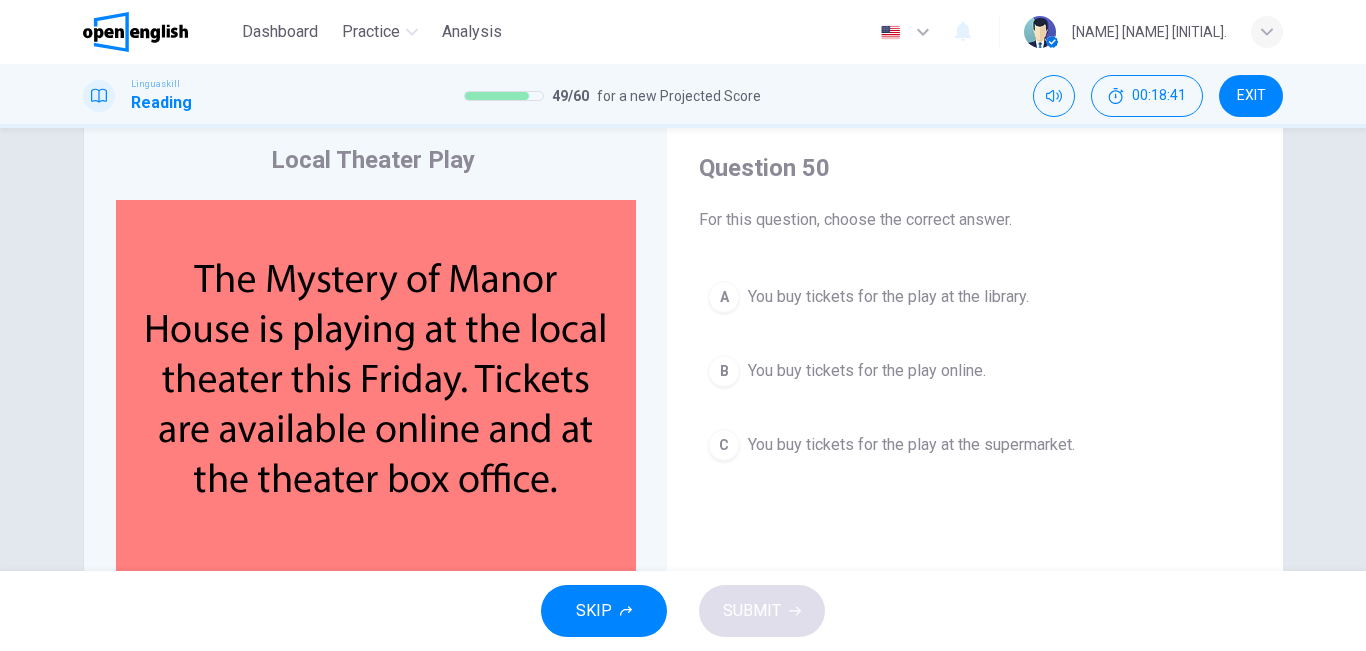 scroll, scrollTop: 57, scrollLeft: 0, axis: vertical 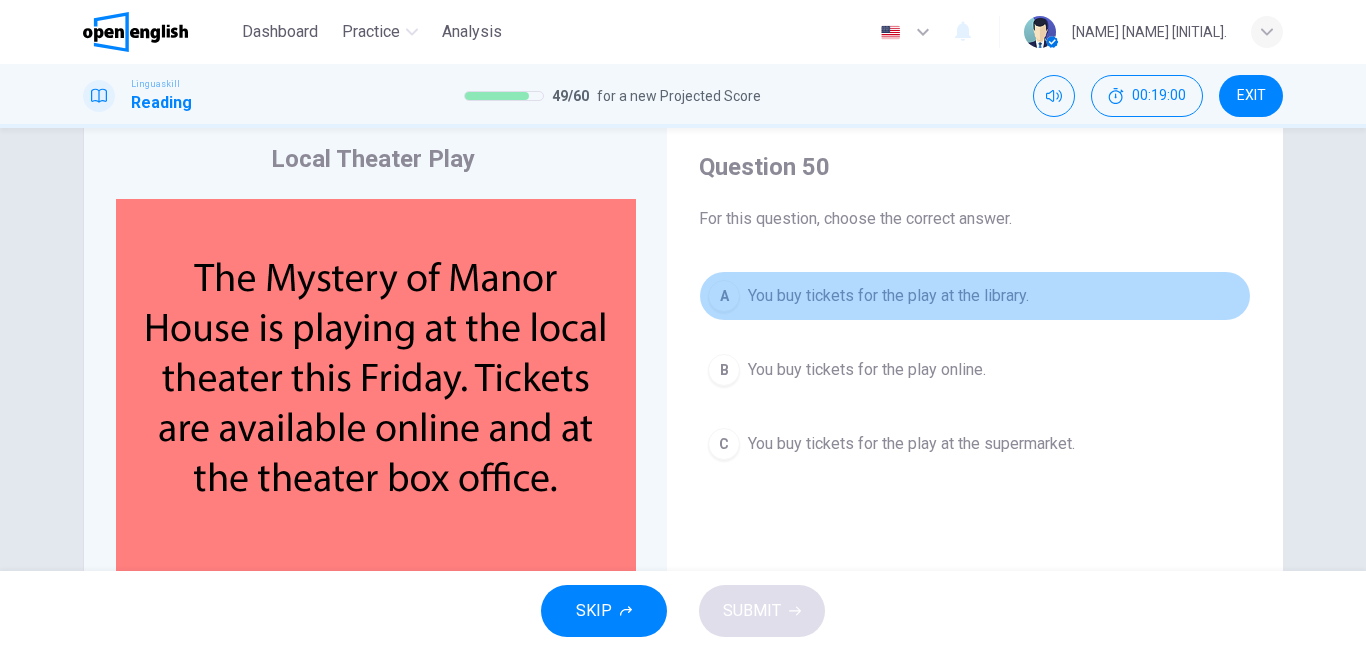 click on "You buy tickets for the play at the library." at bounding box center (888, 296) 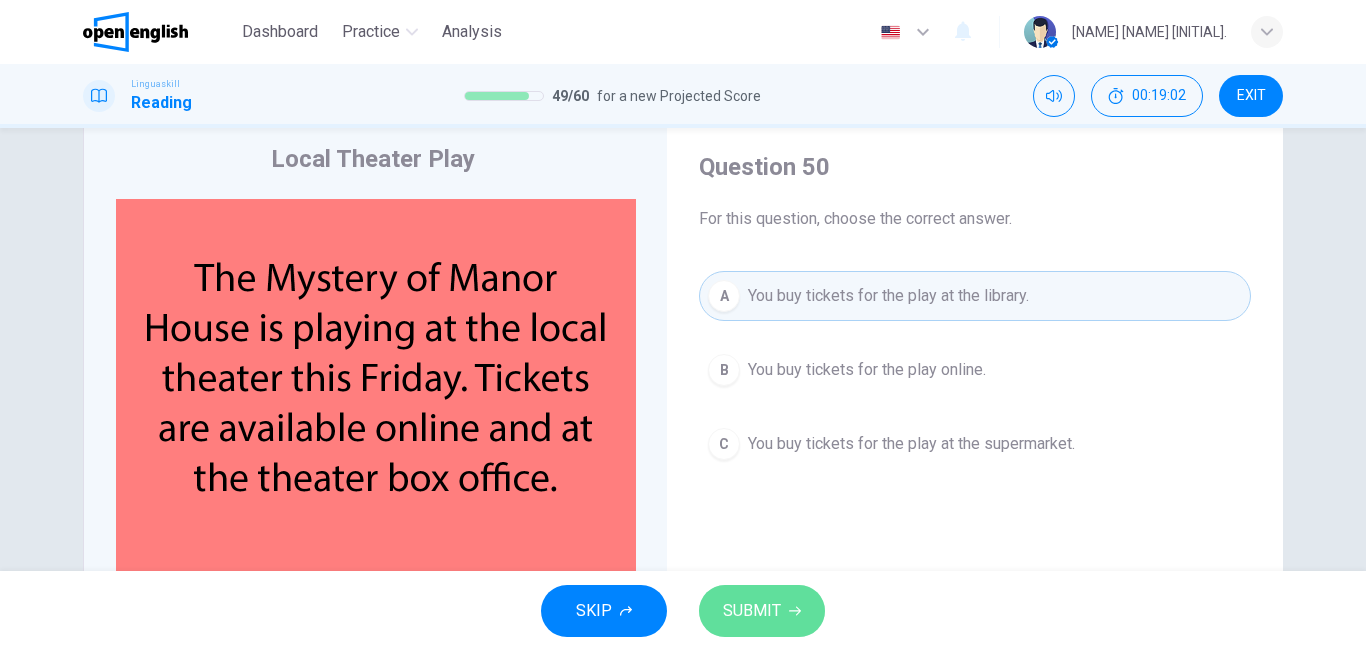 click on "SUBMIT" at bounding box center (762, 611) 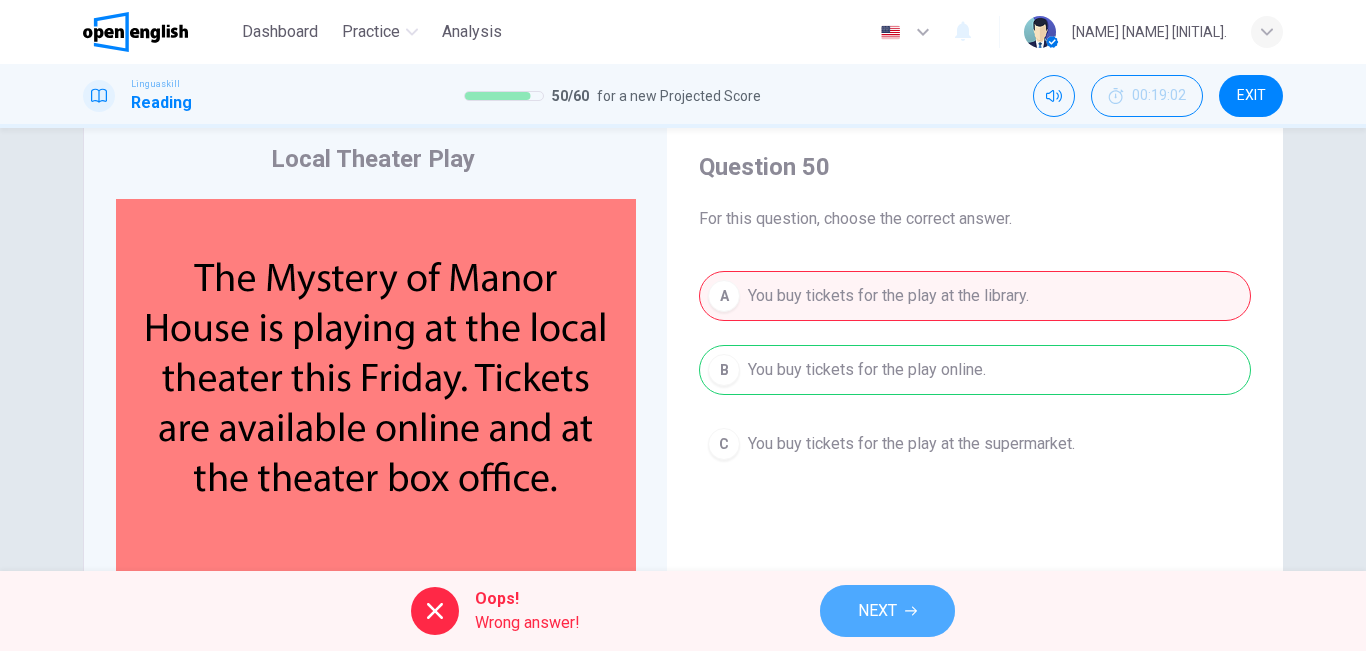 click on "NEXT" at bounding box center [877, 611] 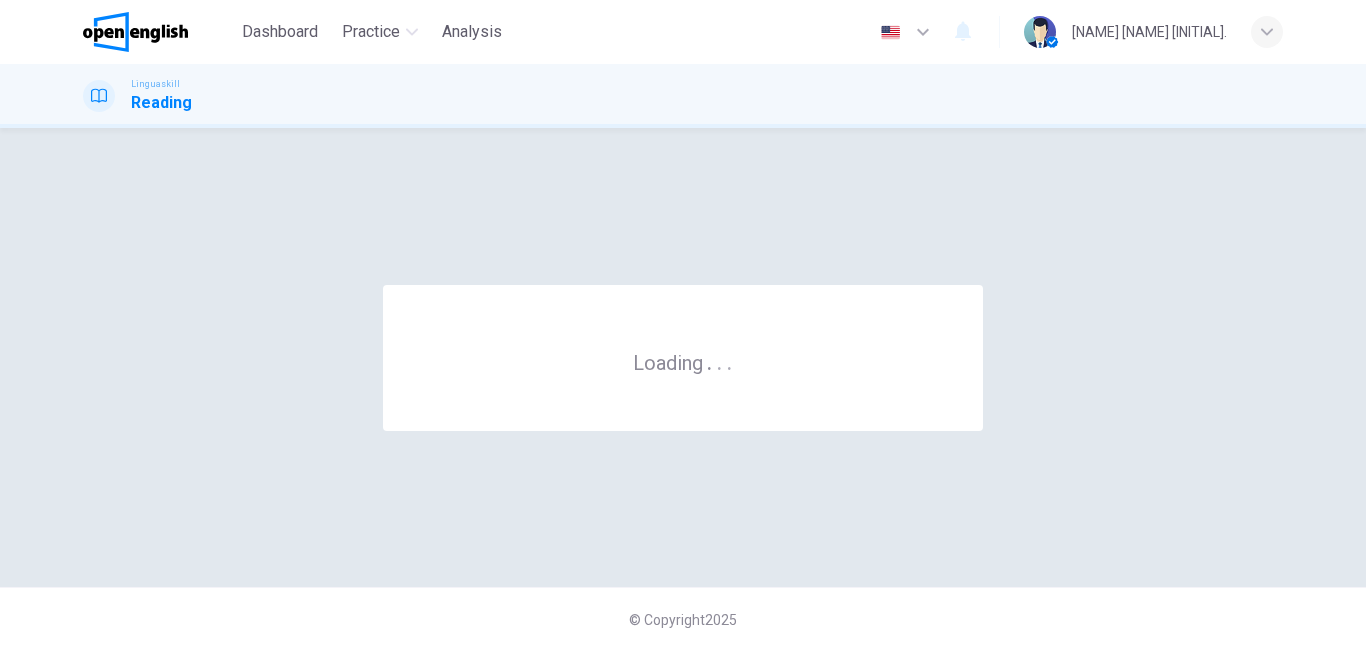 scroll, scrollTop: 0, scrollLeft: 0, axis: both 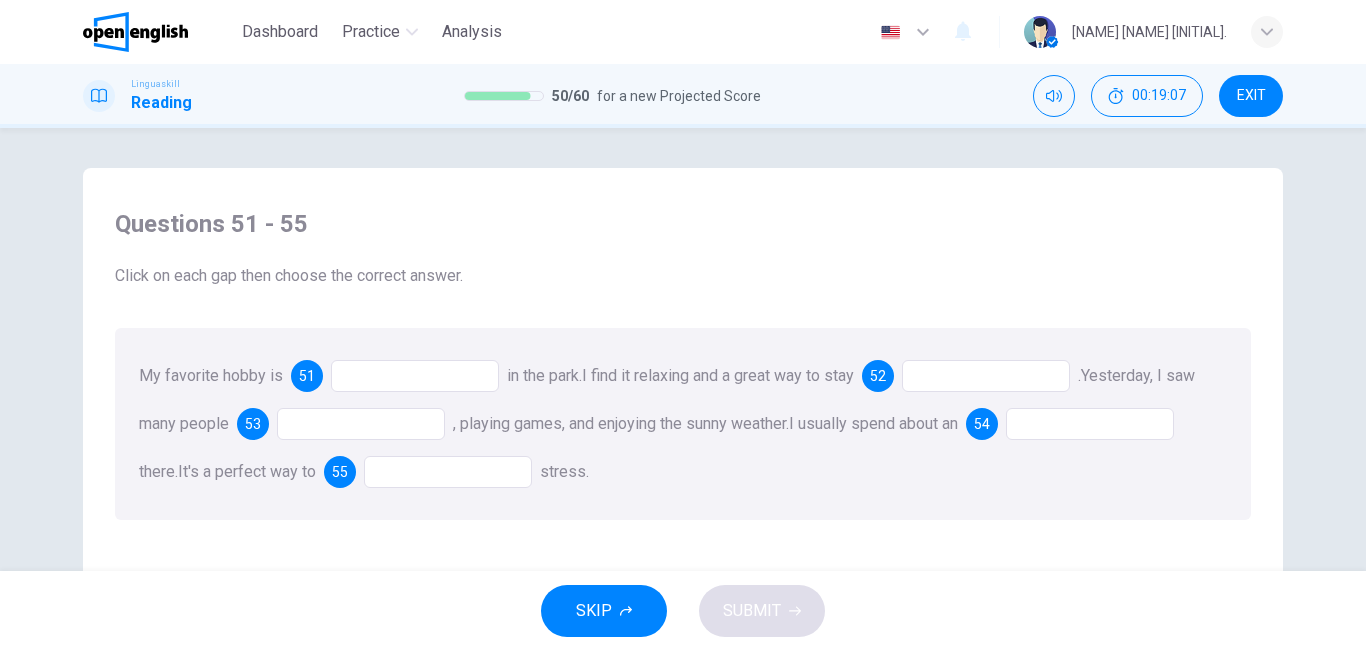 click at bounding box center (415, 376) 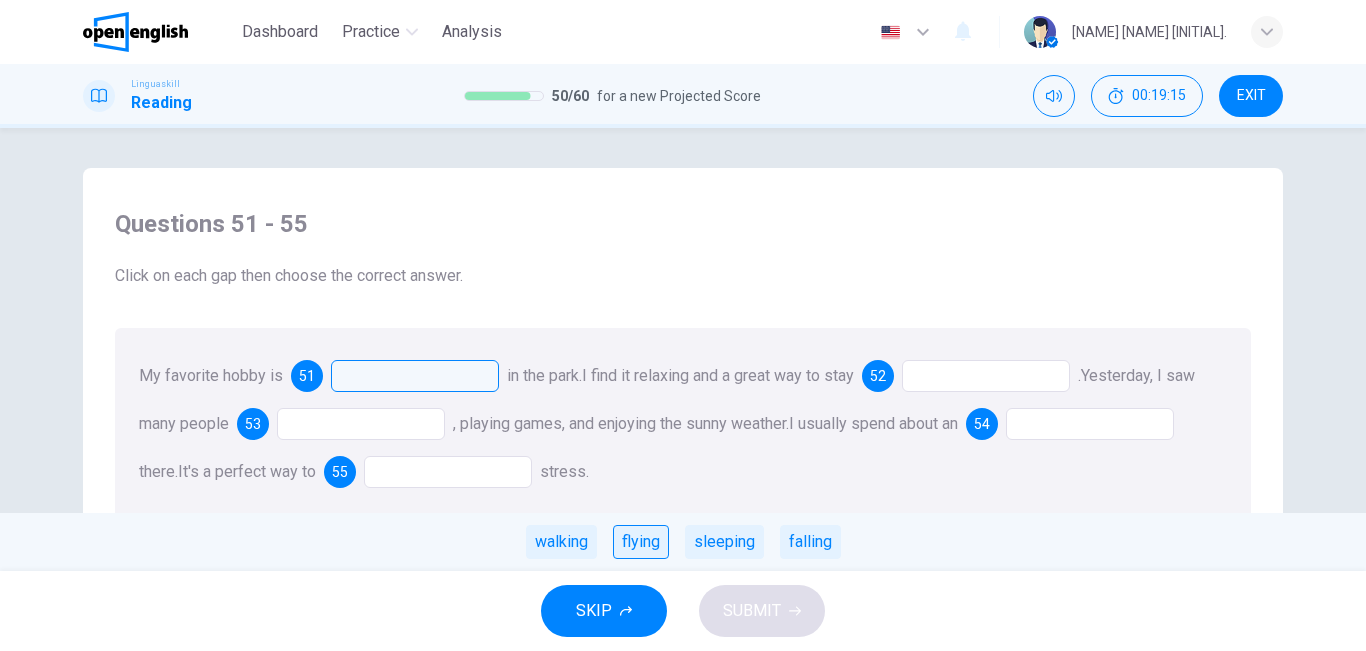 click on "flying" at bounding box center [641, 542] 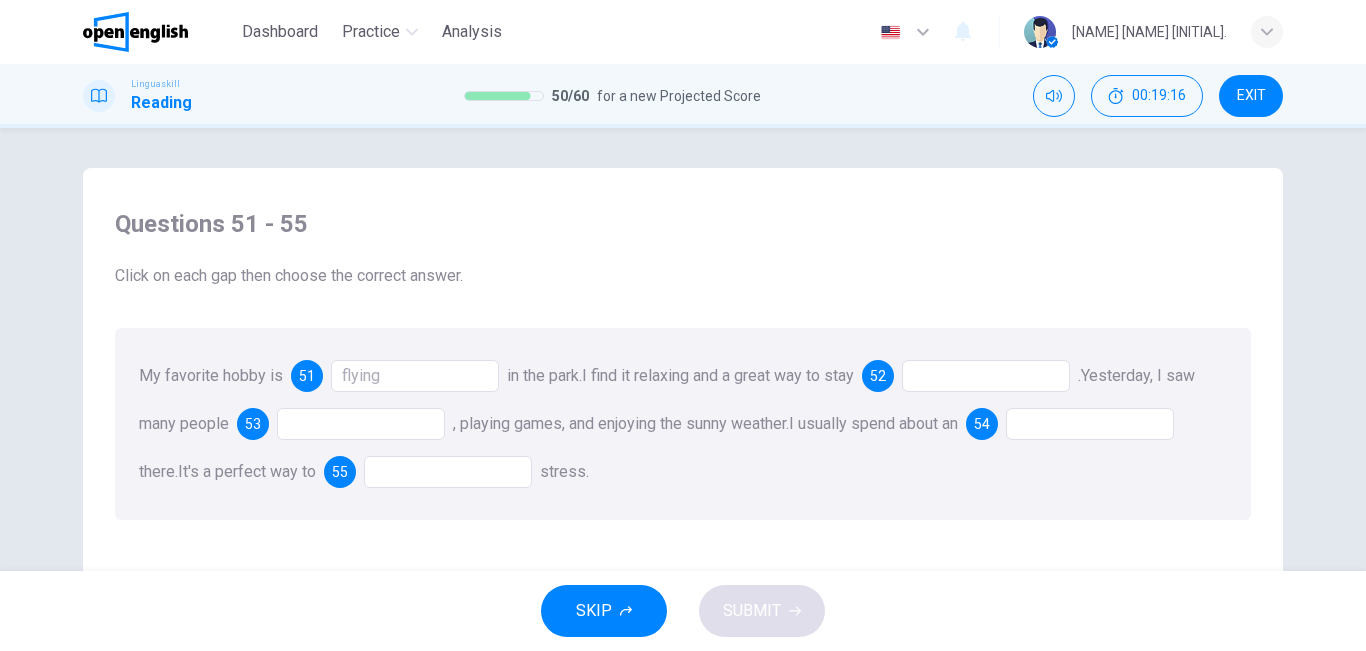 click at bounding box center (986, 376) 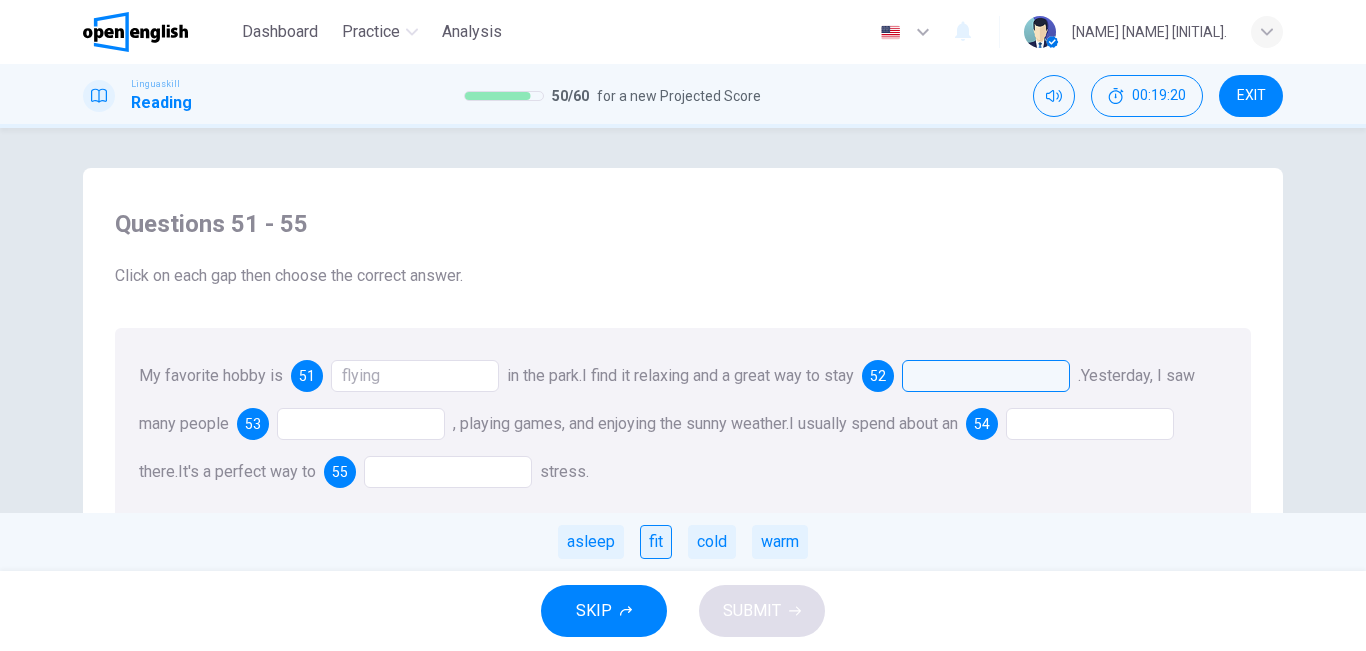 click on "fit" at bounding box center (656, 542) 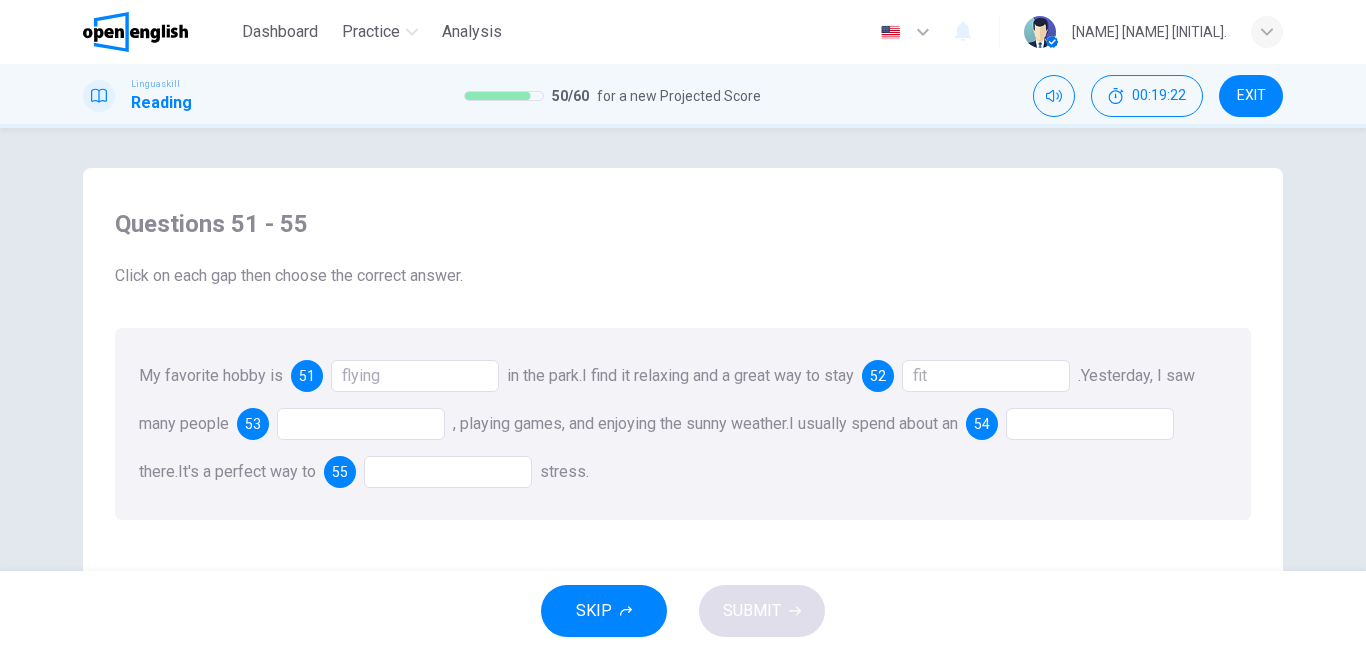 click at bounding box center (361, 424) 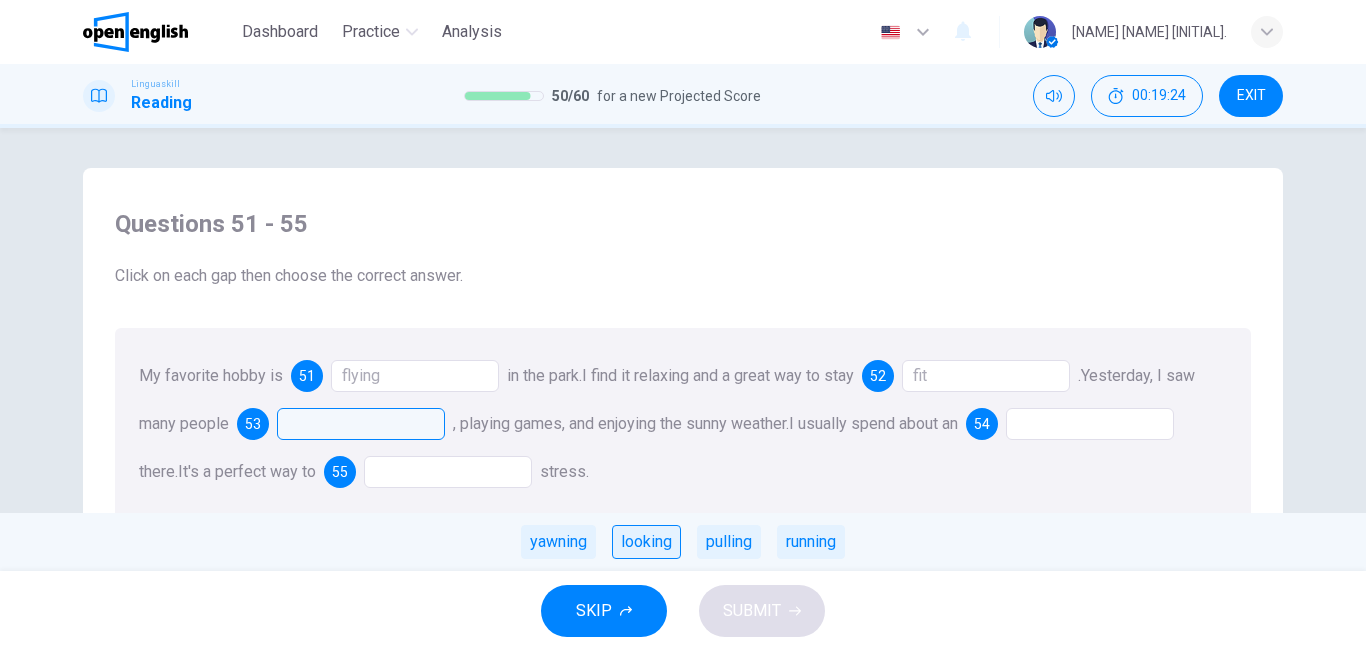 click on "looking" at bounding box center (646, 542) 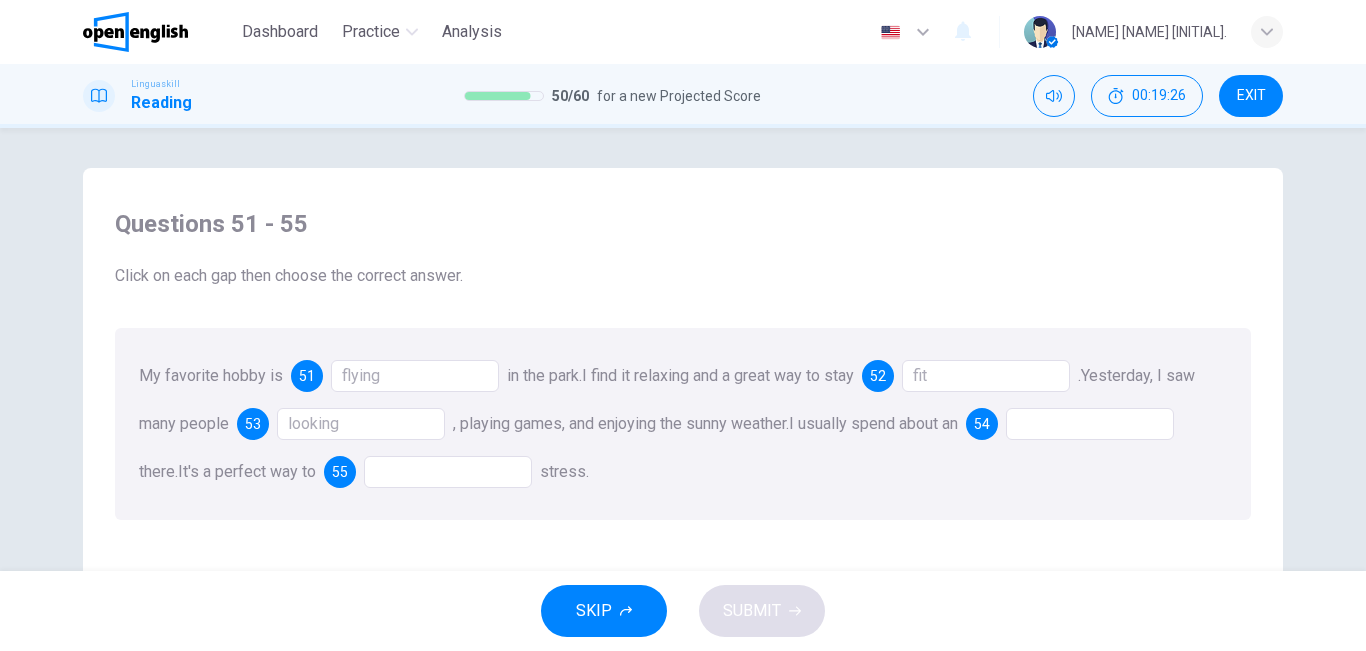 click on "looking" at bounding box center (361, 424) 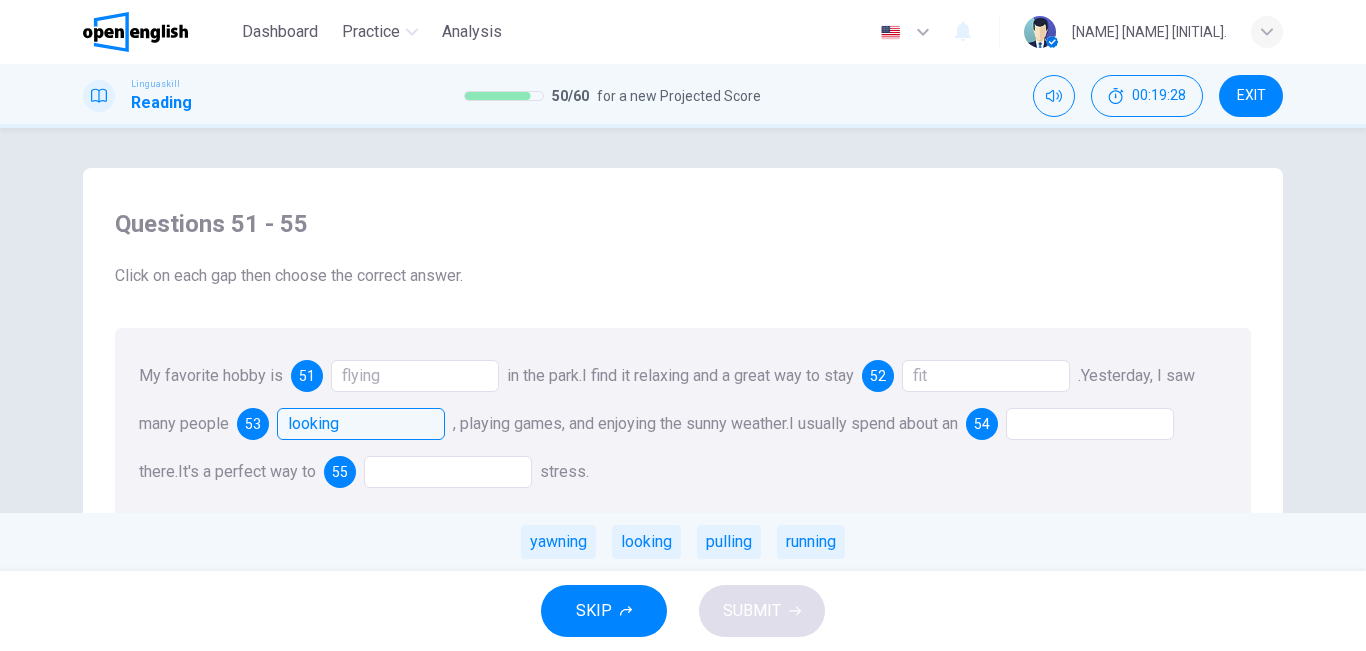click at bounding box center (1090, 424) 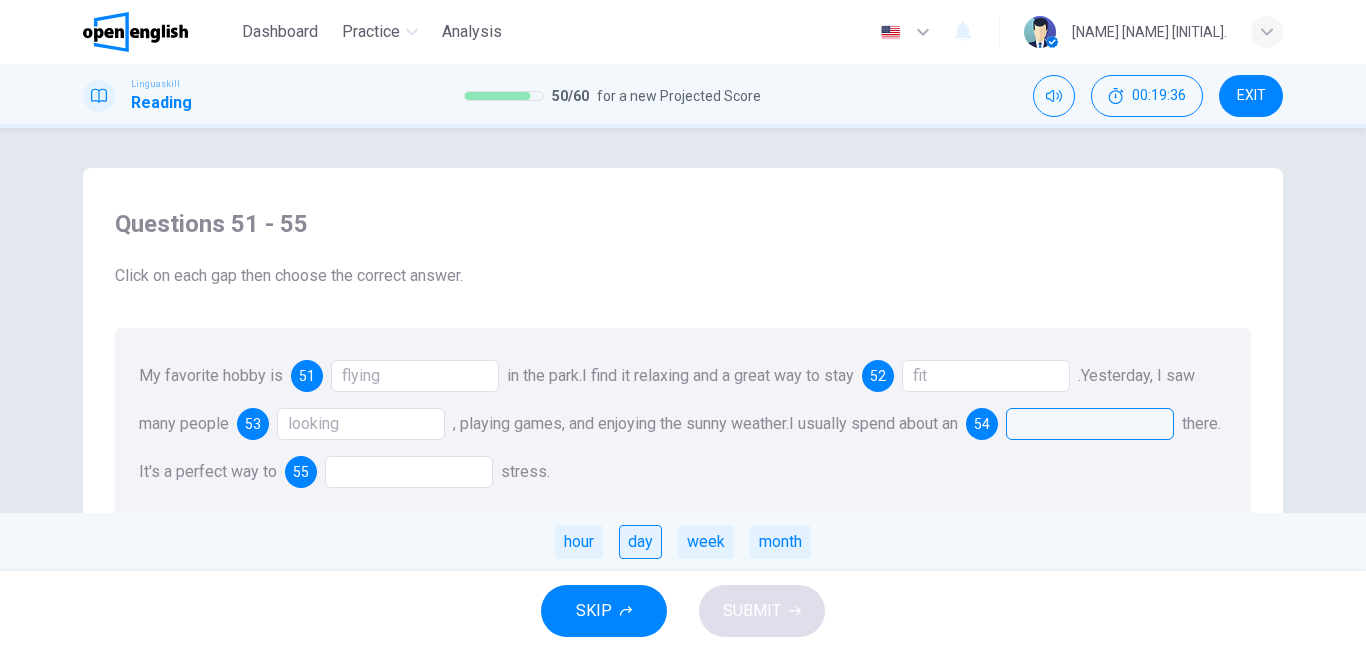 click on "day" at bounding box center (640, 542) 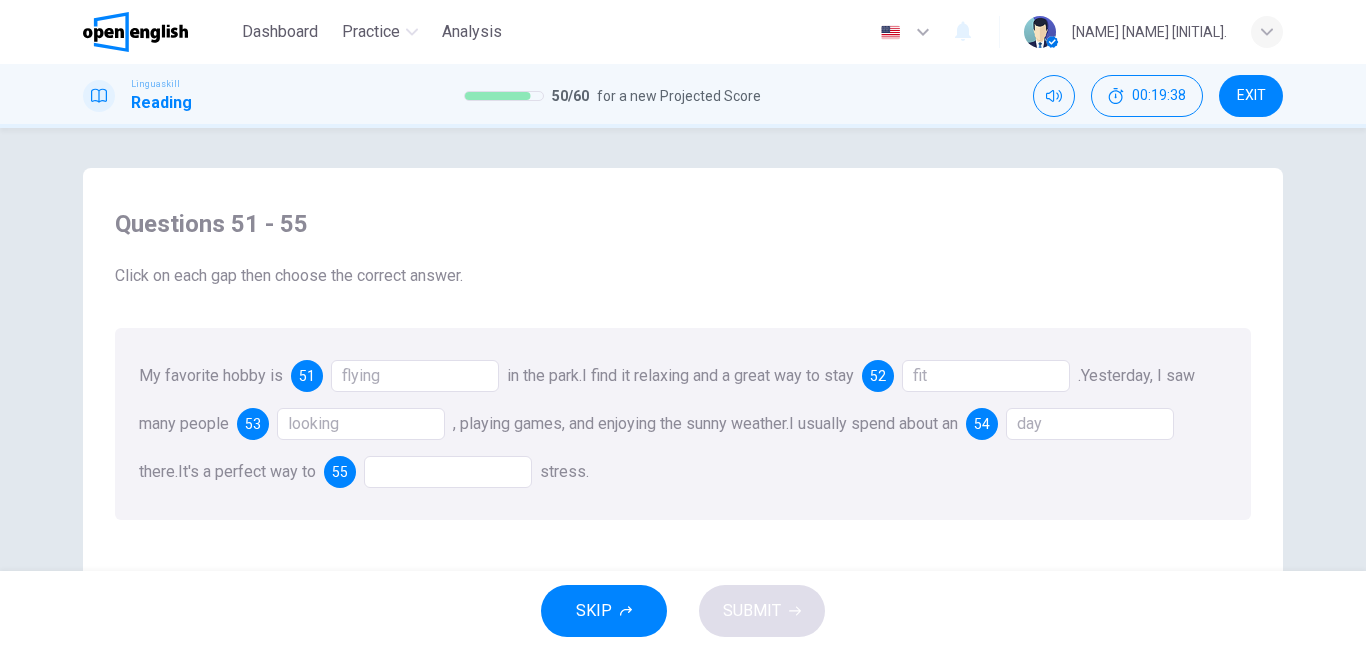 click at bounding box center (448, 472) 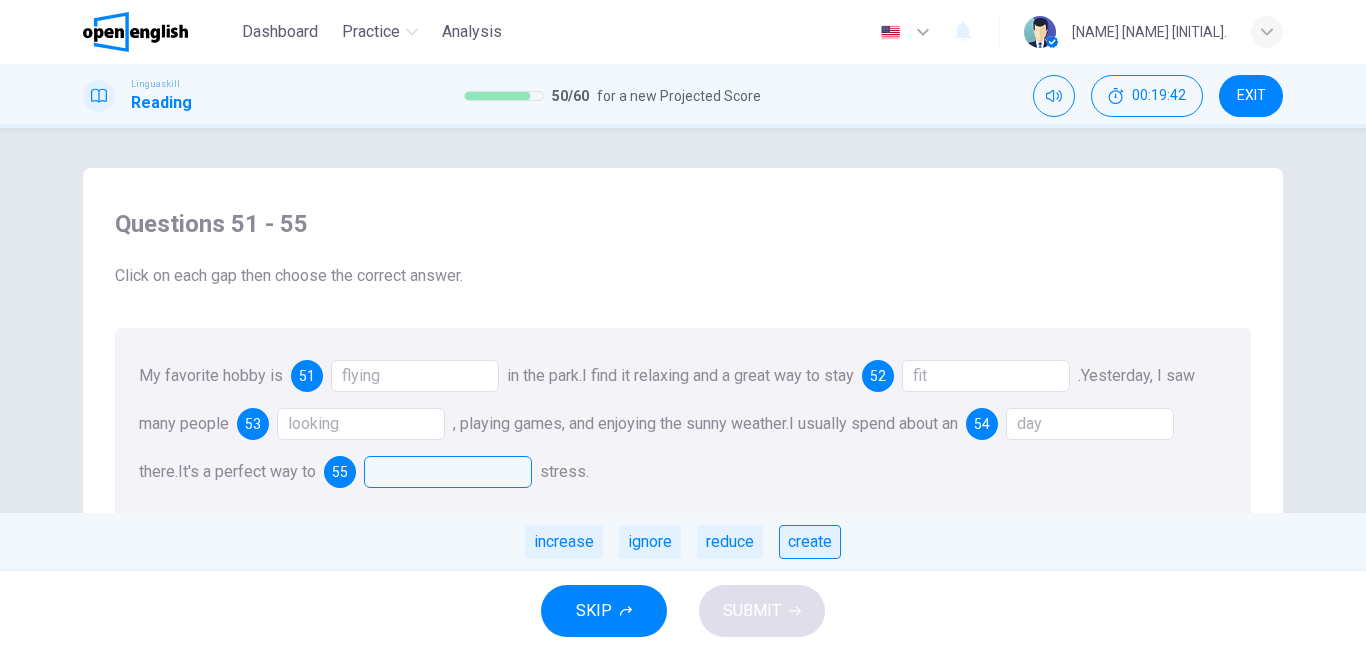 click on "create" at bounding box center (810, 542) 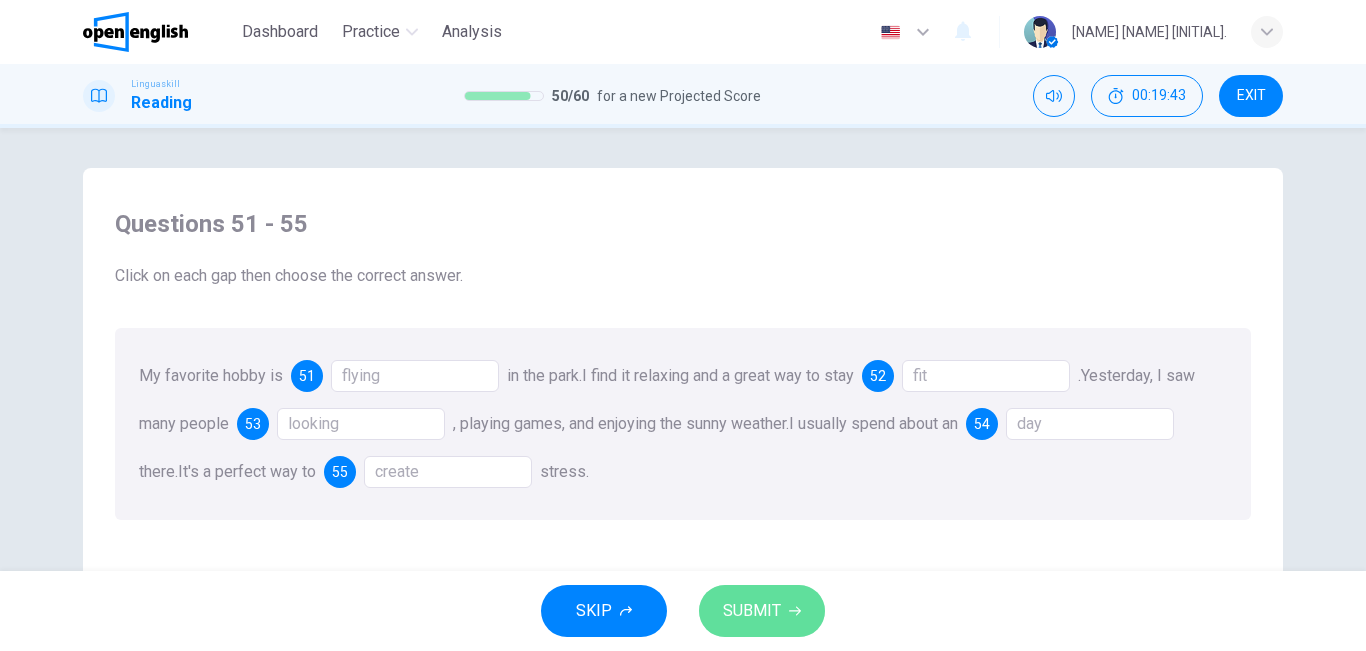click on "SUBMIT" at bounding box center [762, 611] 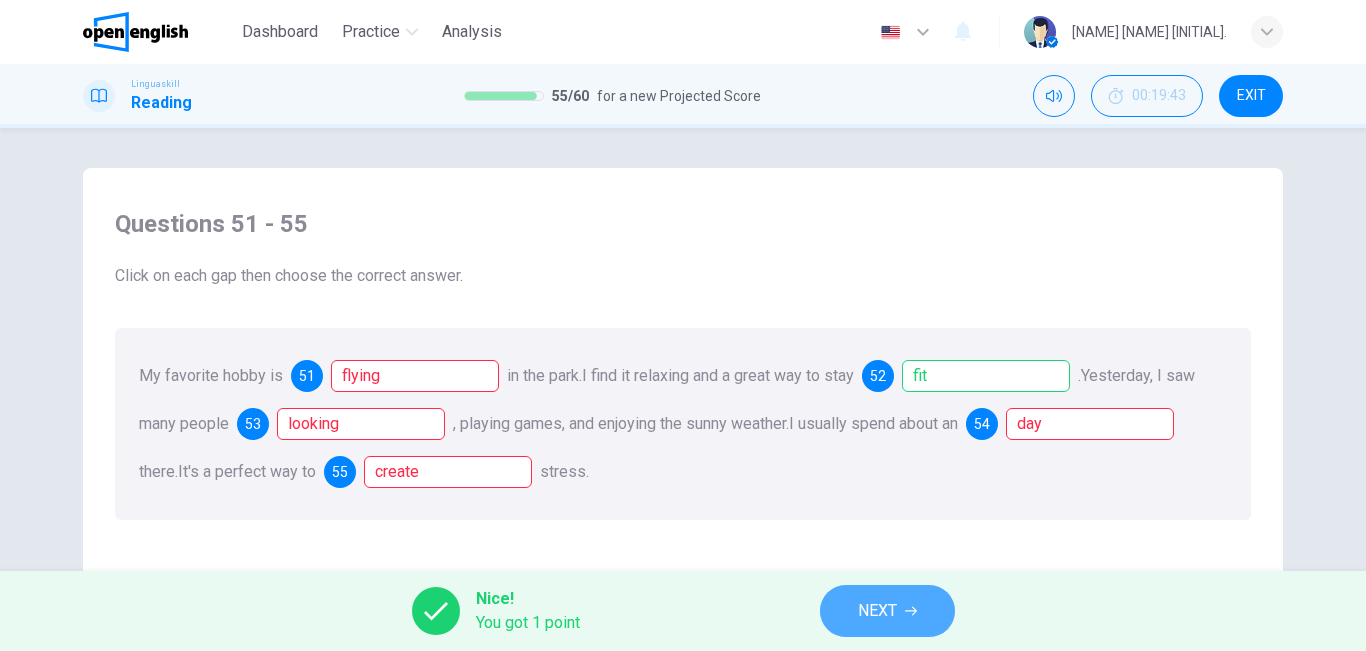 click on "NEXT" at bounding box center [877, 611] 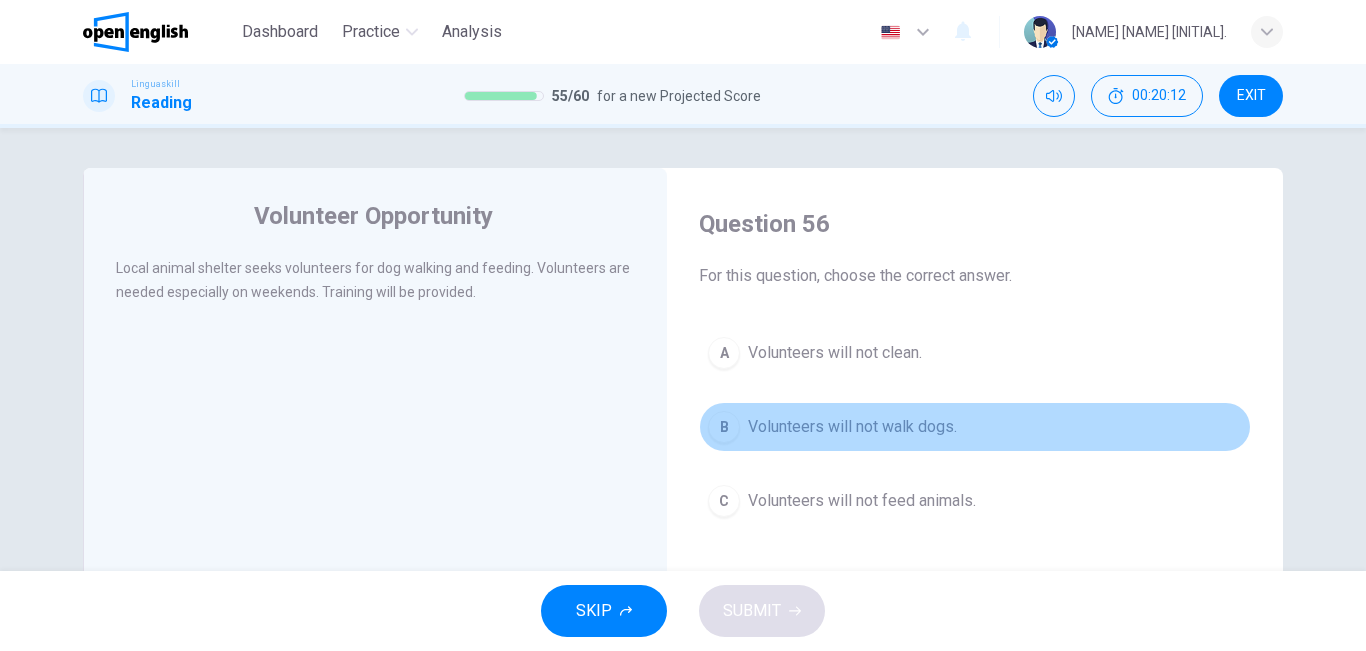 click on "B Volunteers will not walk dogs." at bounding box center (975, 427) 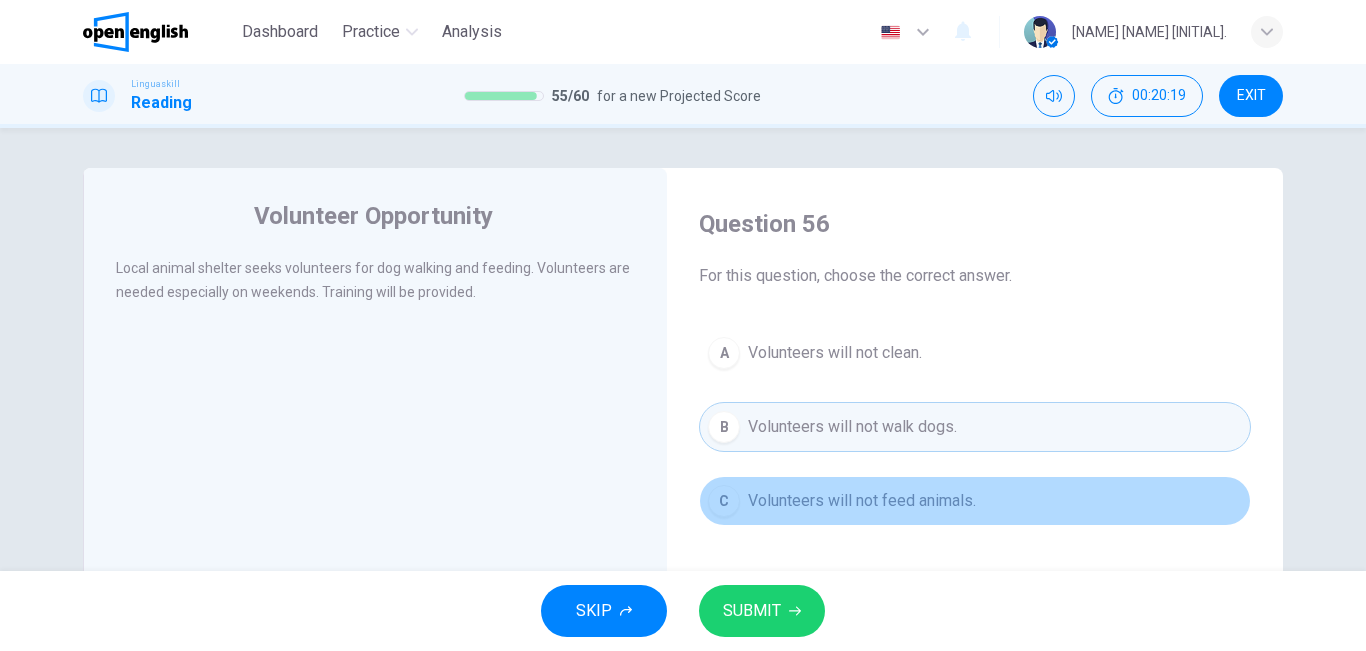 click on "C Volunteers will not feed animals." at bounding box center (975, 501) 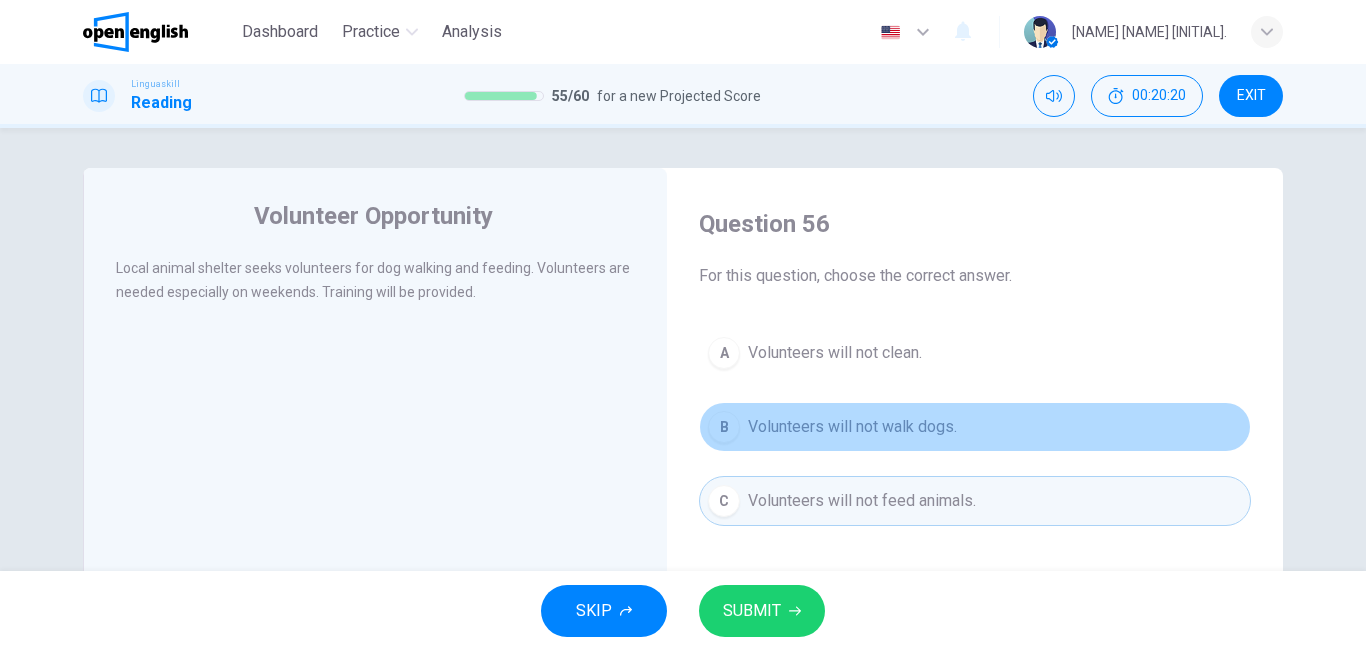 click on "B Volunteers will not walk dogs." at bounding box center [975, 427] 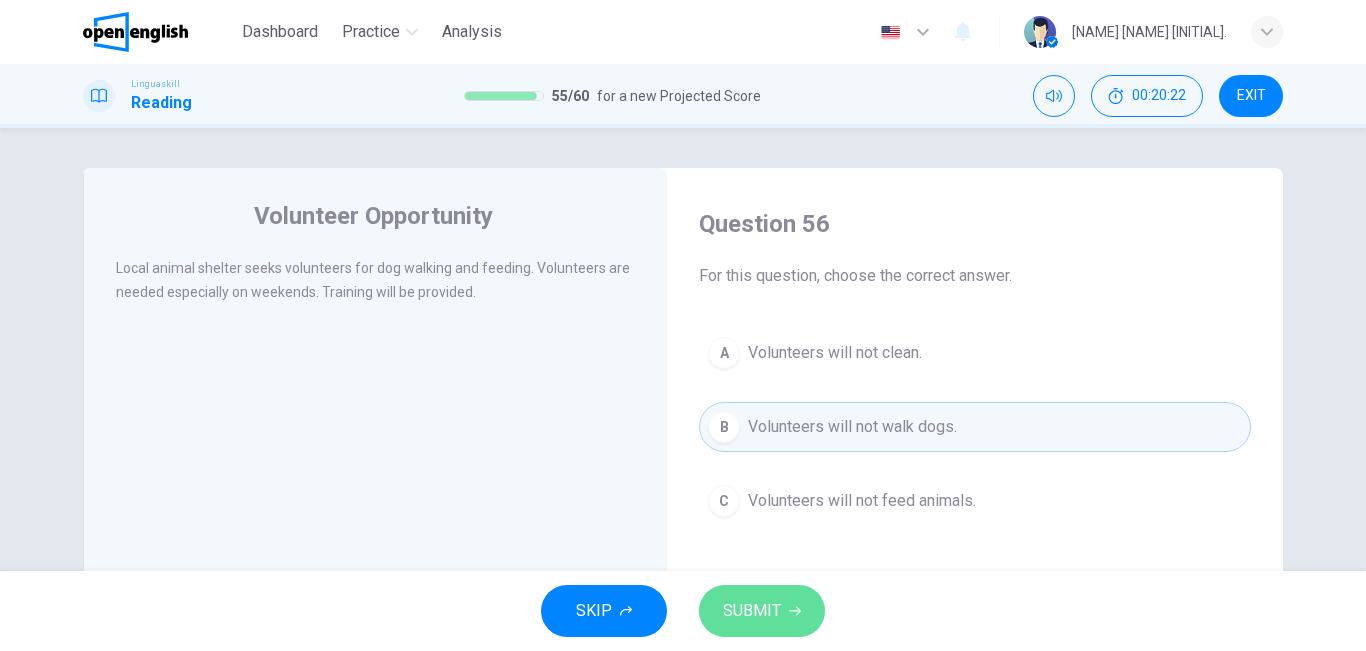 click on "SUBMIT" at bounding box center (752, 611) 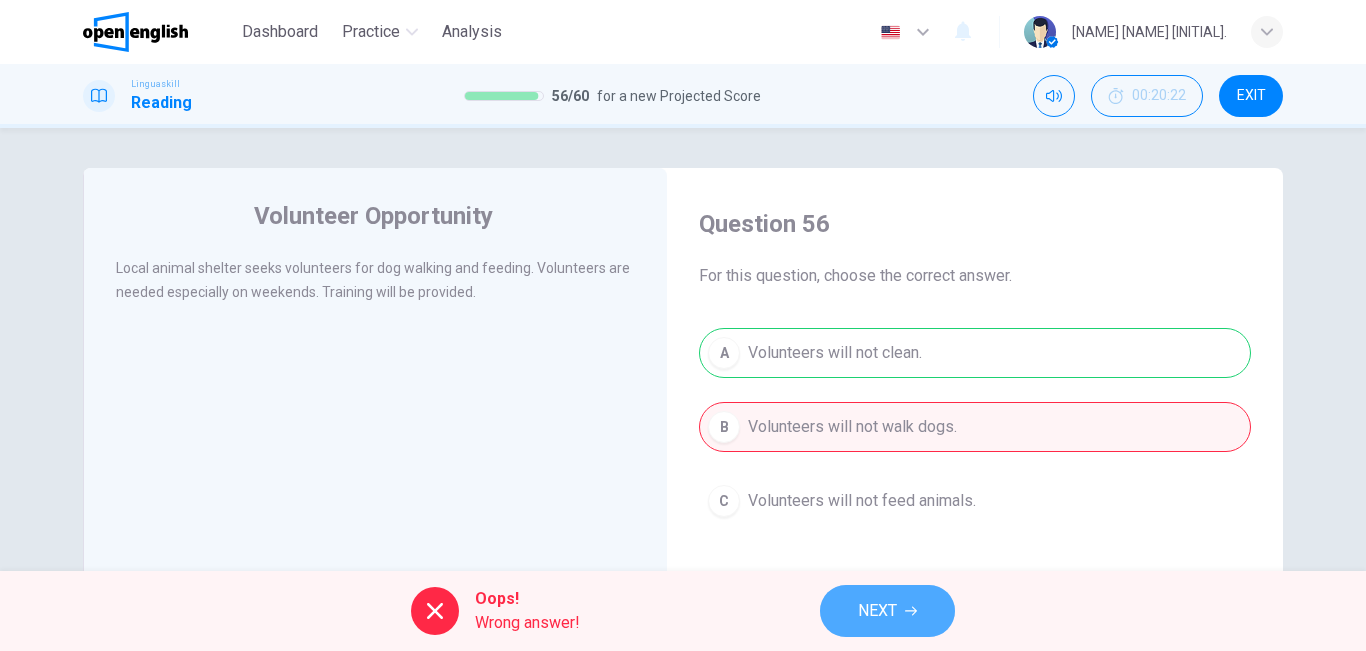 click on "NEXT" at bounding box center [877, 611] 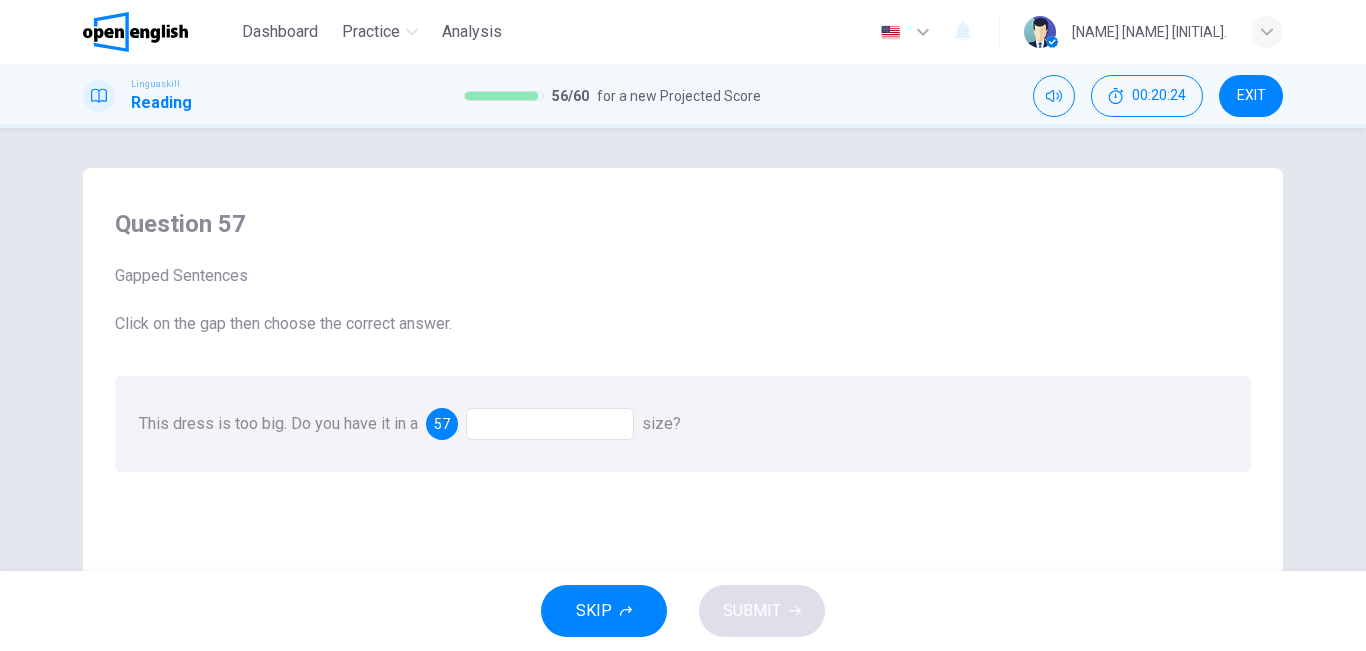 click at bounding box center (550, 424) 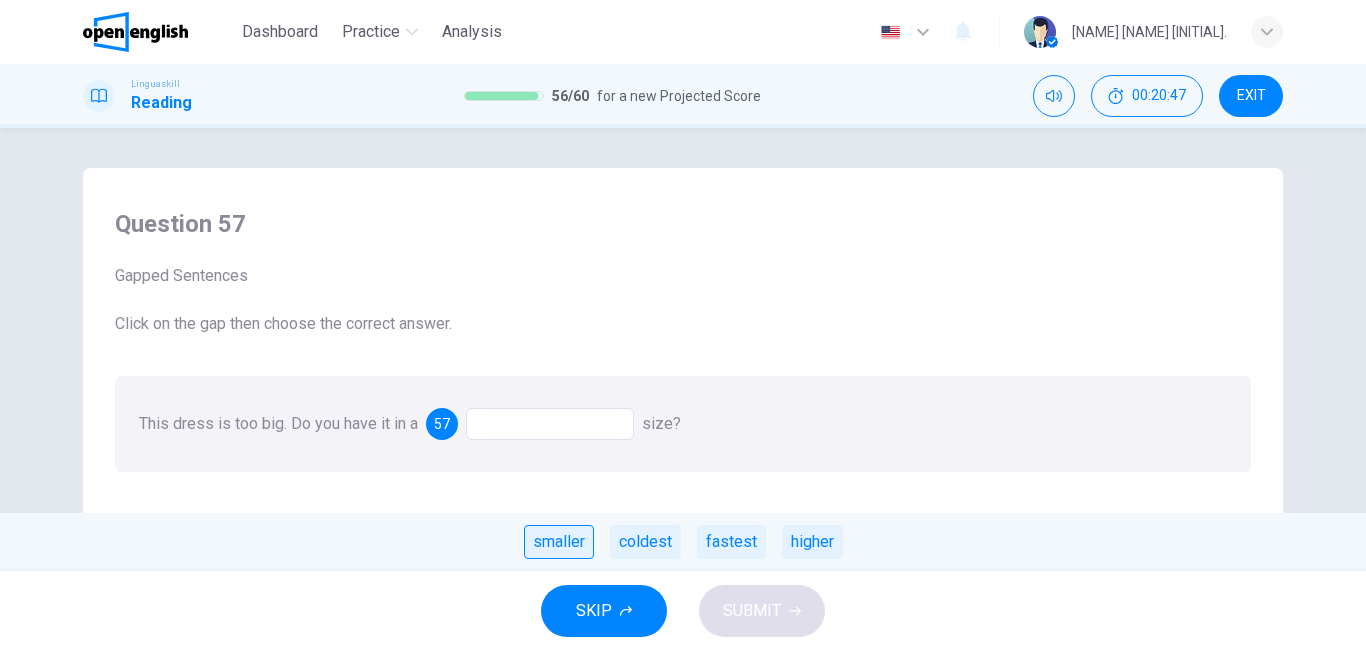 click on "smaller" at bounding box center [559, 542] 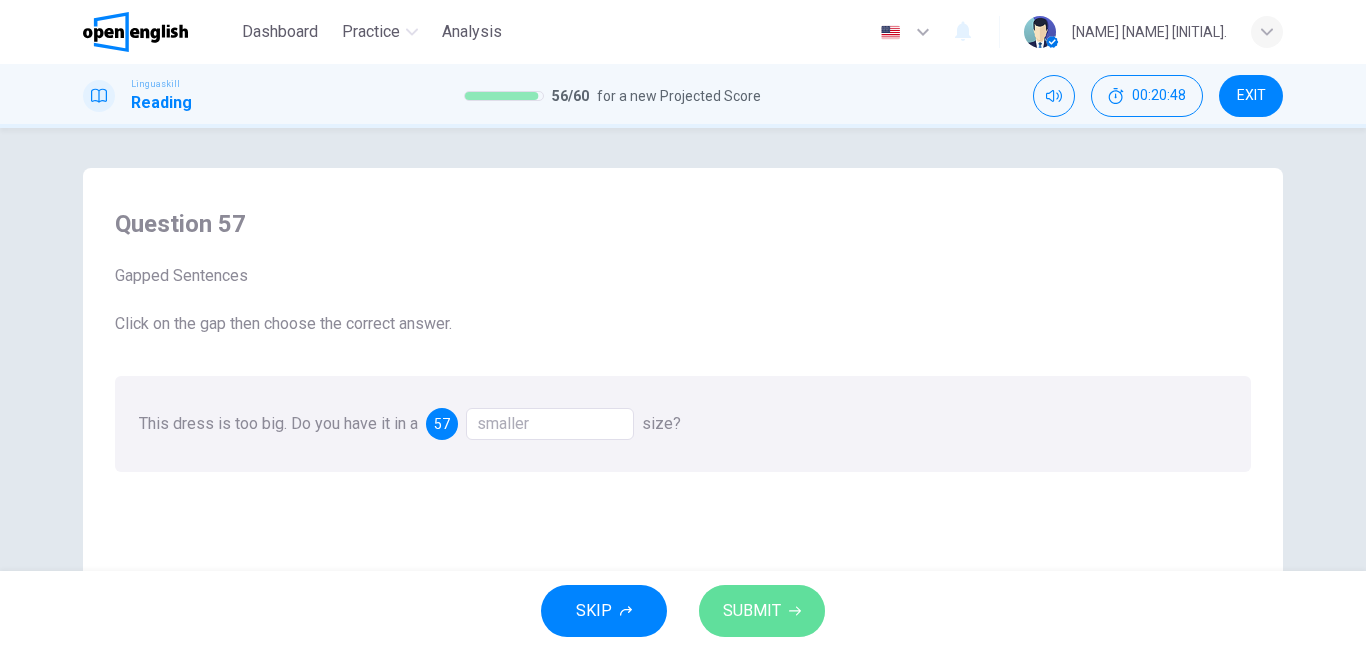 click on "SUBMIT" at bounding box center [752, 611] 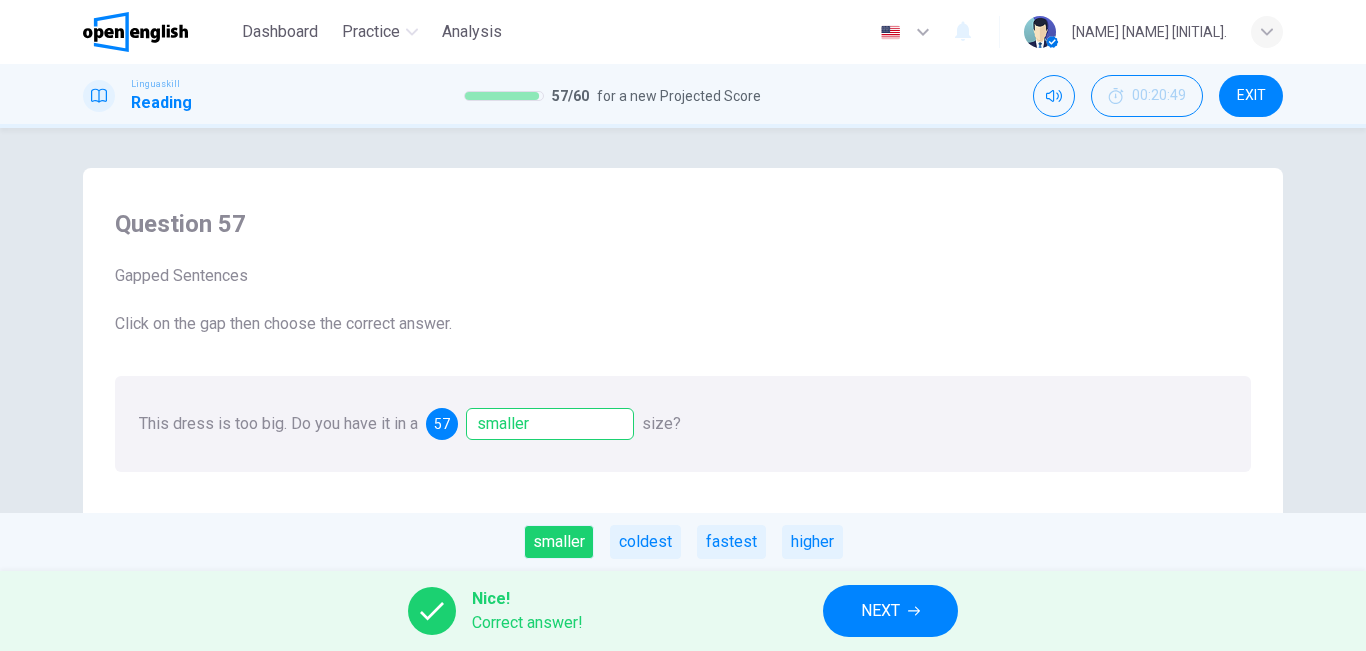 click on "NEXT" at bounding box center (890, 611) 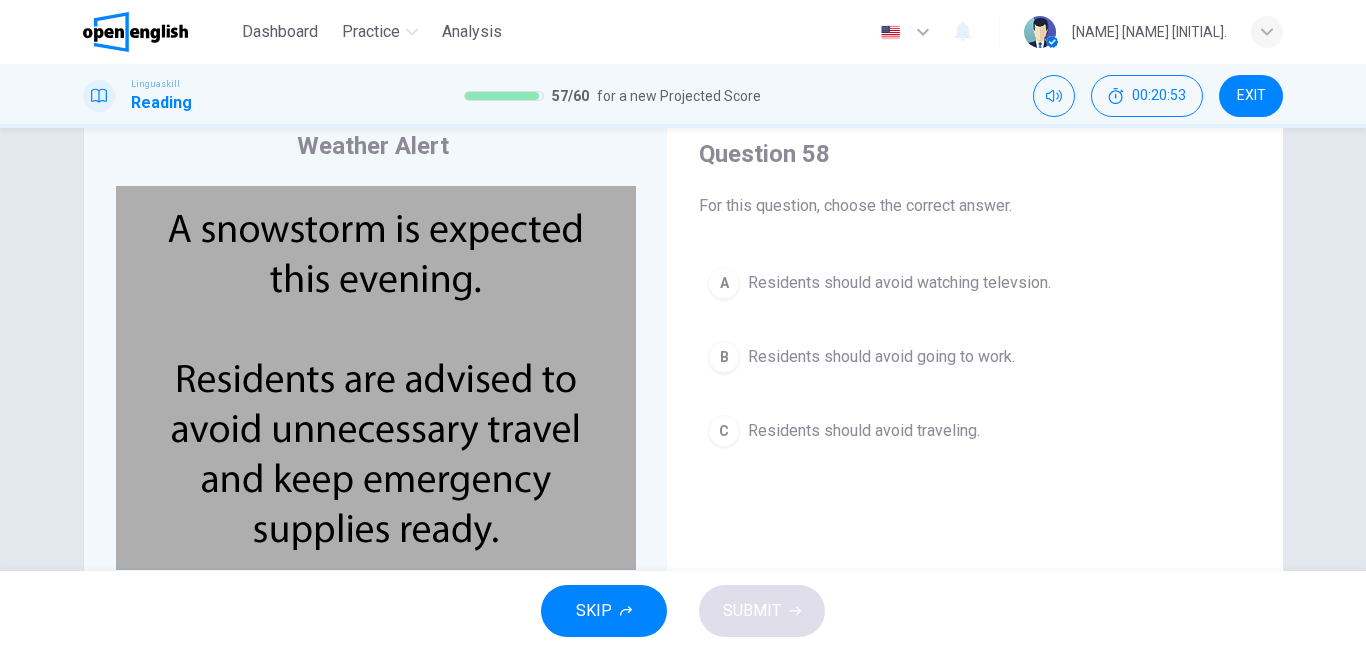 scroll, scrollTop: 74, scrollLeft: 0, axis: vertical 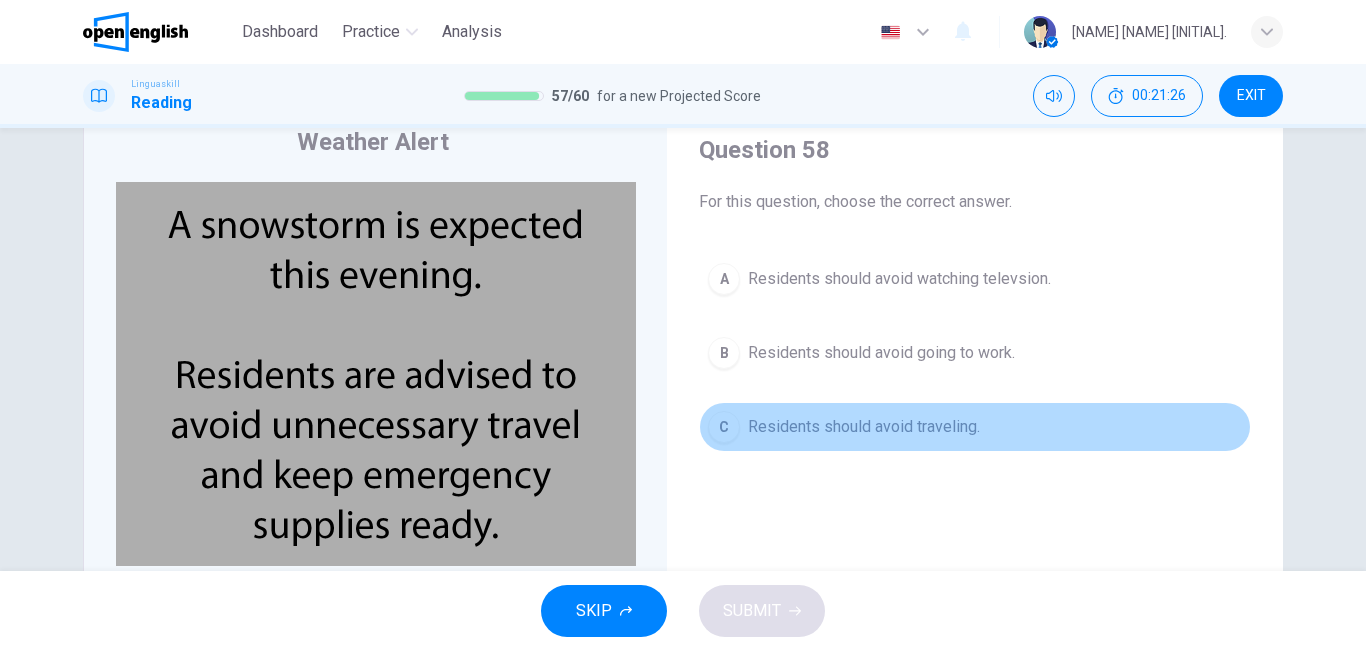click on "Residents should avoid traveling." at bounding box center [864, 427] 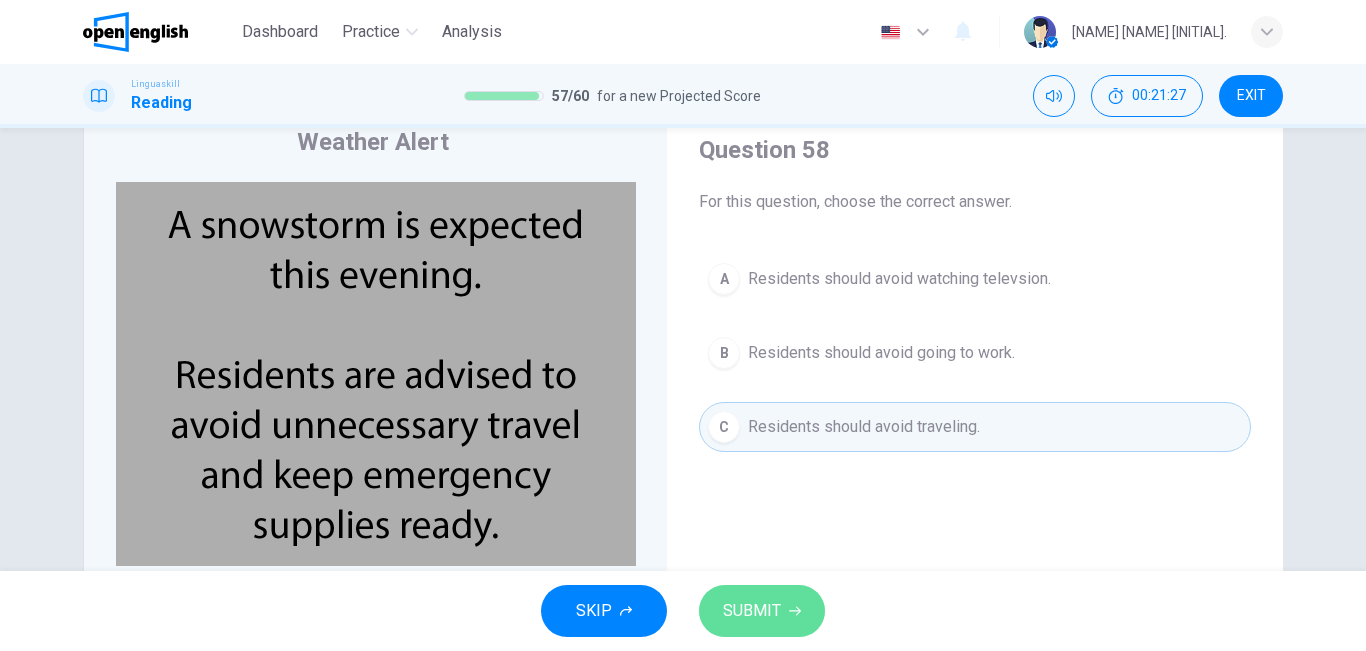 click on "SUBMIT" at bounding box center (762, 611) 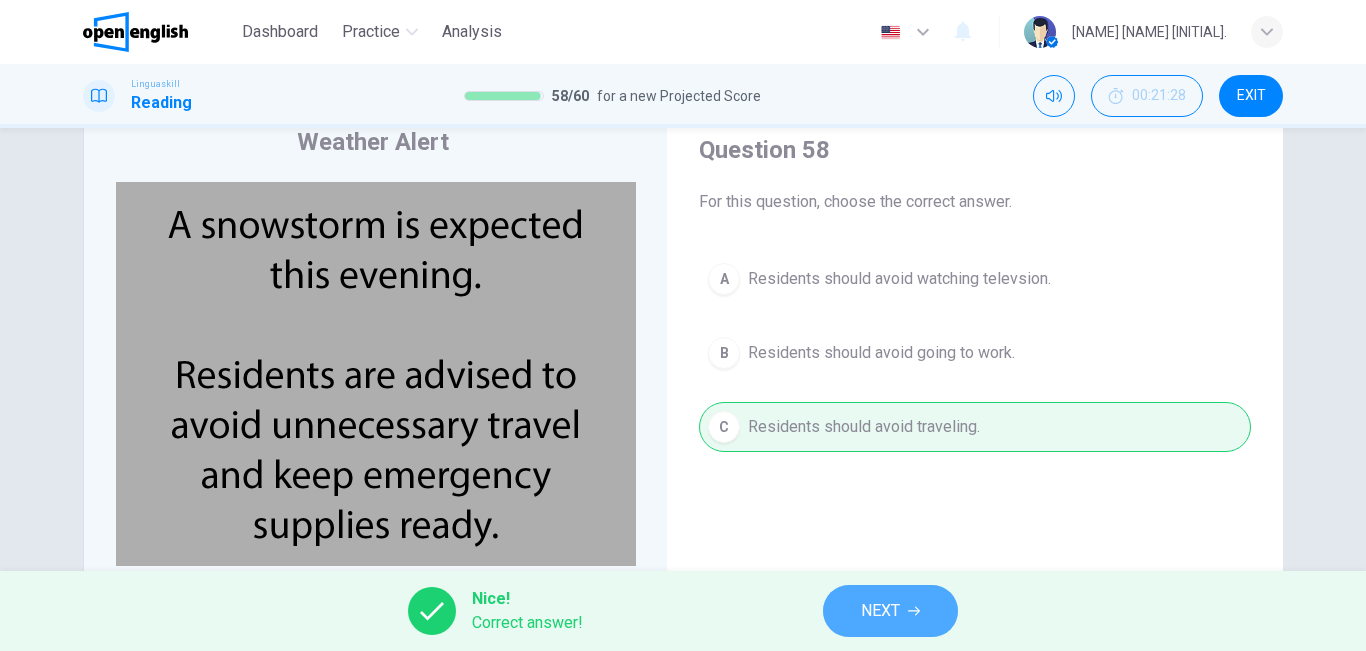 click on "NEXT" at bounding box center (880, 611) 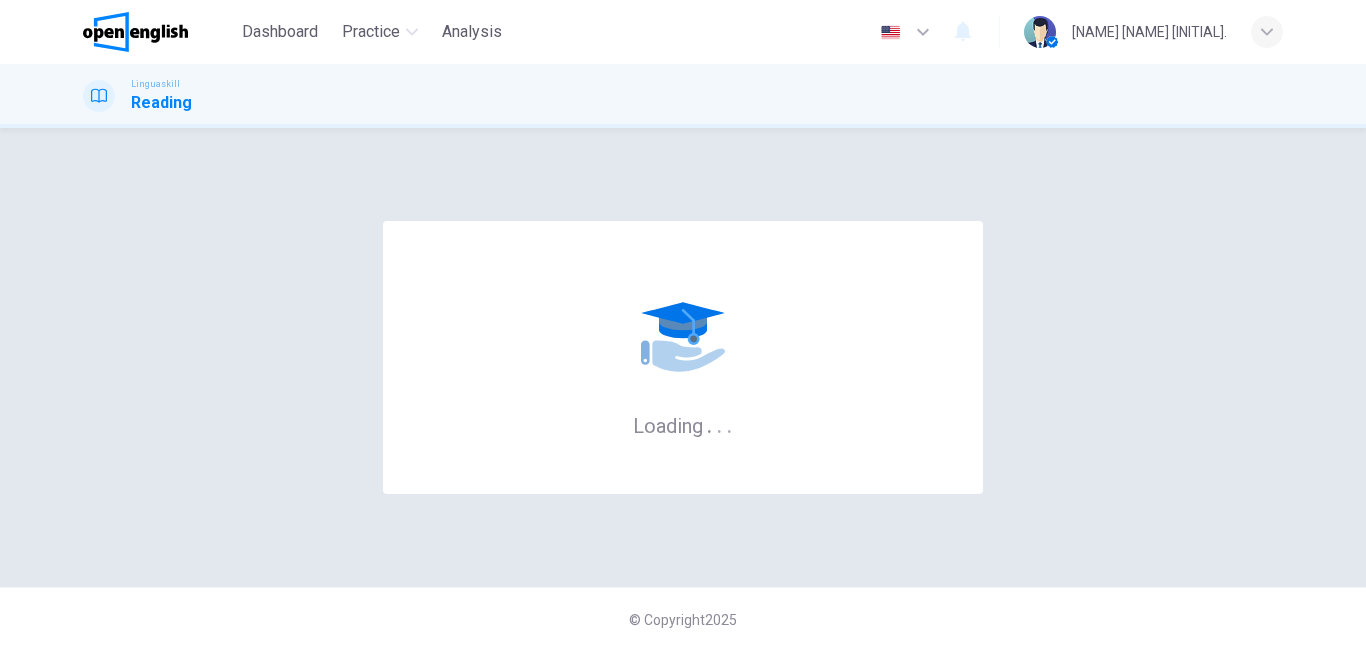 scroll, scrollTop: 0, scrollLeft: 0, axis: both 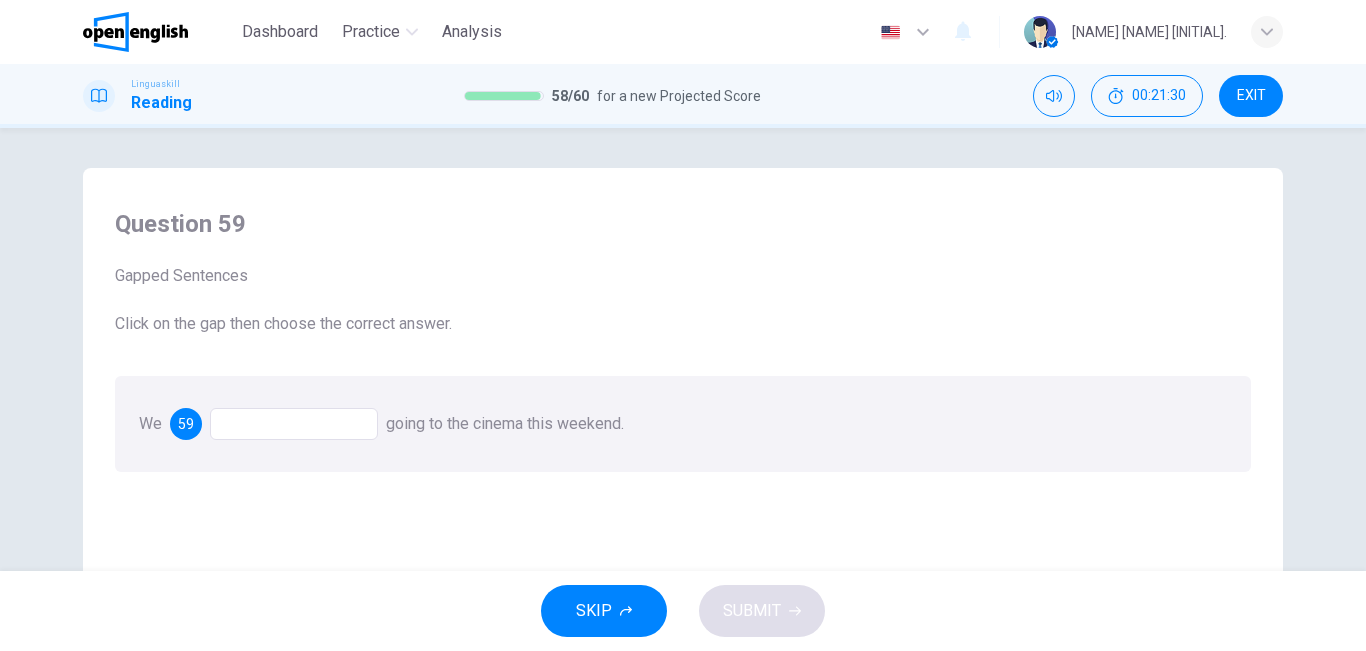 click at bounding box center [294, 424] 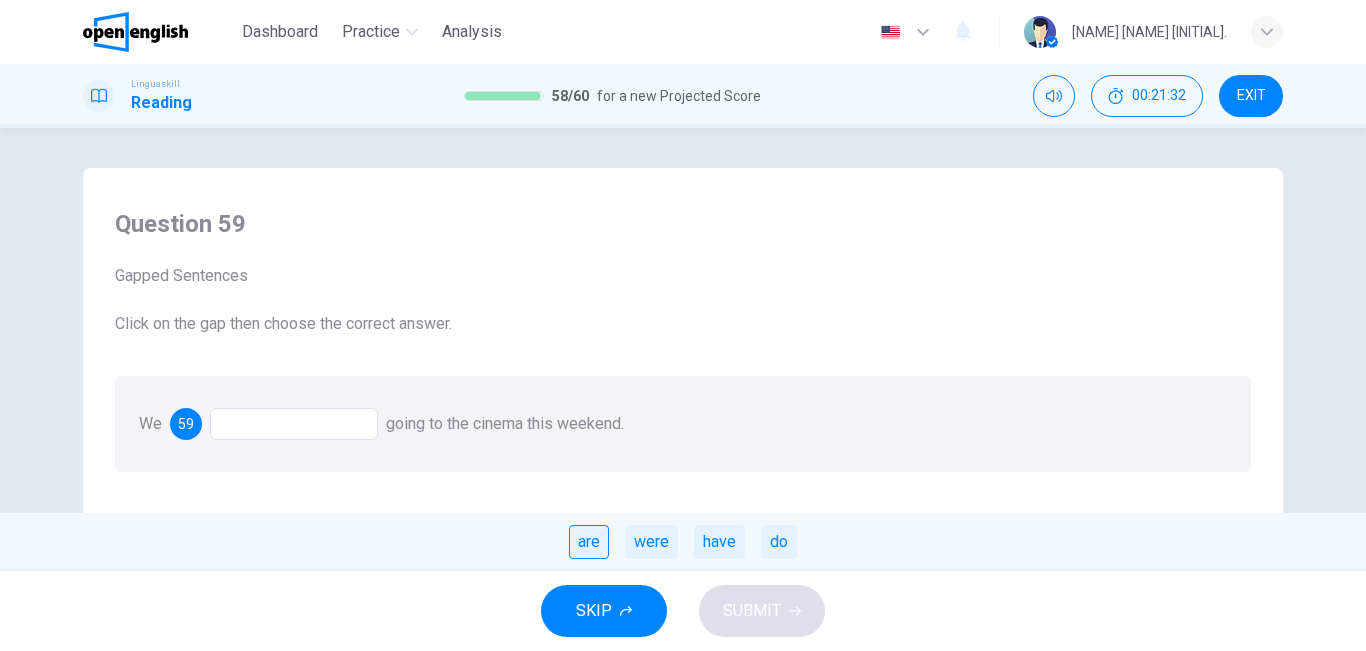 click on "are" at bounding box center (589, 542) 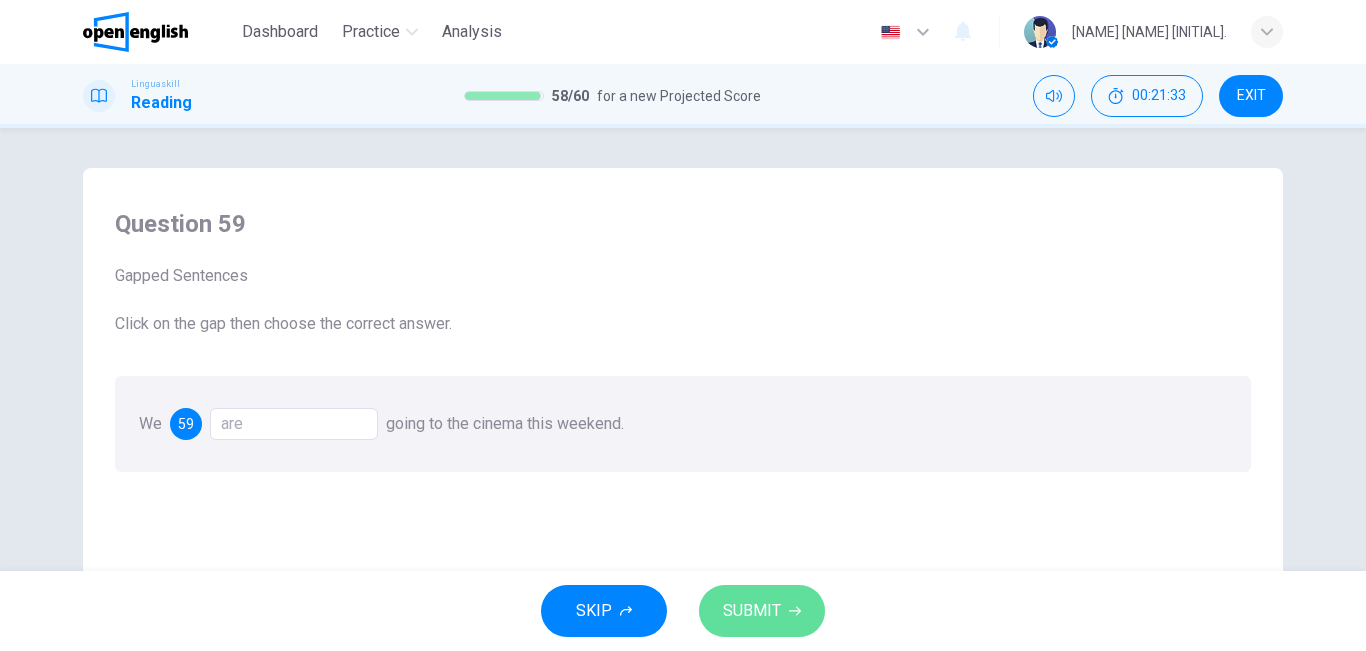 click on "SUBMIT" at bounding box center (752, 611) 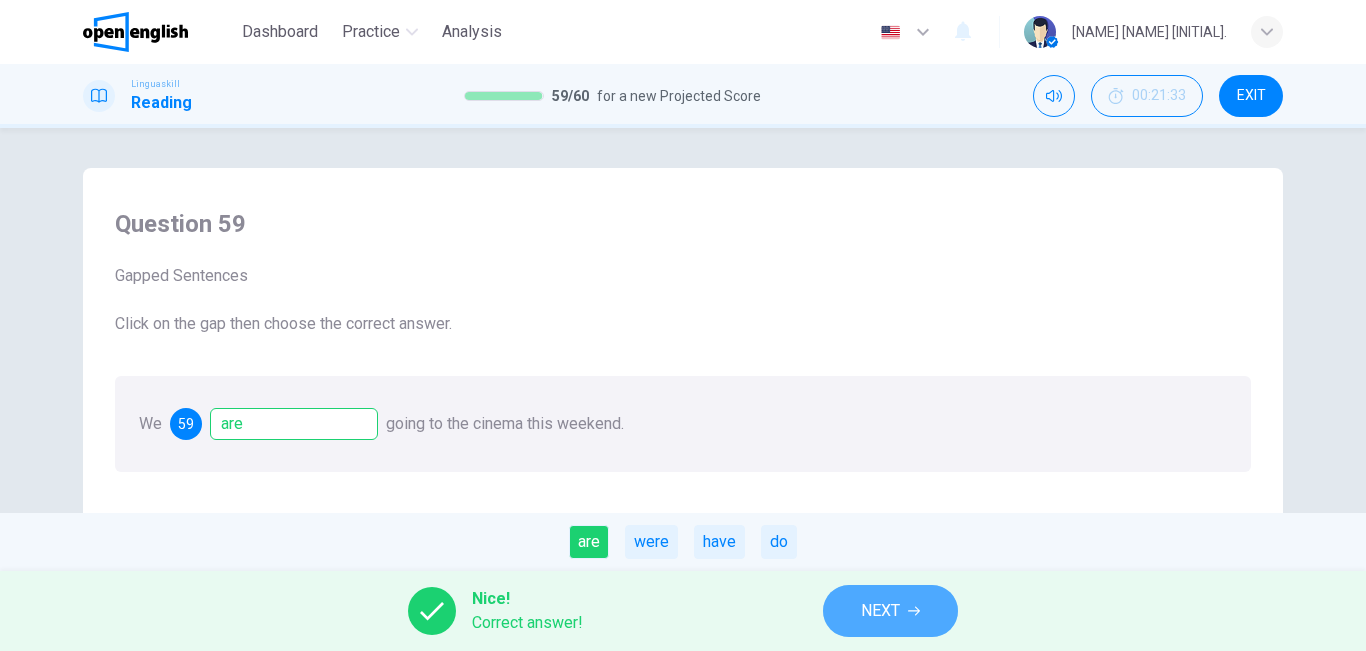 click on "NEXT" at bounding box center (880, 611) 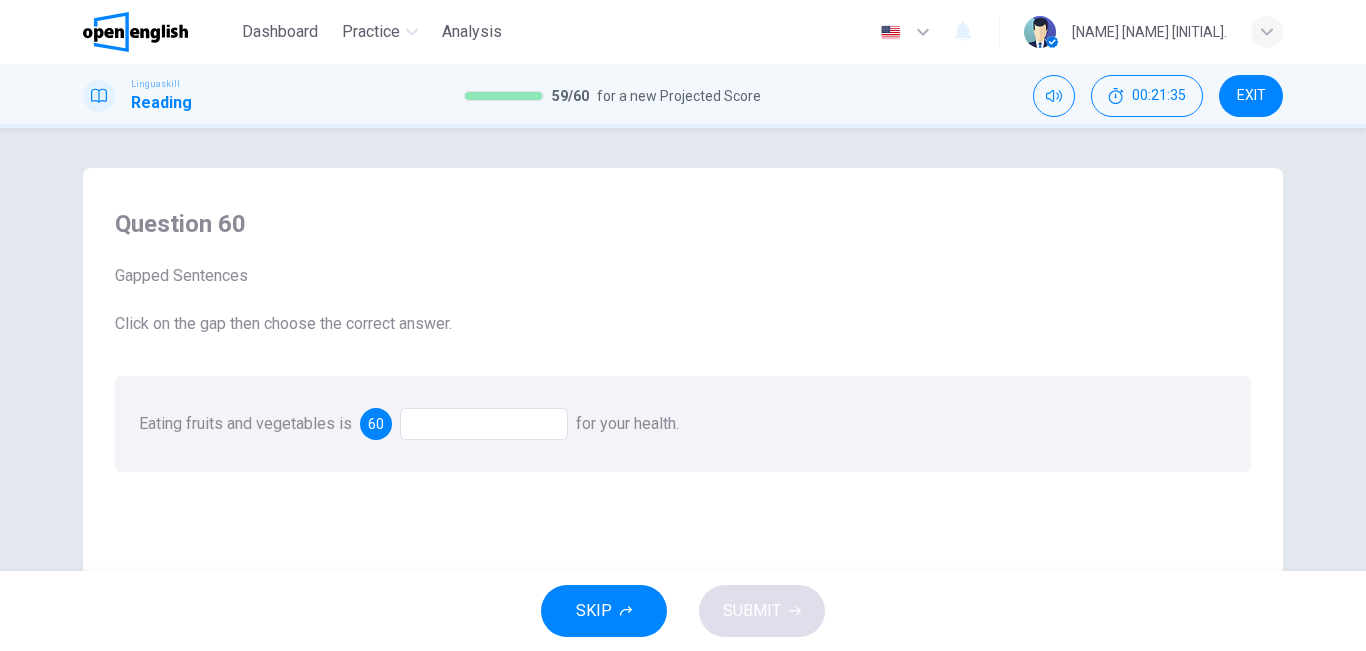 click at bounding box center [484, 424] 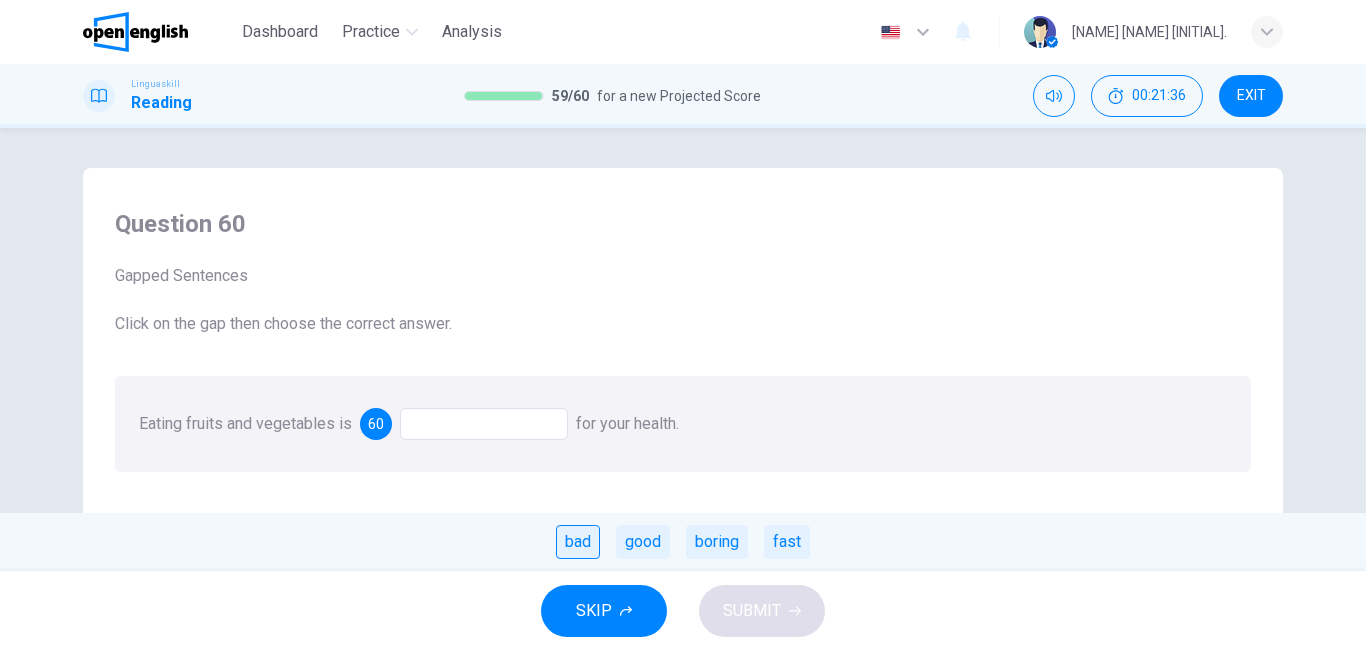 click on "bad" at bounding box center [578, 542] 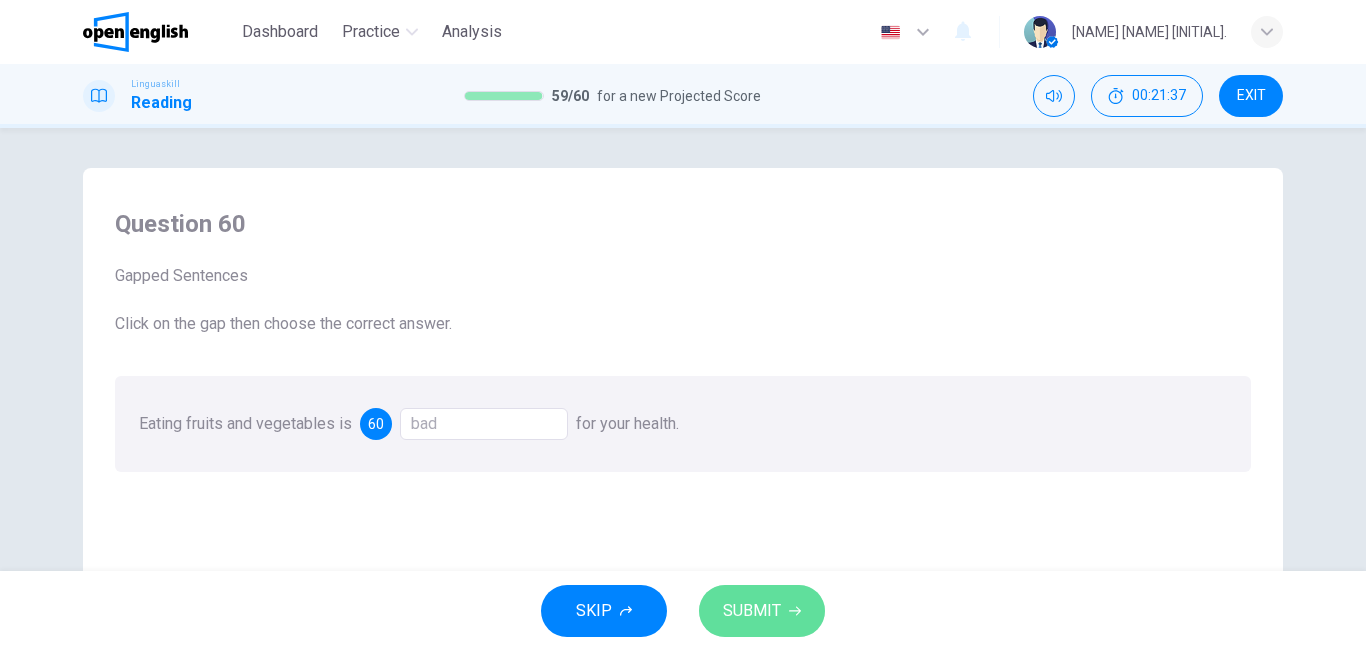 click on "SUBMIT" at bounding box center (752, 611) 